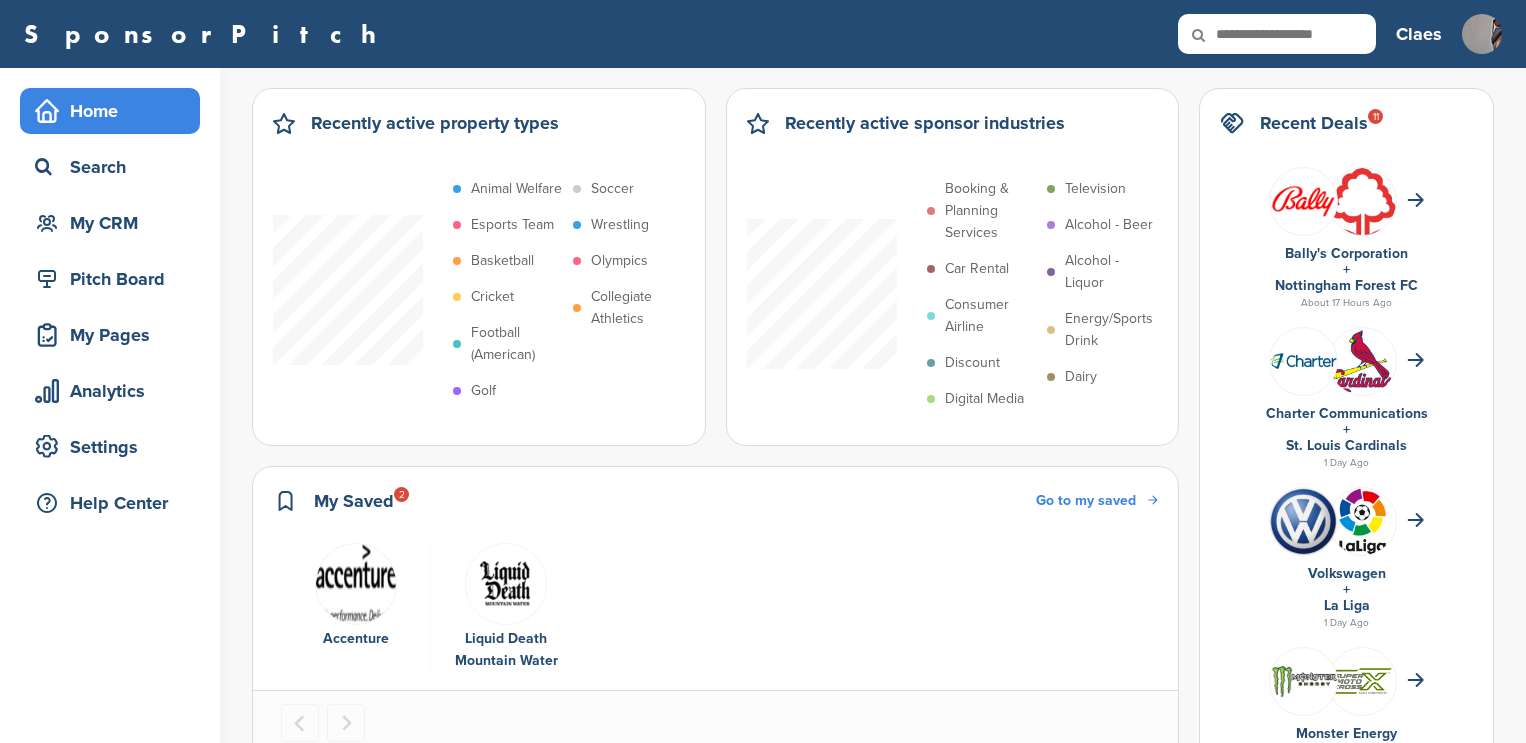 scroll, scrollTop: 0, scrollLeft: 0, axis: both 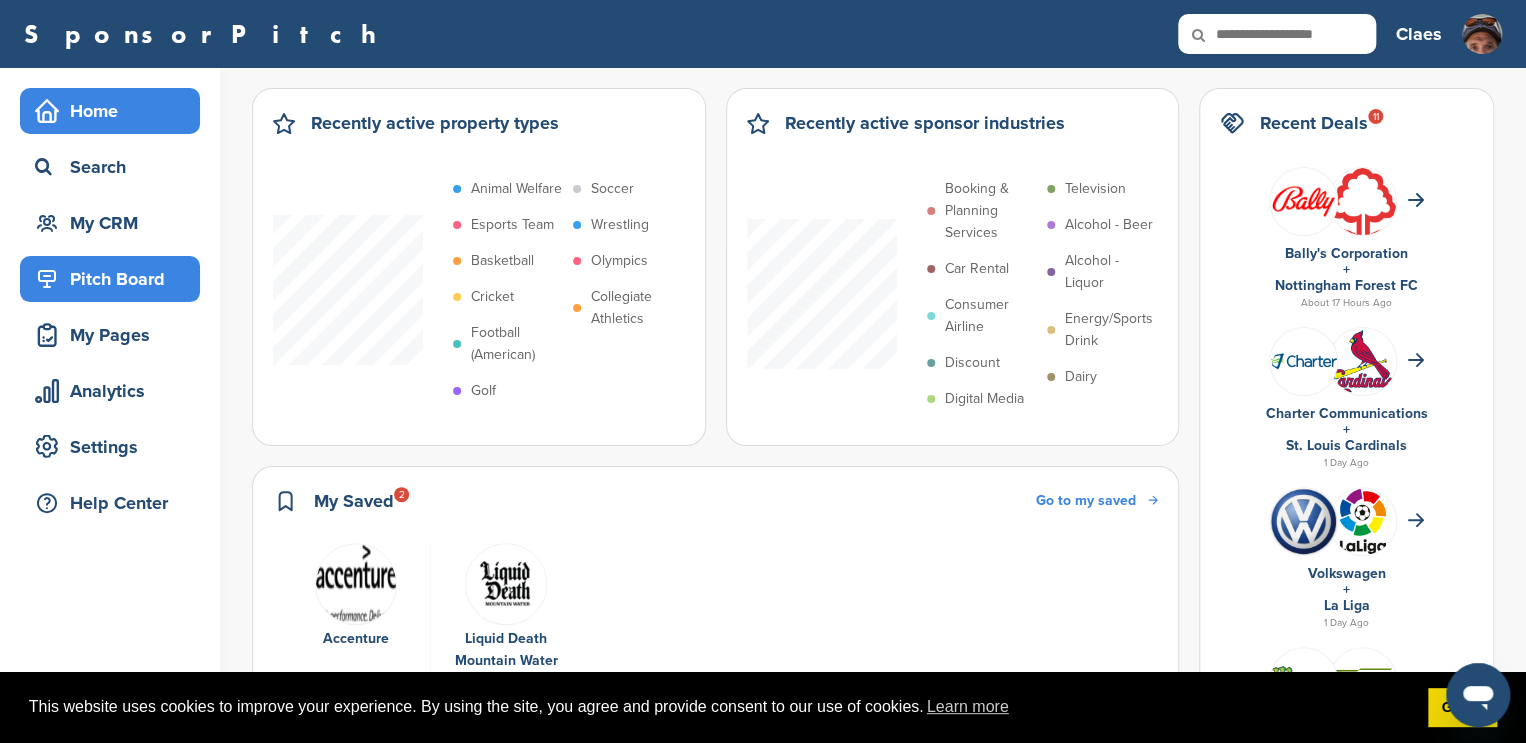 click on "Pitch Board" at bounding box center (115, 279) 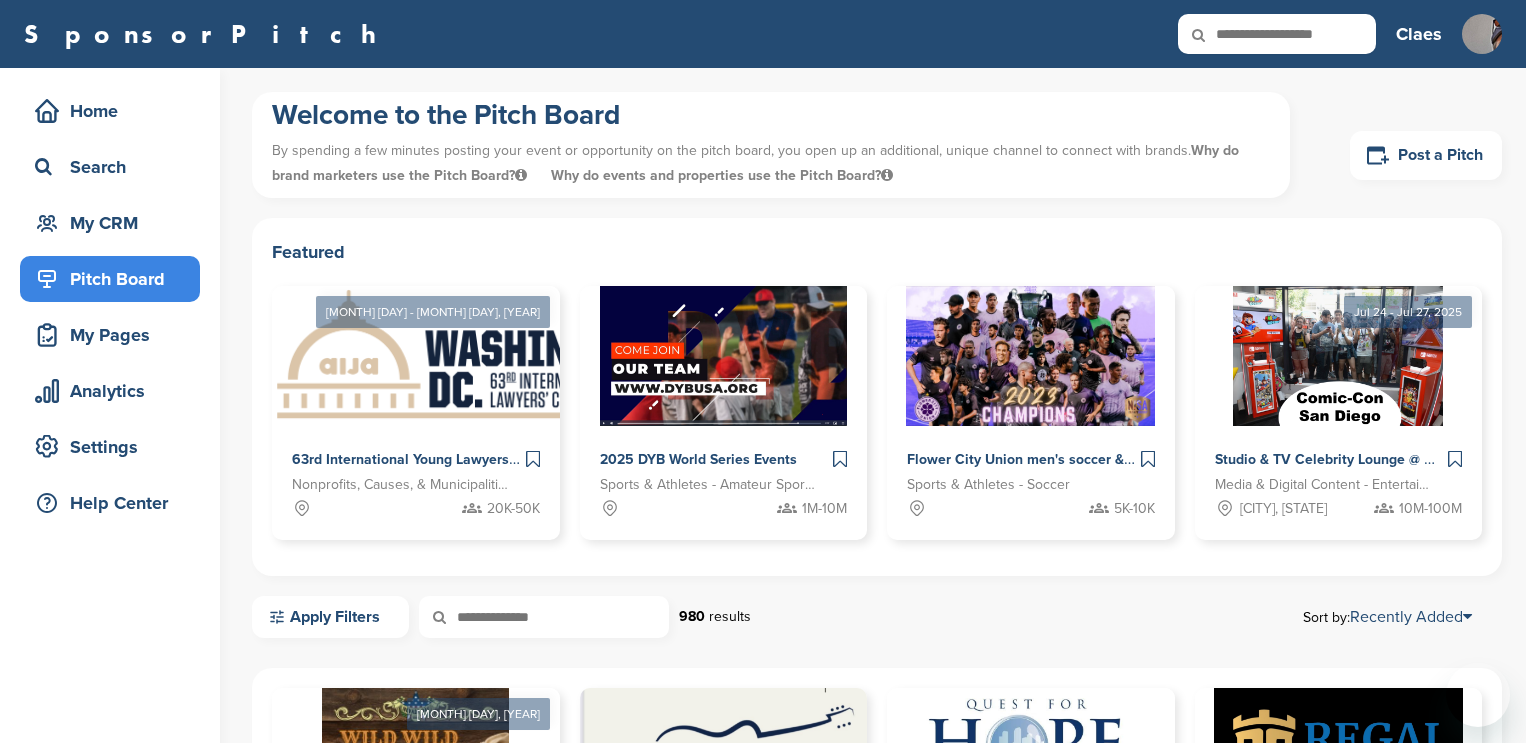 scroll, scrollTop: 0, scrollLeft: 0, axis: both 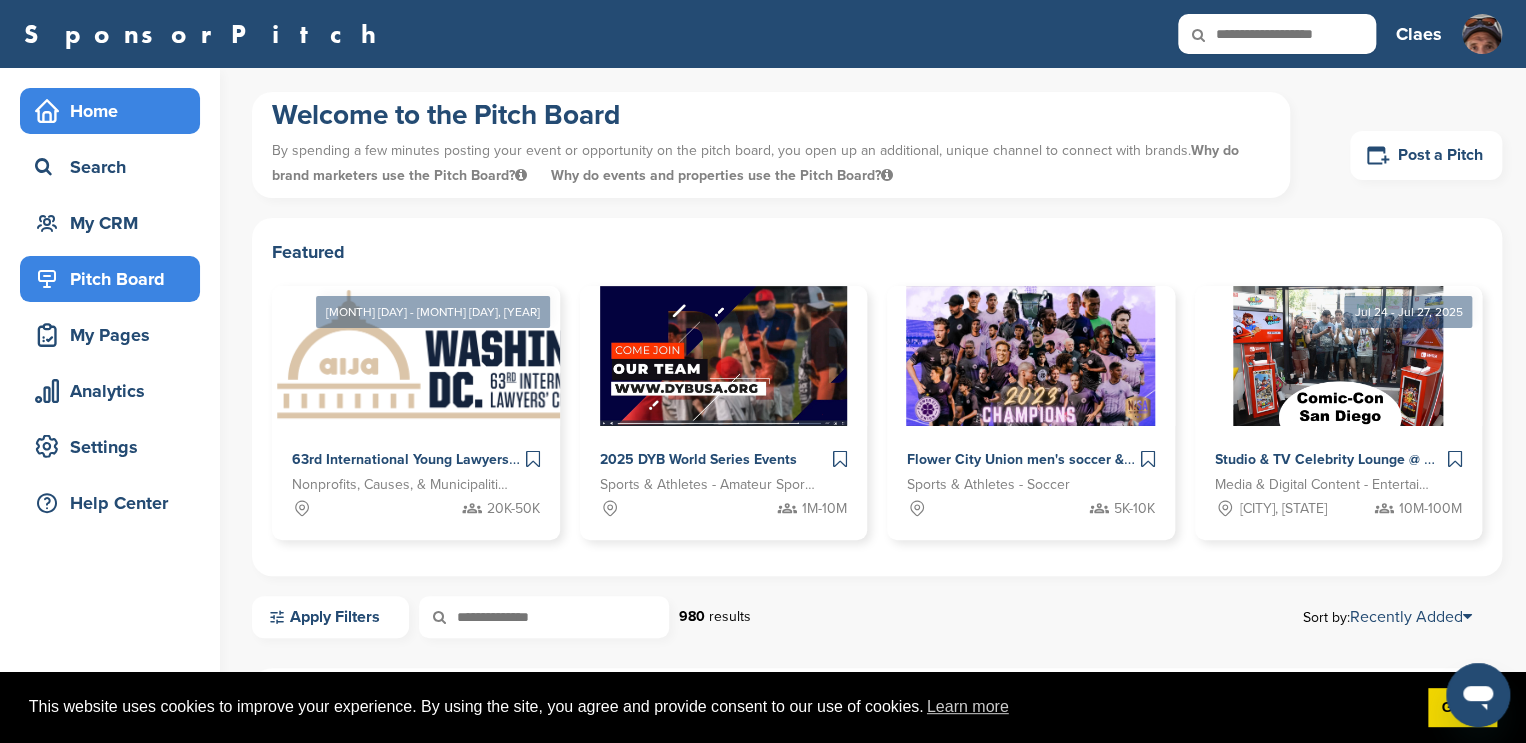 click on "Home" at bounding box center (115, 111) 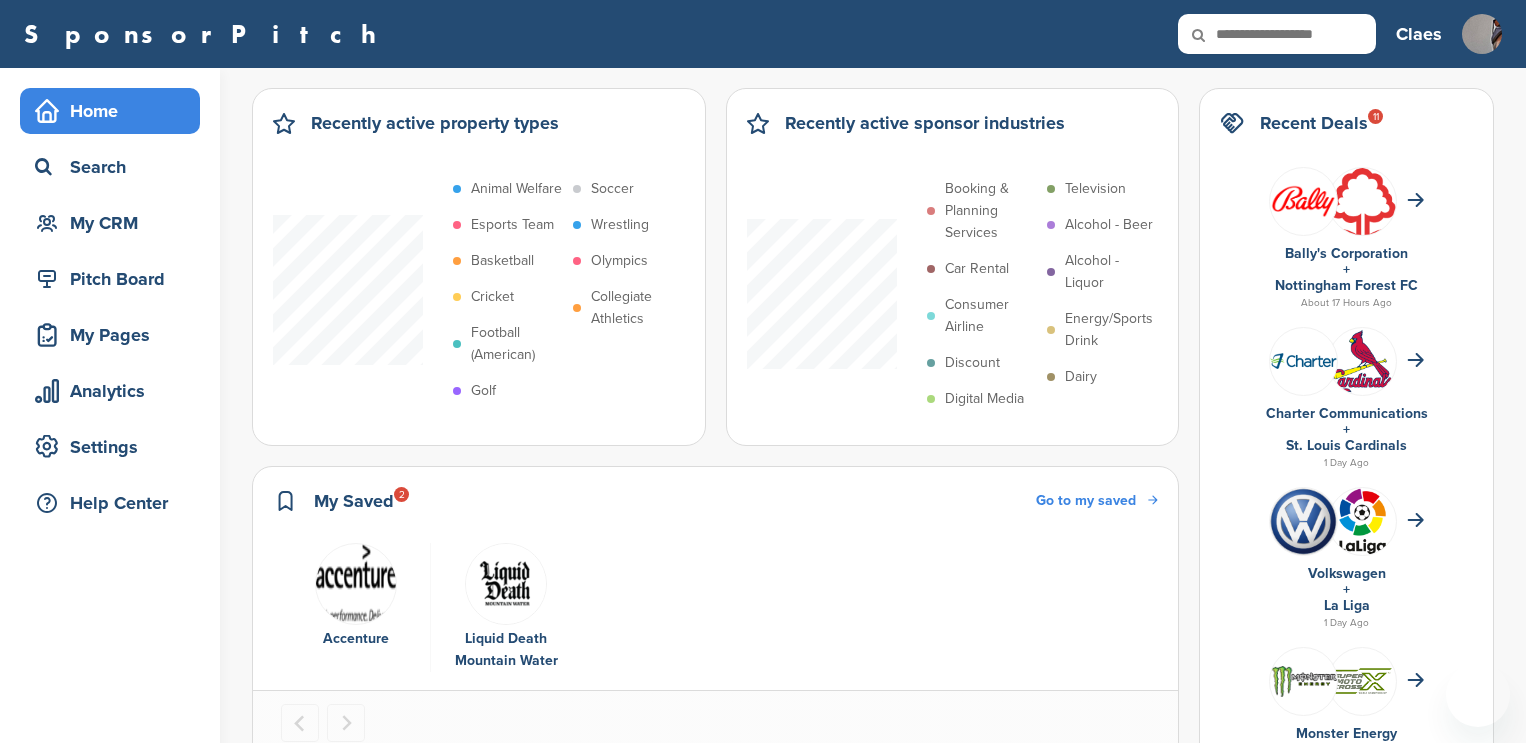 scroll, scrollTop: 0, scrollLeft: 0, axis: both 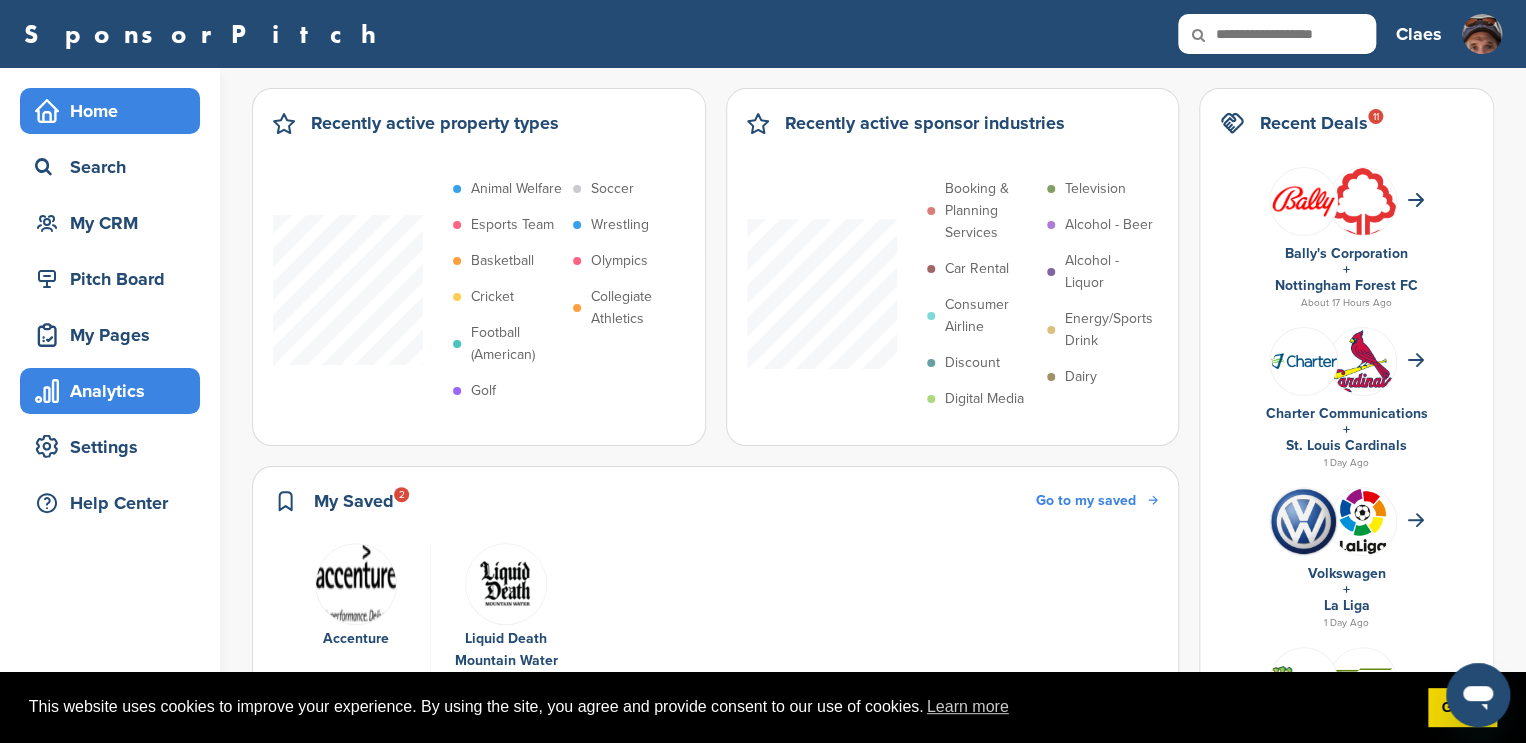 click on "Analytics" at bounding box center (115, 391) 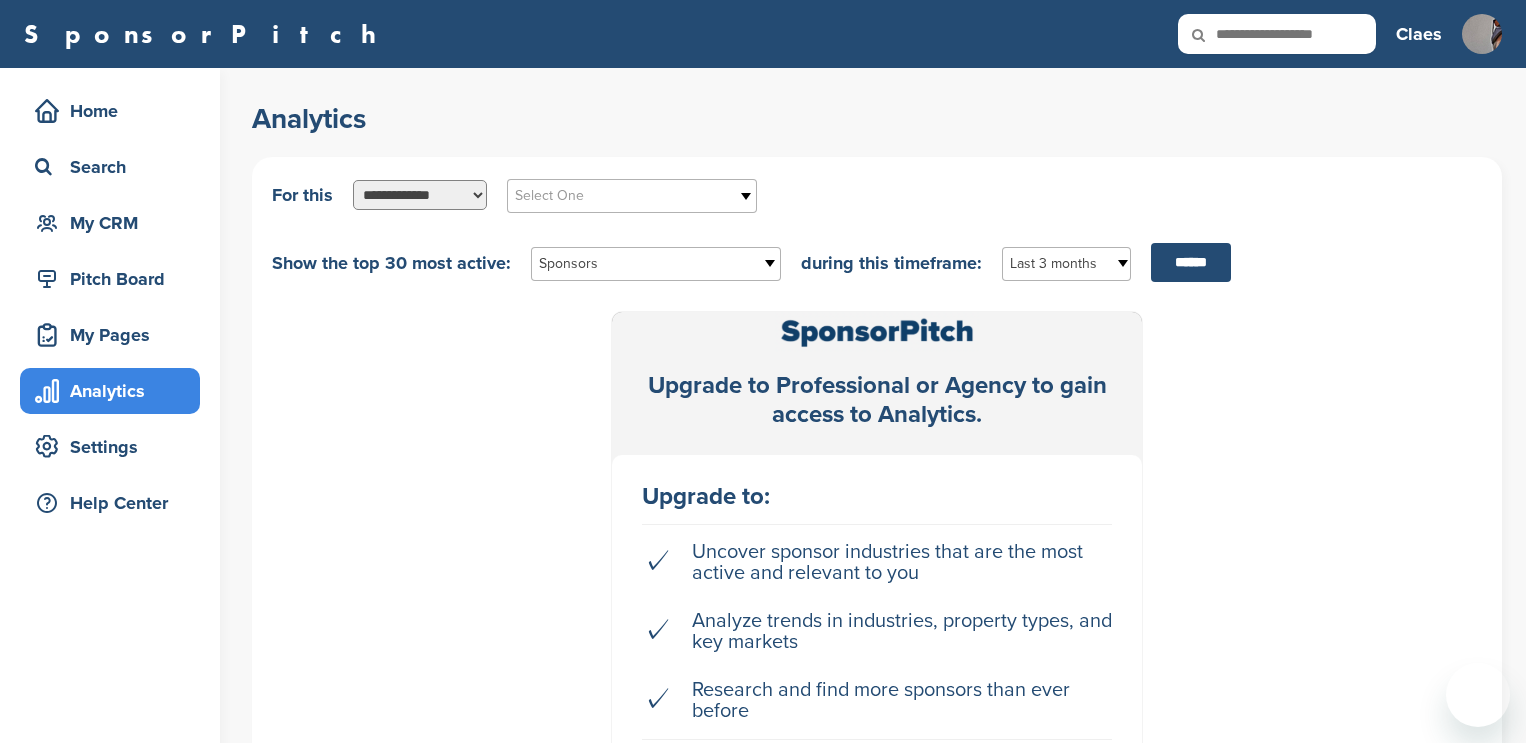 scroll, scrollTop: 0, scrollLeft: 0, axis: both 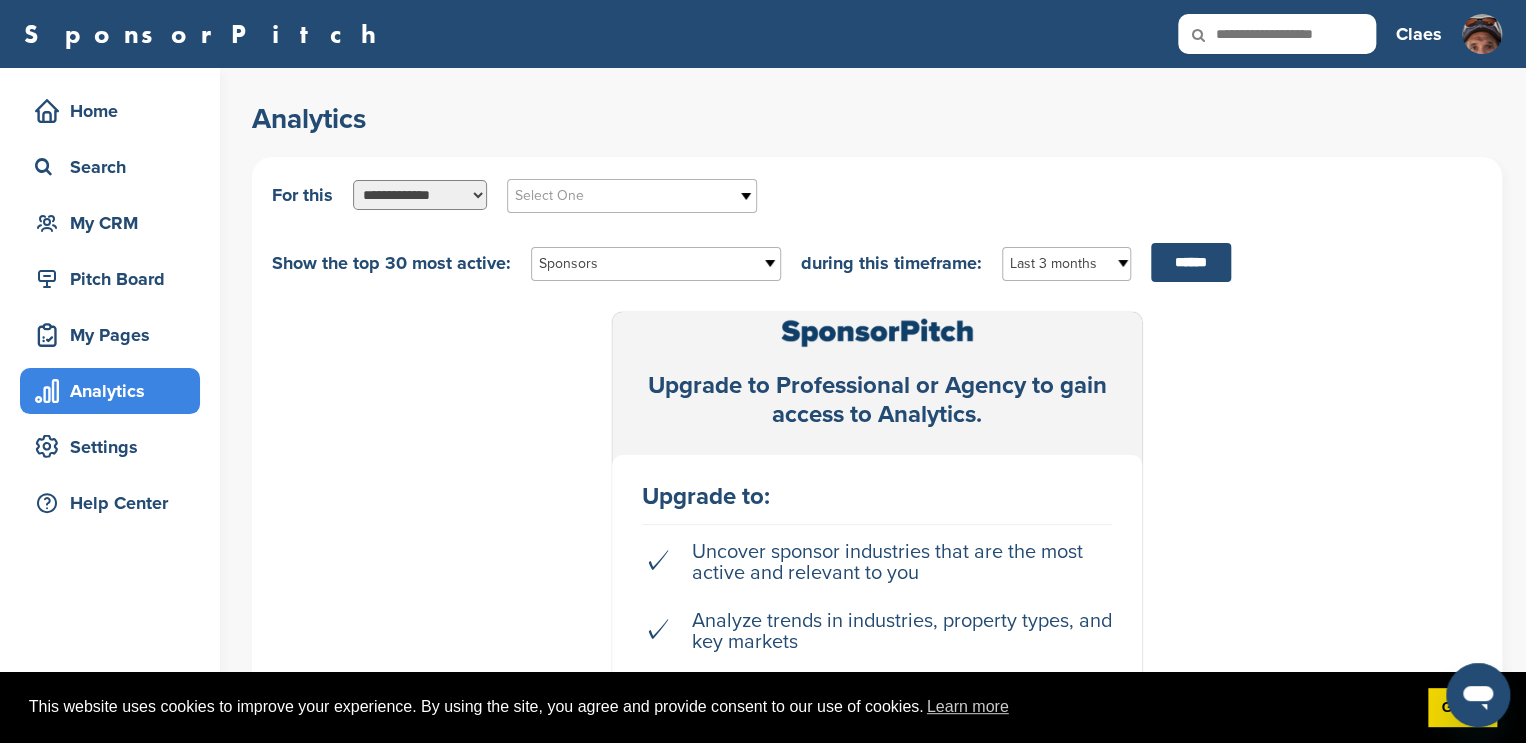 click on "Select One" at bounding box center [619, 196] 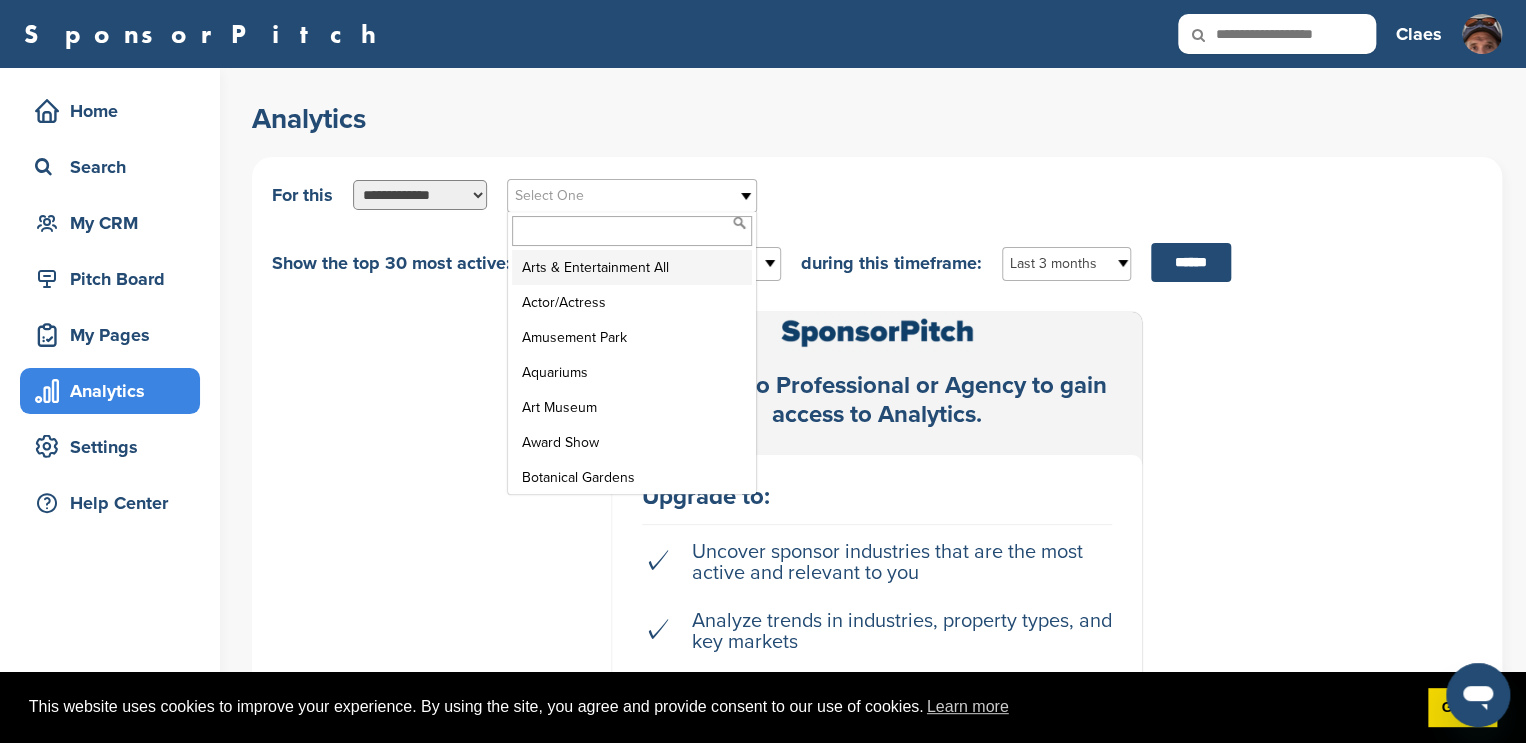 click on "Select One" at bounding box center (619, 196) 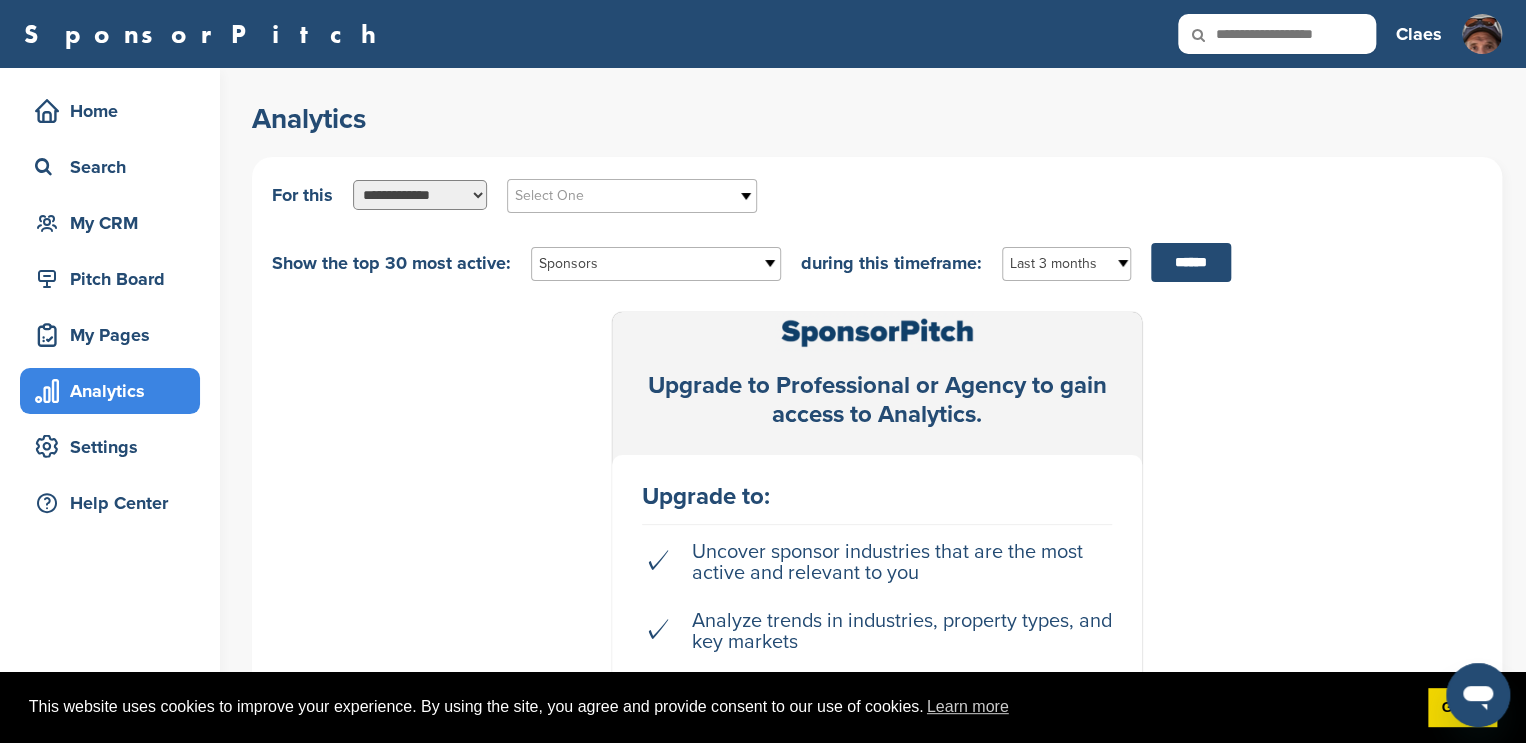 click on "**********" at bounding box center (420, 194) 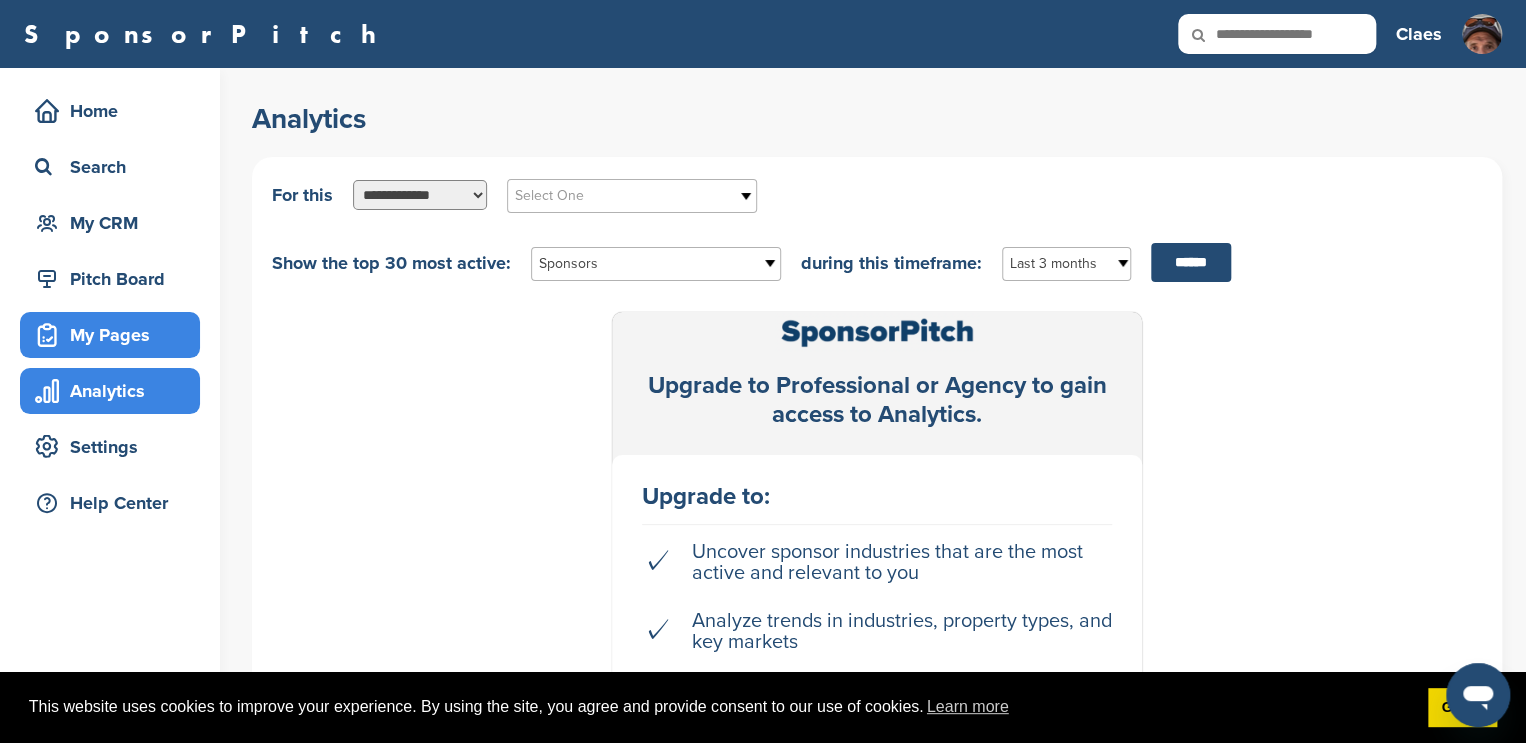 click on "My Pages" at bounding box center [115, 335] 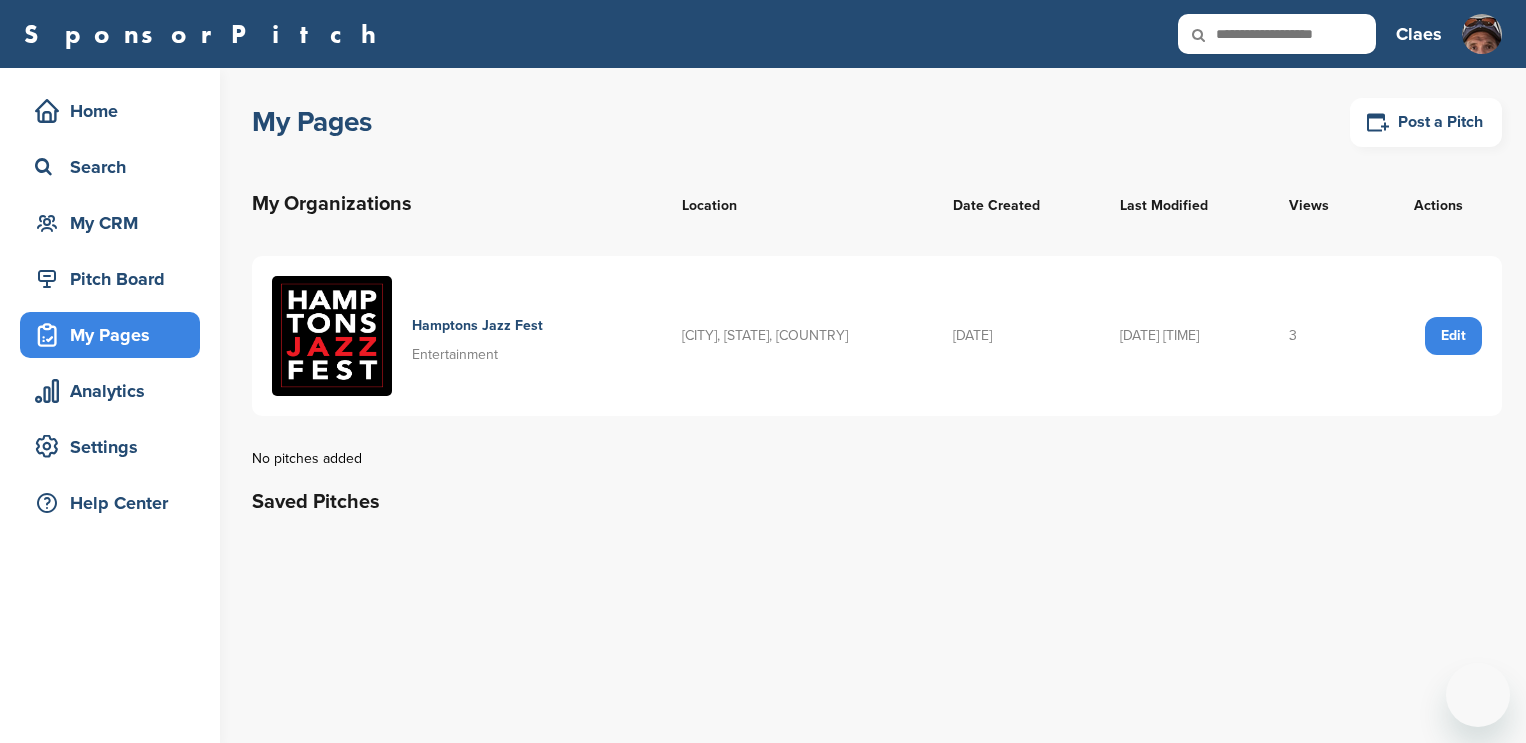 scroll, scrollTop: 0, scrollLeft: 0, axis: both 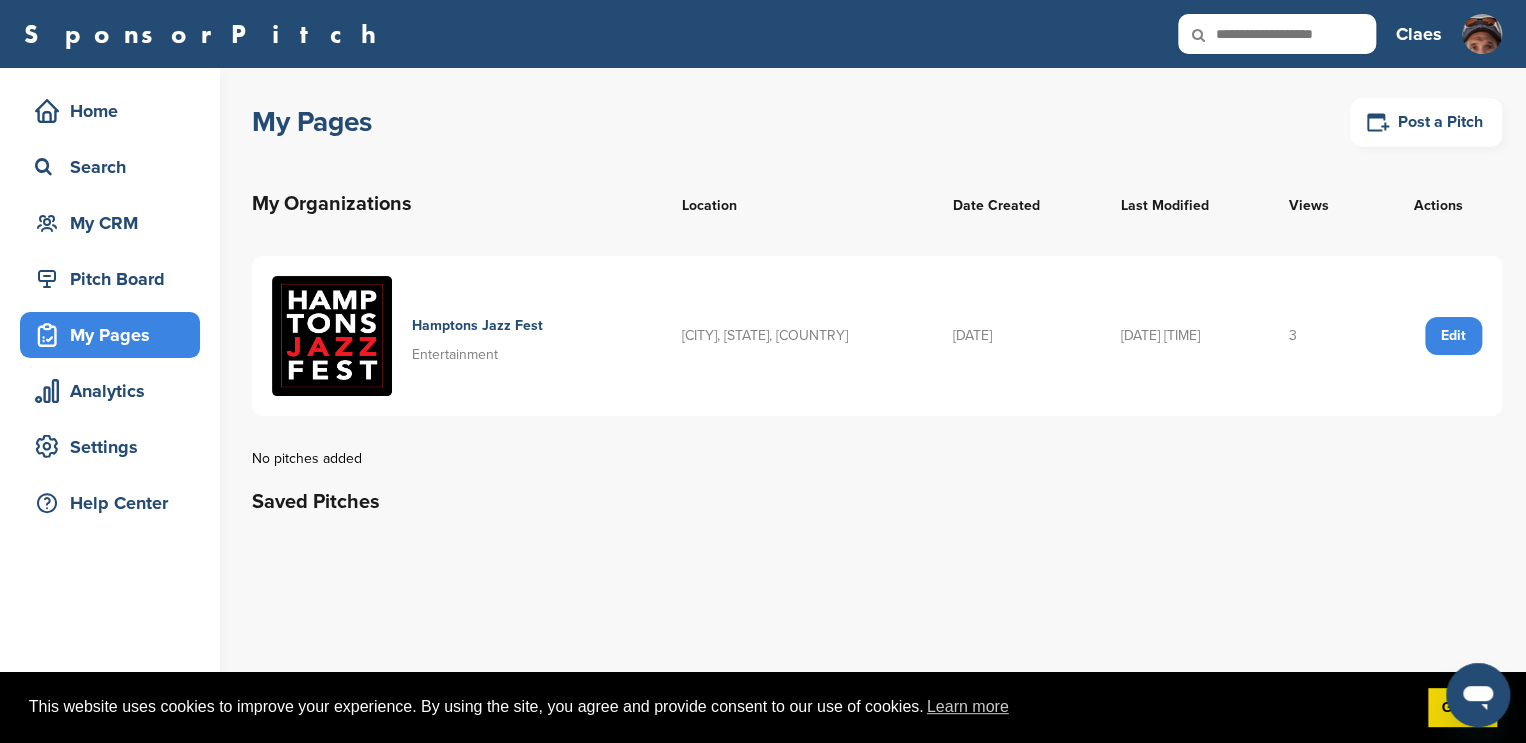 click at bounding box center (332, 336) 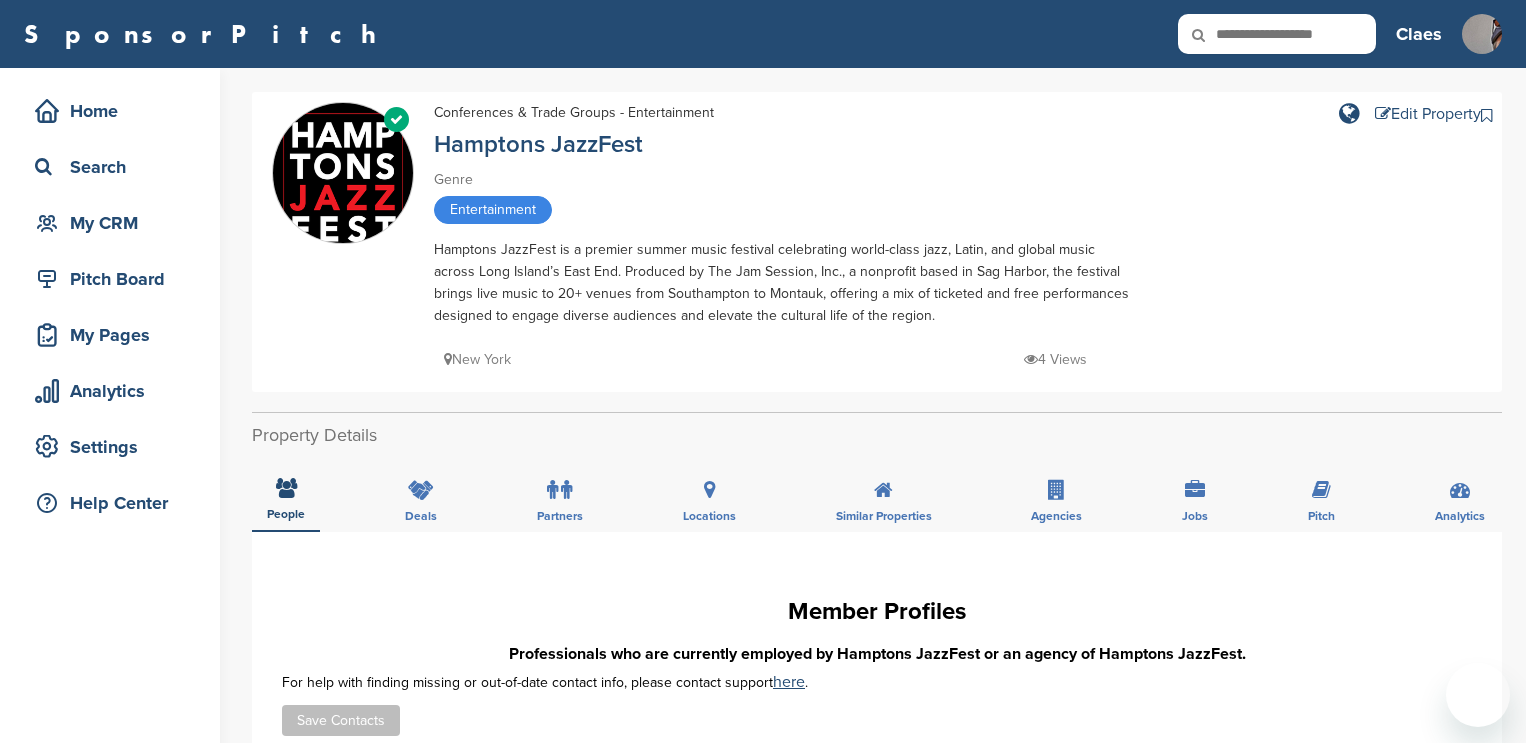 scroll, scrollTop: 0, scrollLeft: 0, axis: both 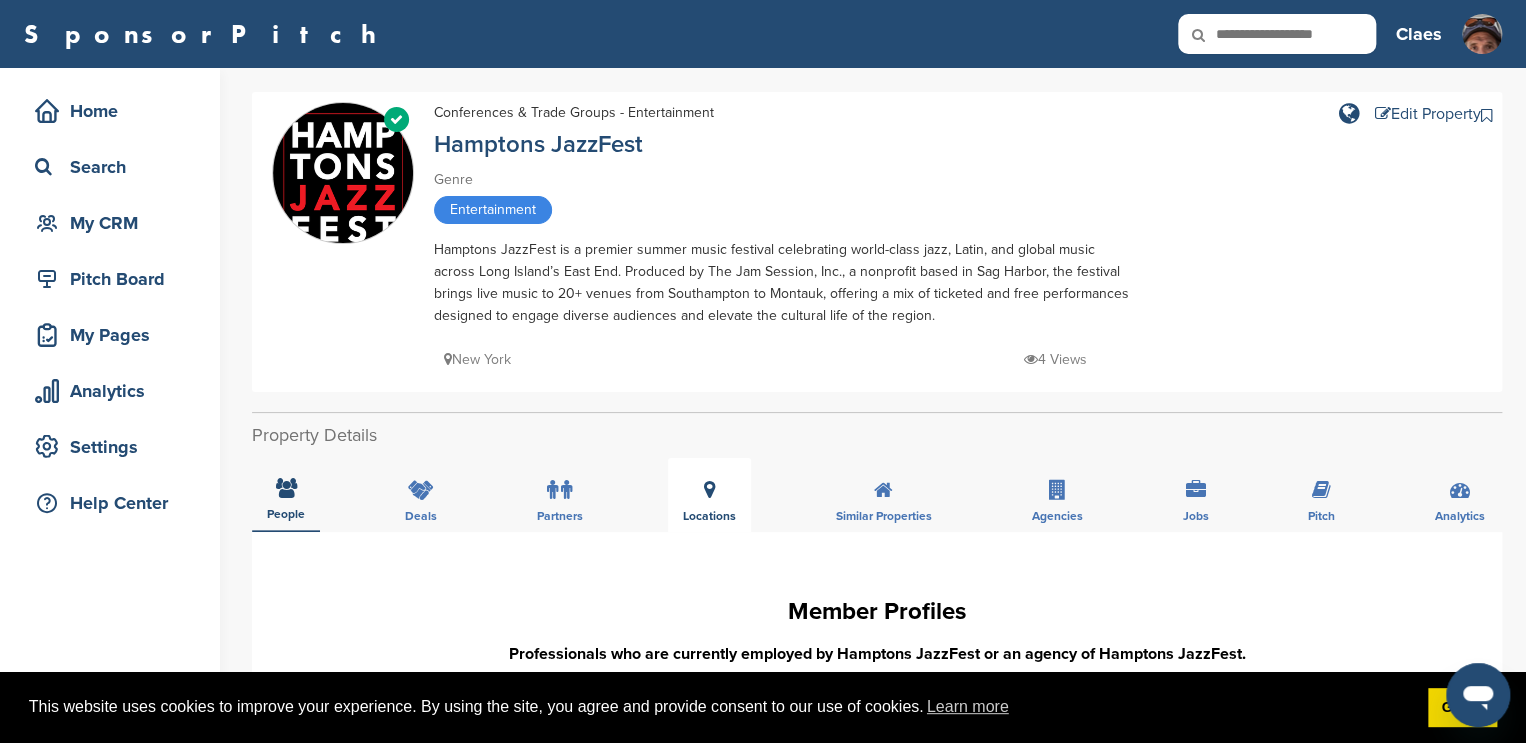 click on "Locations" at bounding box center (286, 514) 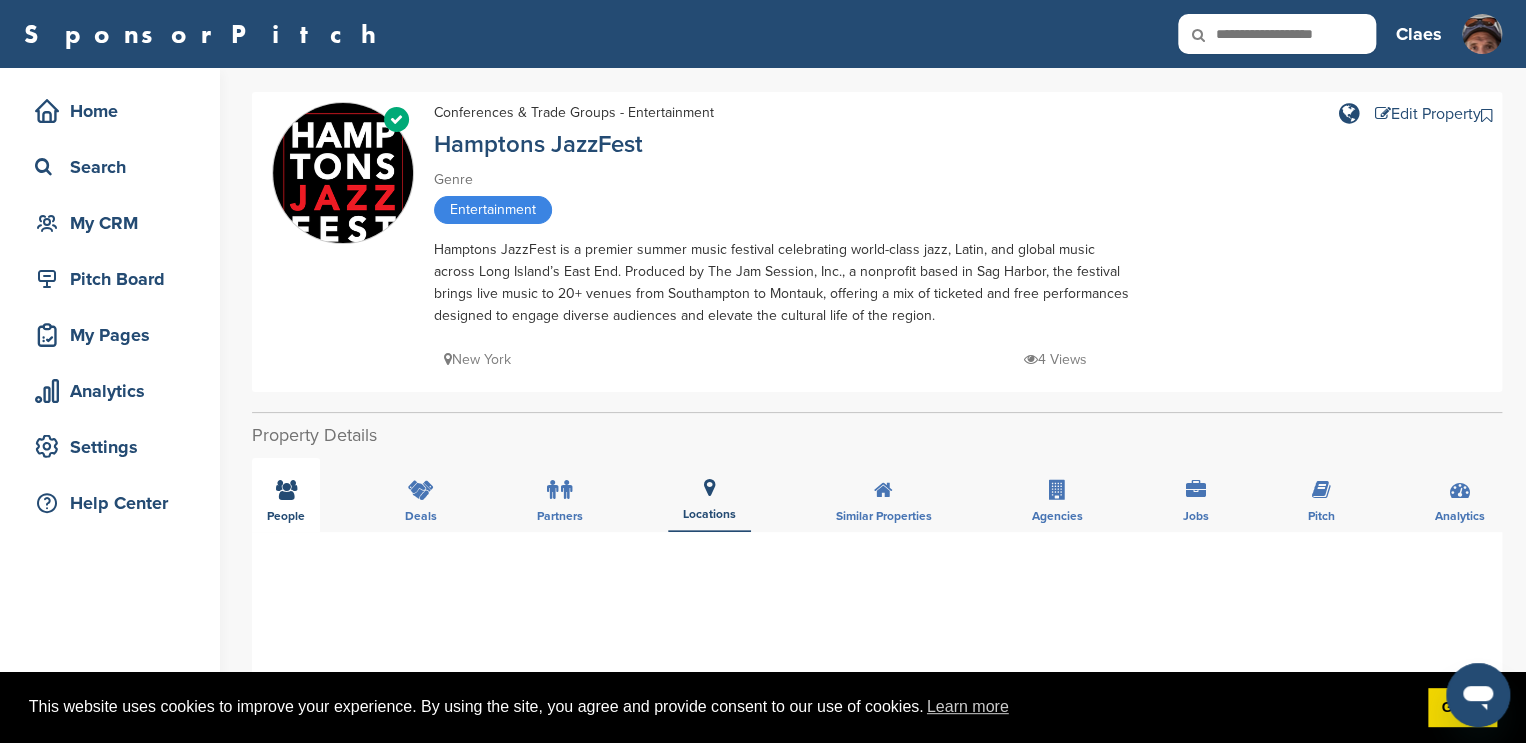 click on "People" at bounding box center [286, 495] 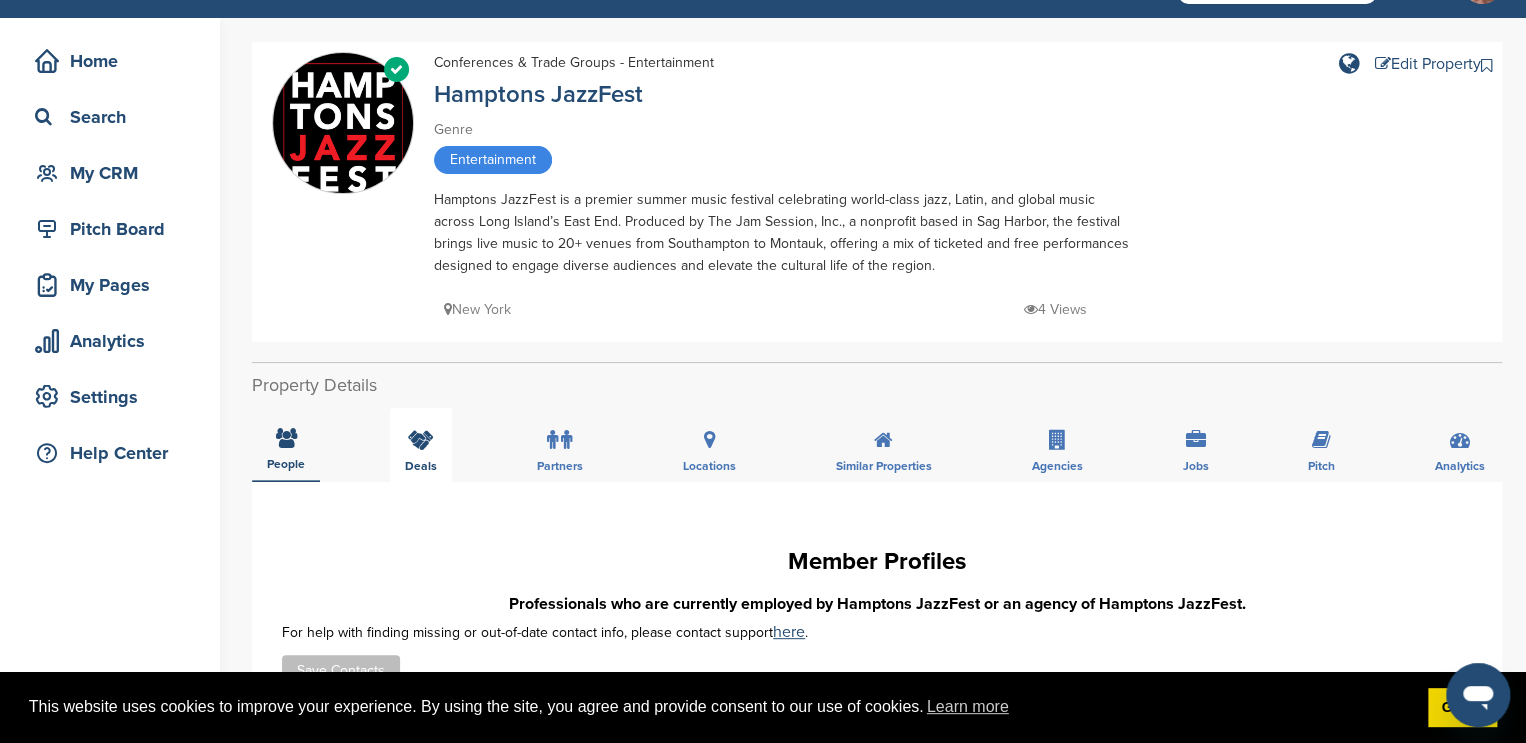scroll, scrollTop: 48, scrollLeft: 0, axis: vertical 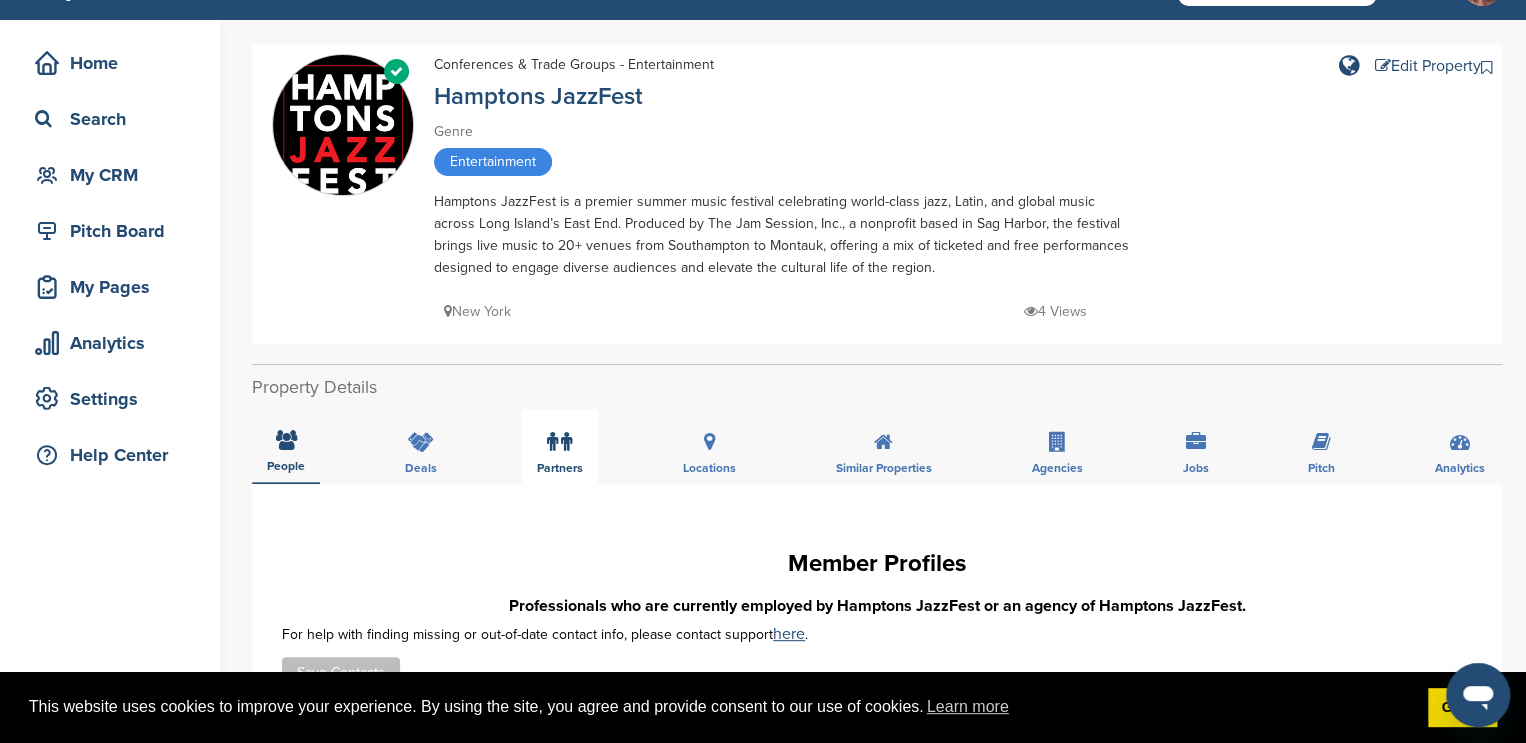 click at bounding box center [566, 442] 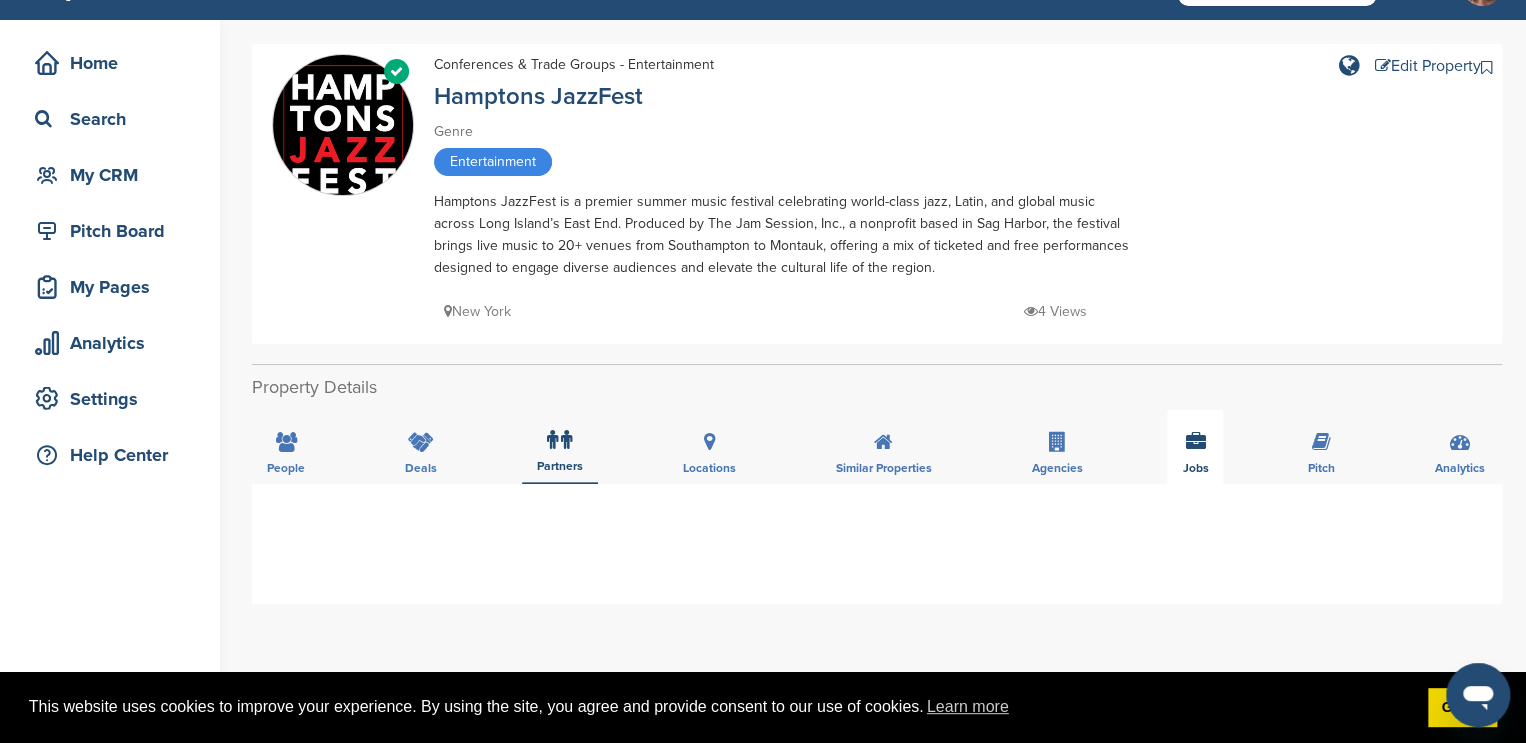 click at bounding box center [1195, 442] 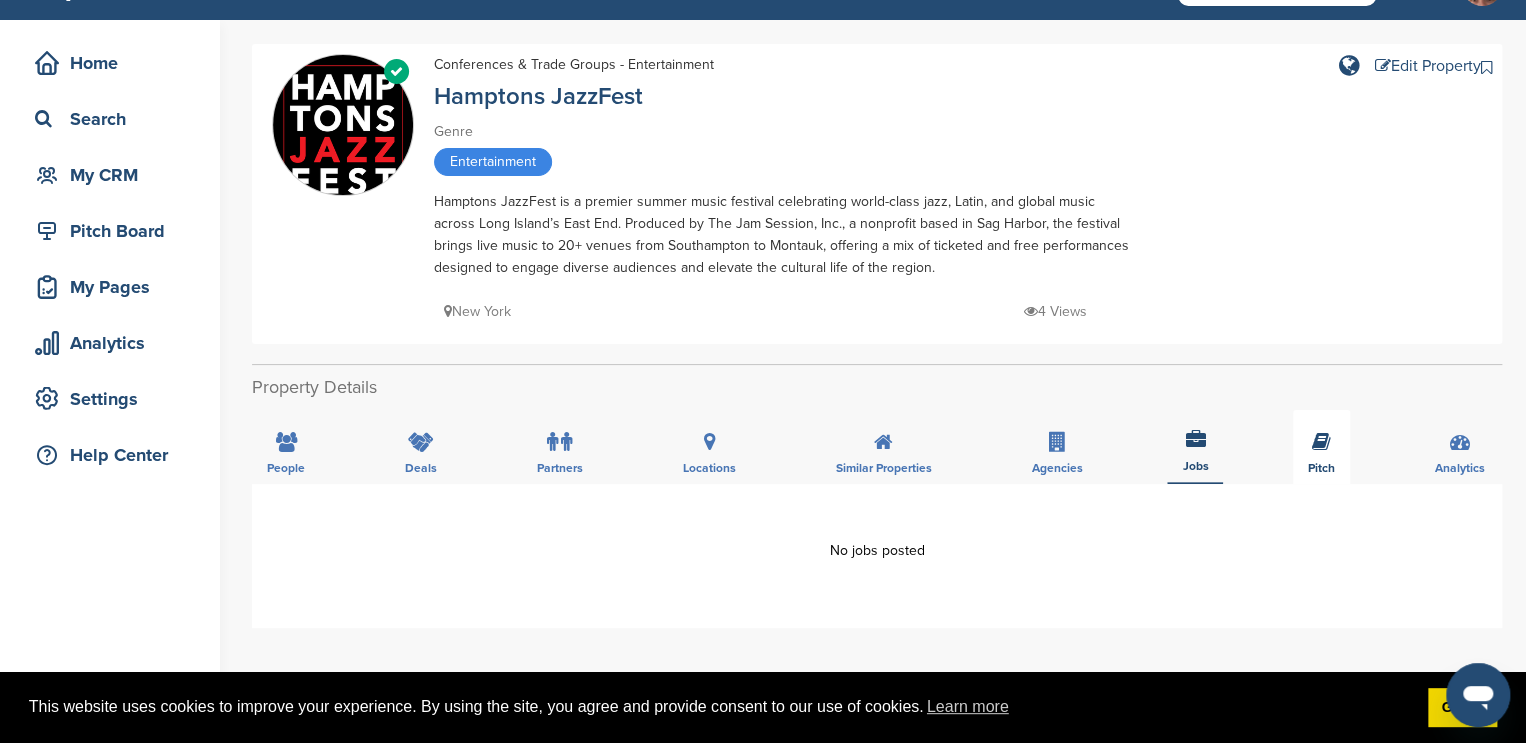 click at bounding box center [1321, 442] 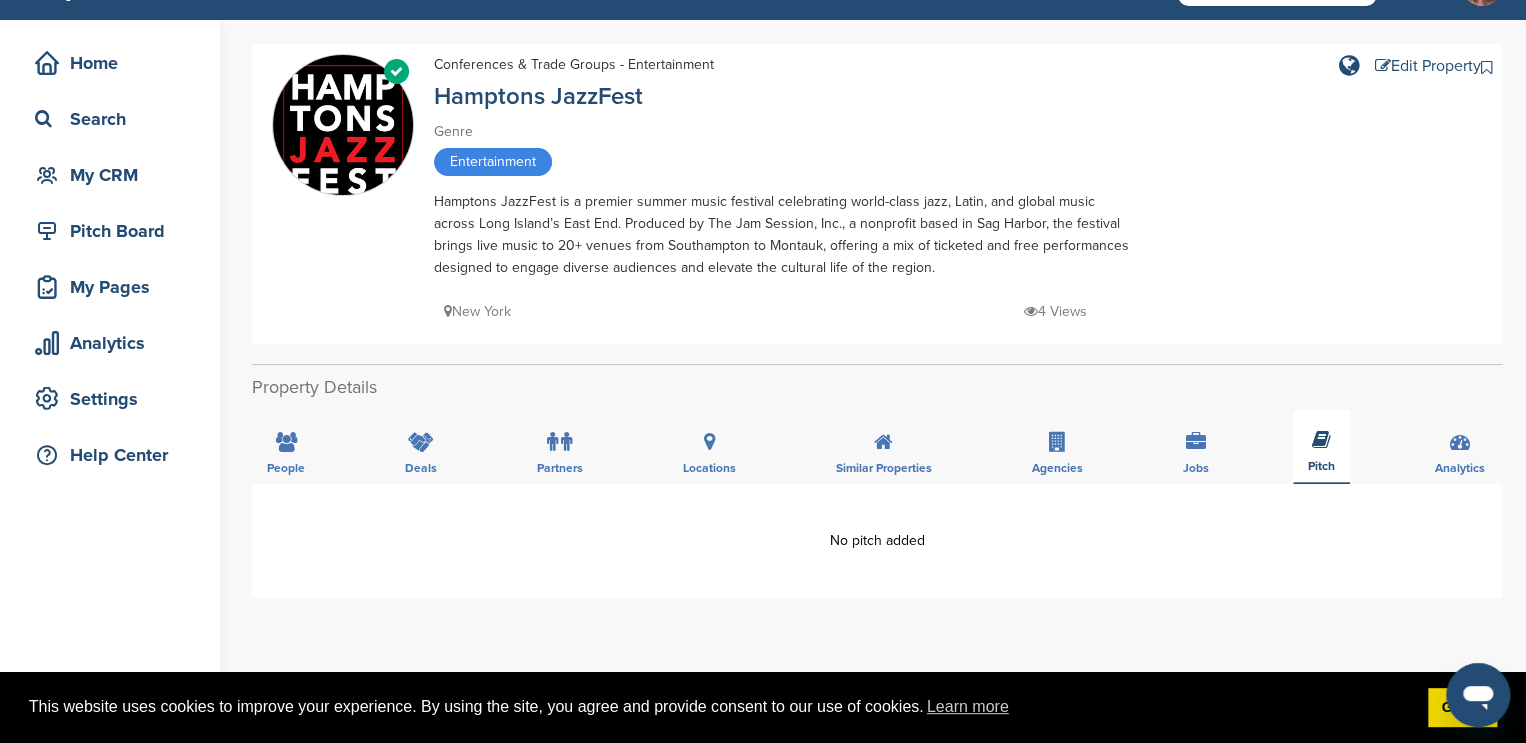 click on "Pitch" at bounding box center (1321, 447) 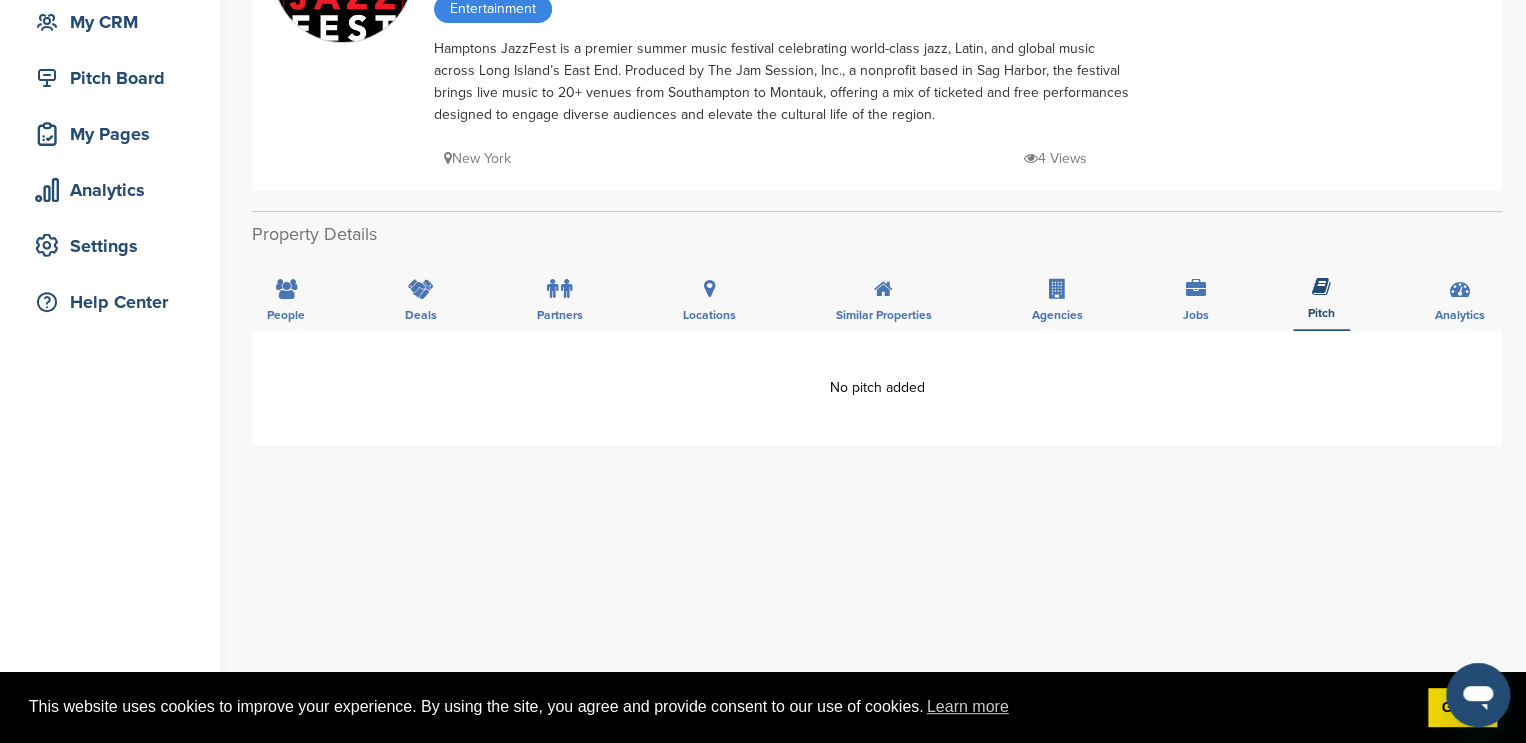 scroll, scrollTop: 203, scrollLeft: 0, axis: vertical 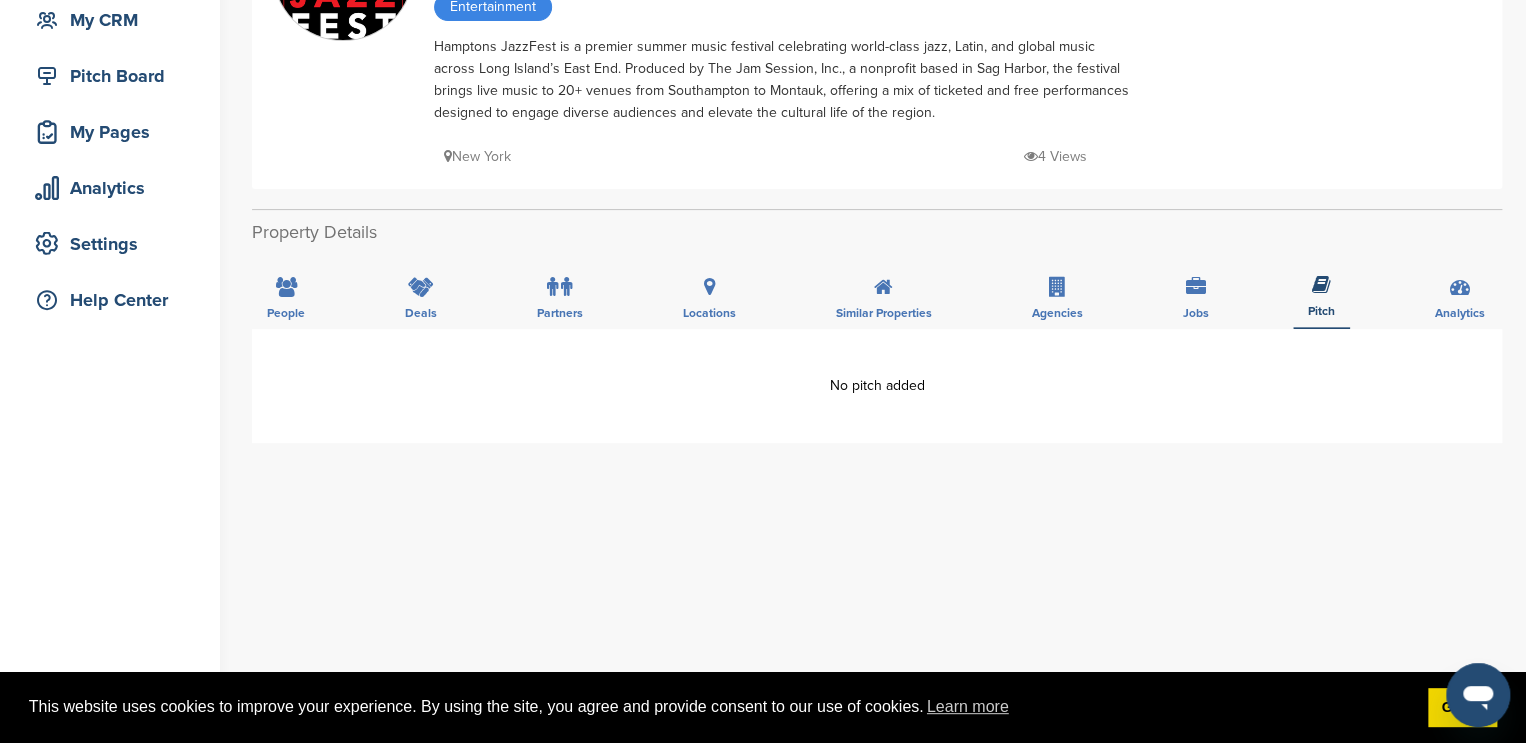 click on "No pitch added" at bounding box center (877, 386) 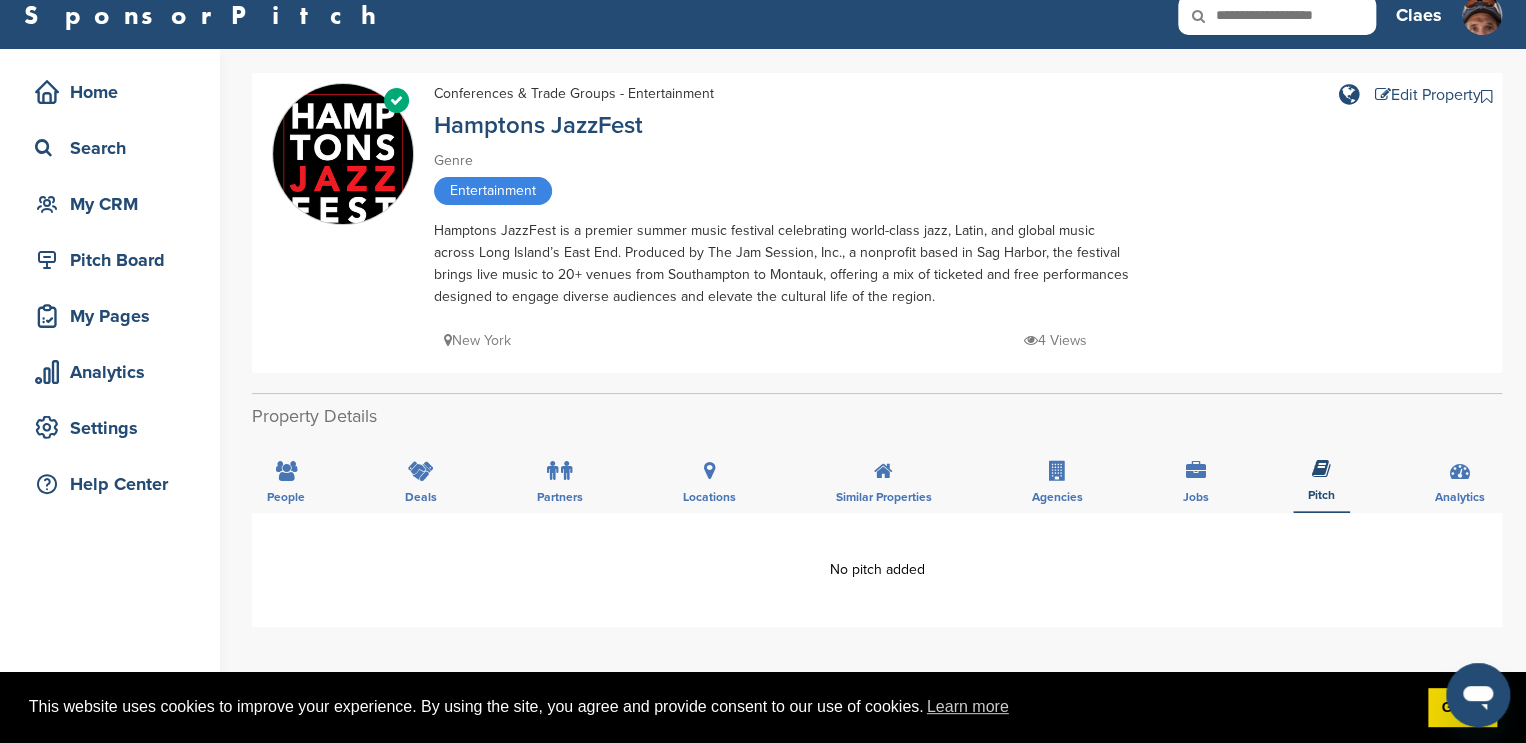 scroll, scrollTop: 0, scrollLeft: 0, axis: both 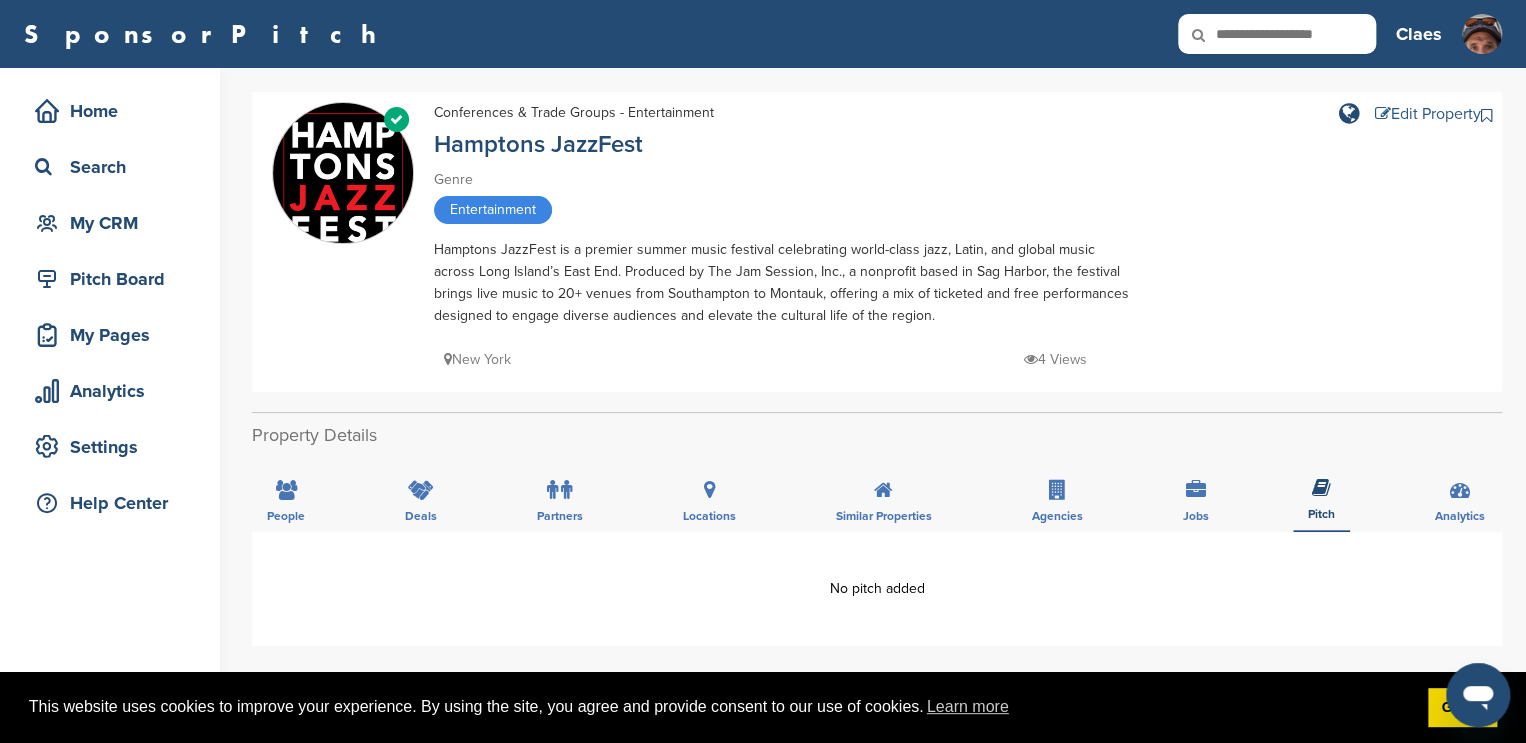 click at bounding box center [1383, 114] 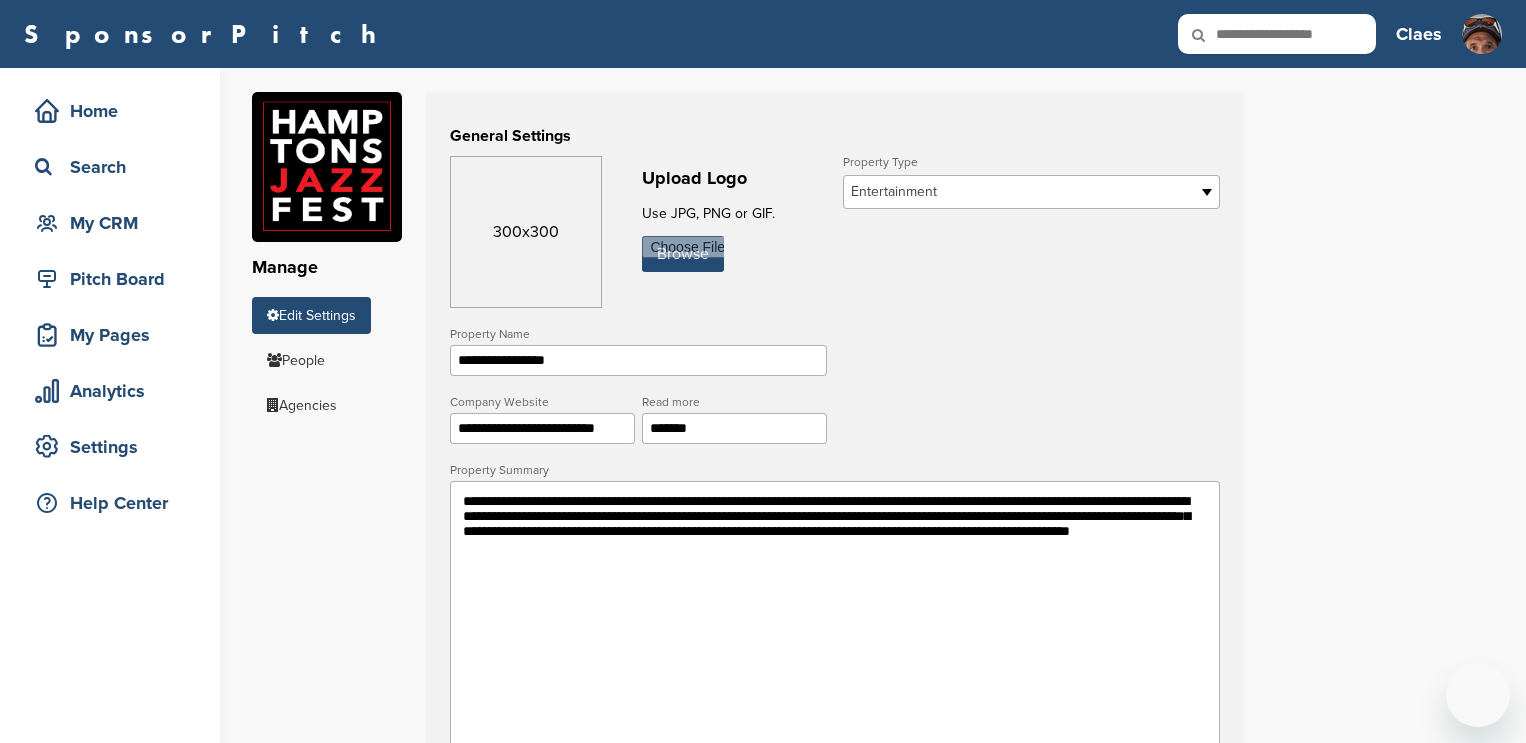 scroll, scrollTop: 0, scrollLeft: 0, axis: both 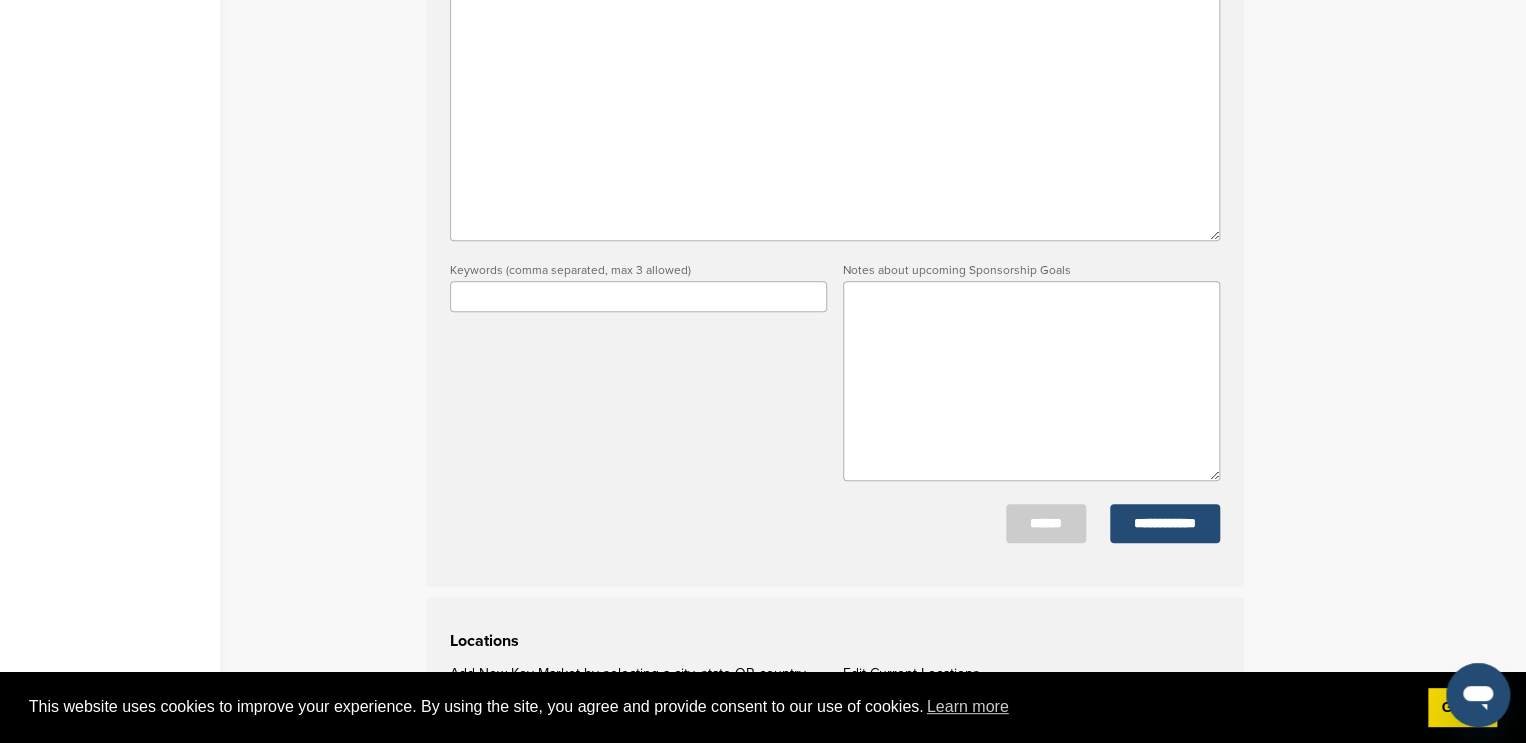 click at bounding box center (1031, 381) 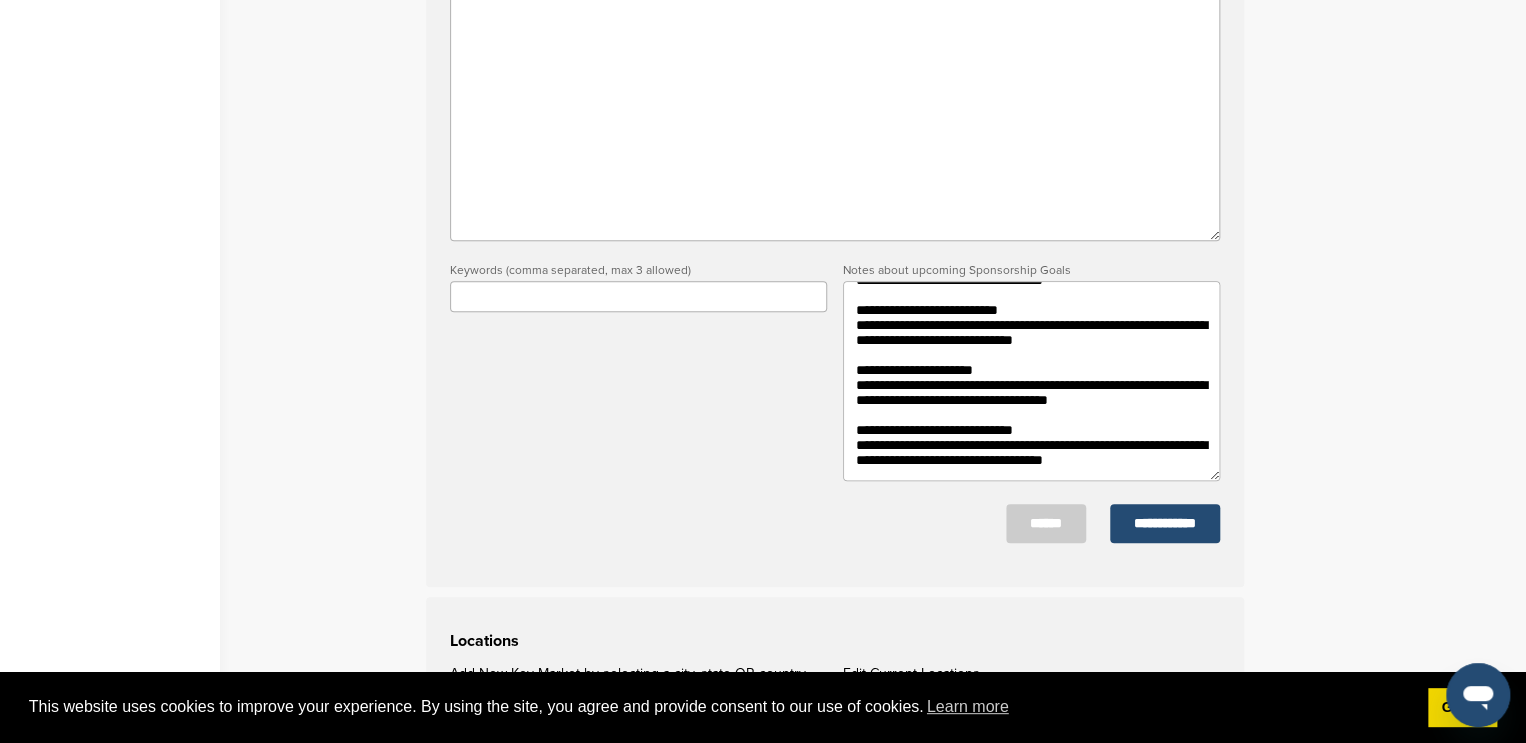scroll, scrollTop: 228, scrollLeft: 0, axis: vertical 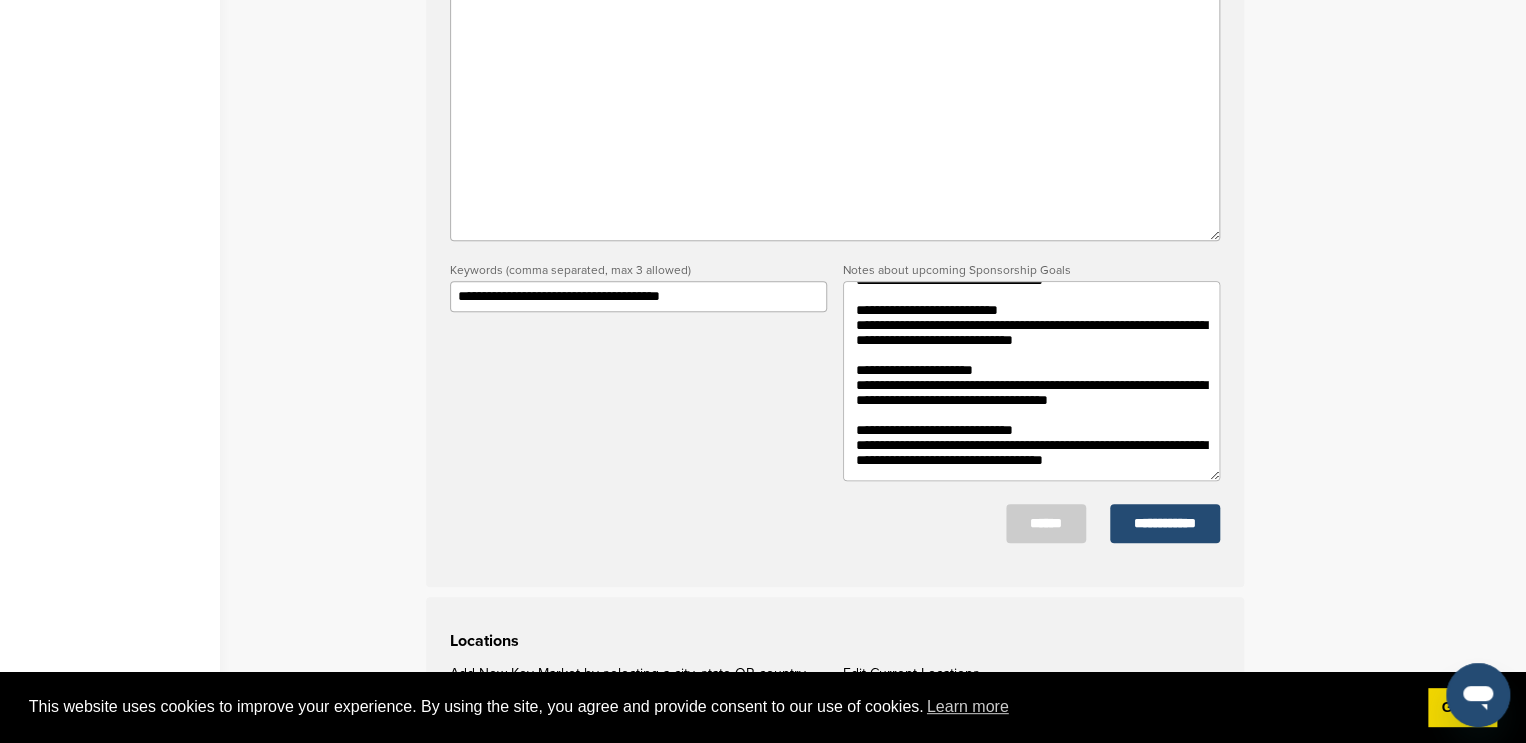 type on "**********" 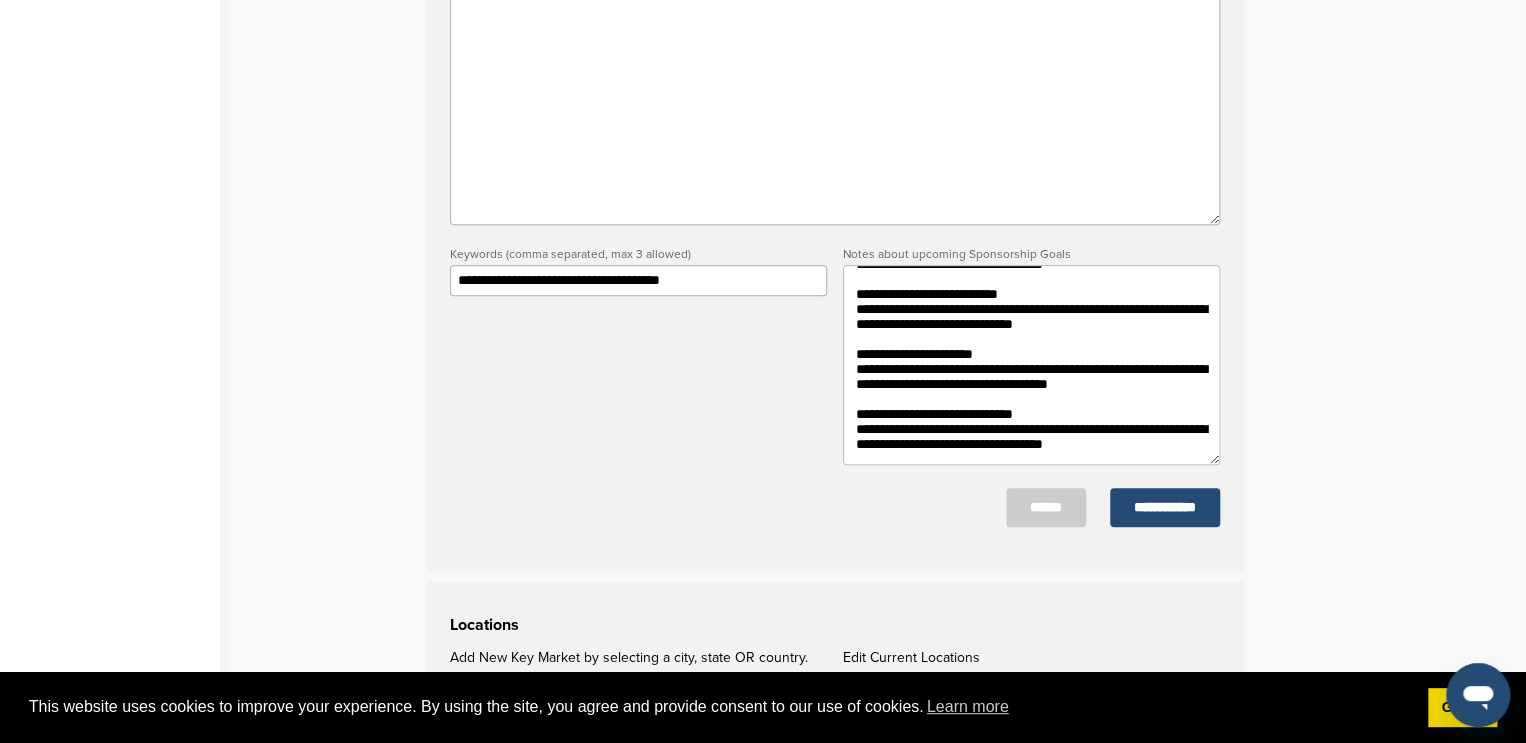 scroll, scrollTop: 655, scrollLeft: 0, axis: vertical 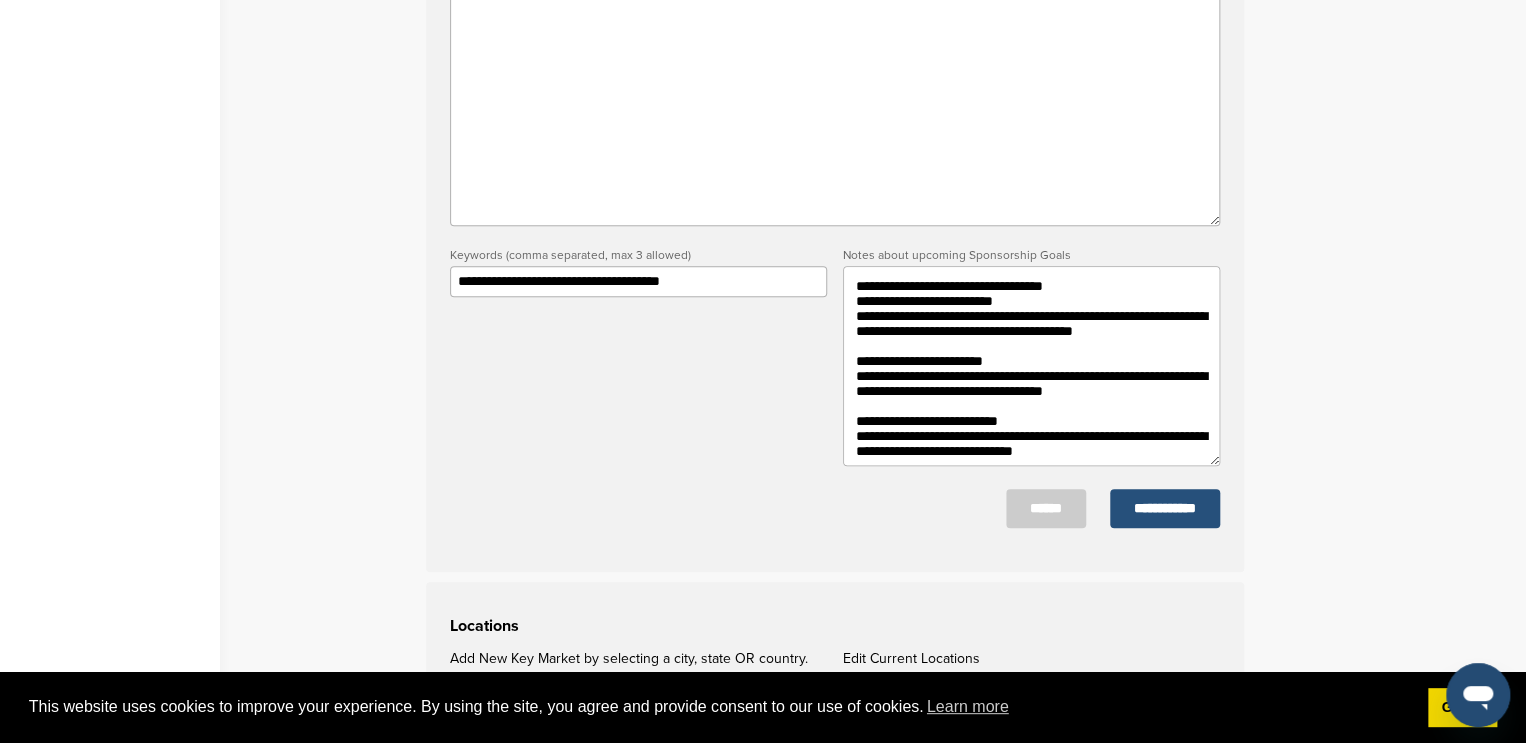 click on "**********" at bounding box center [1165, 508] 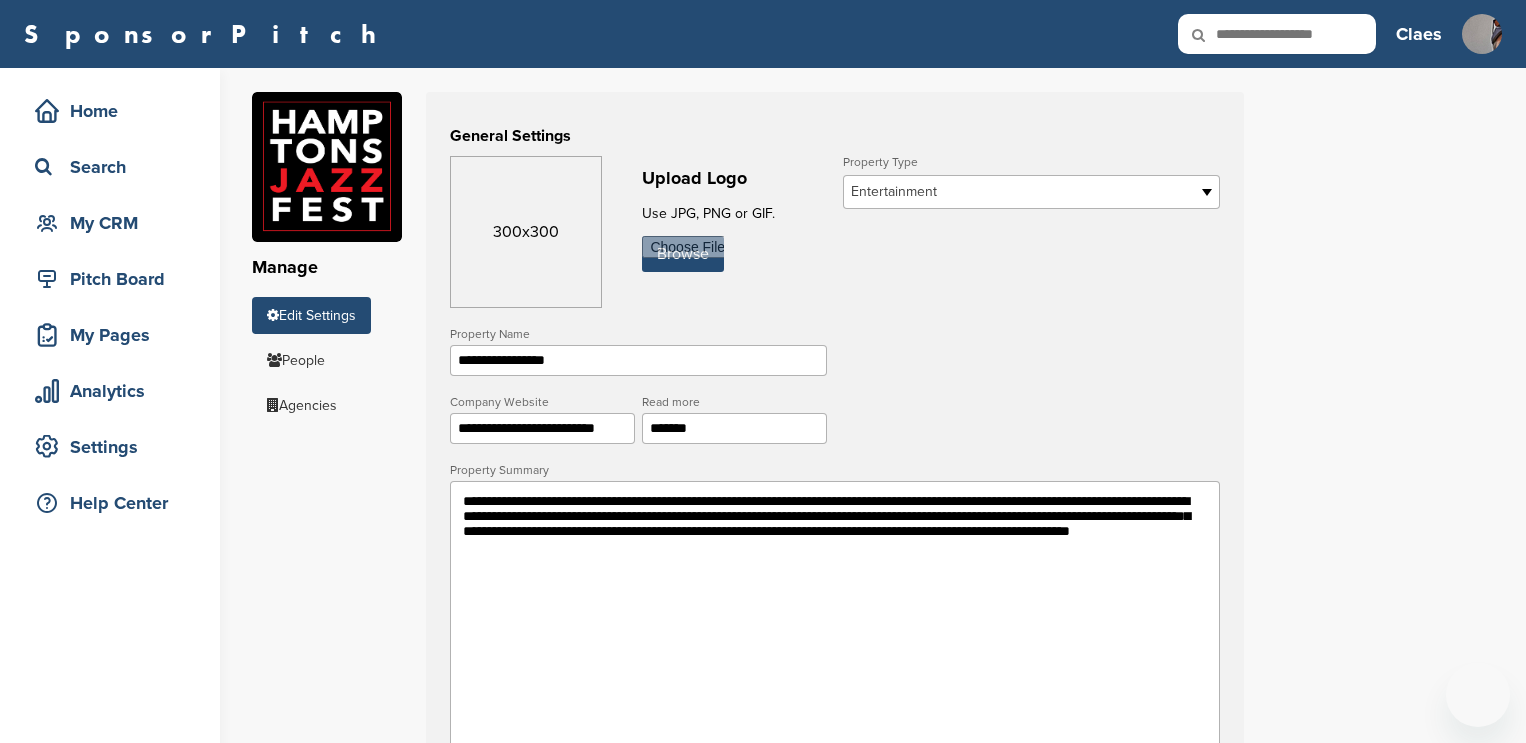 scroll, scrollTop: 0, scrollLeft: 0, axis: both 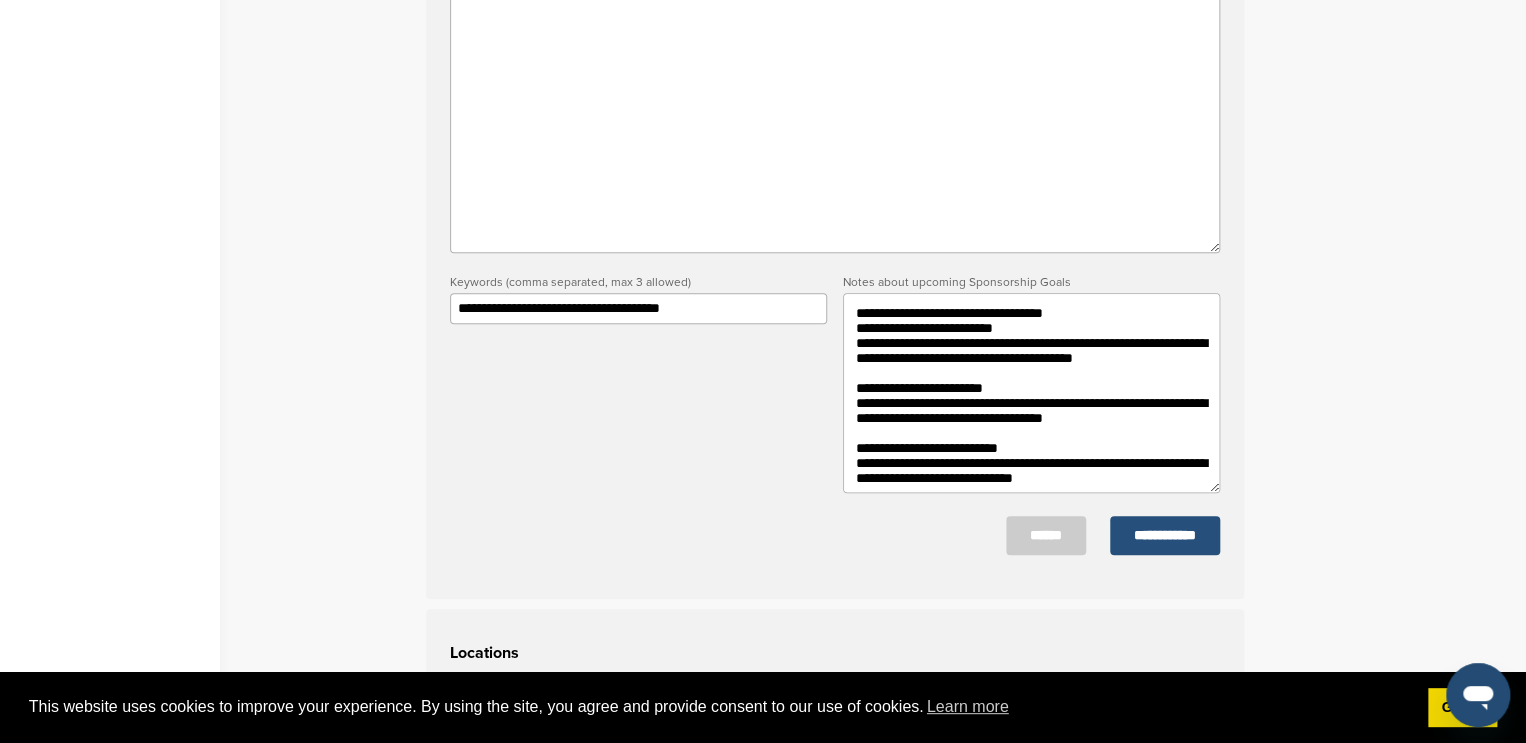 click on "**********" at bounding box center [1165, 535] 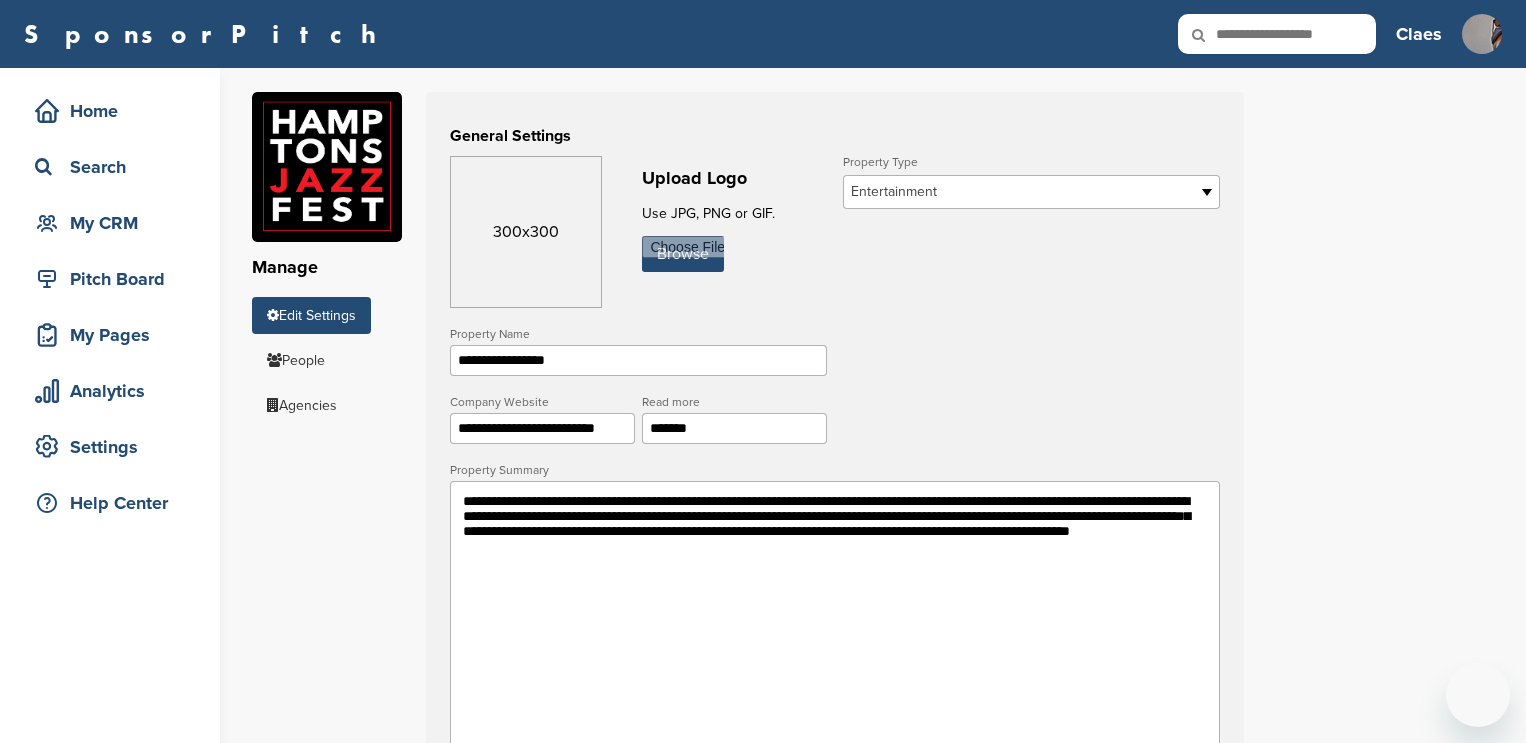 scroll, scrollTop: 0, scrollLeft: 0, axis: both 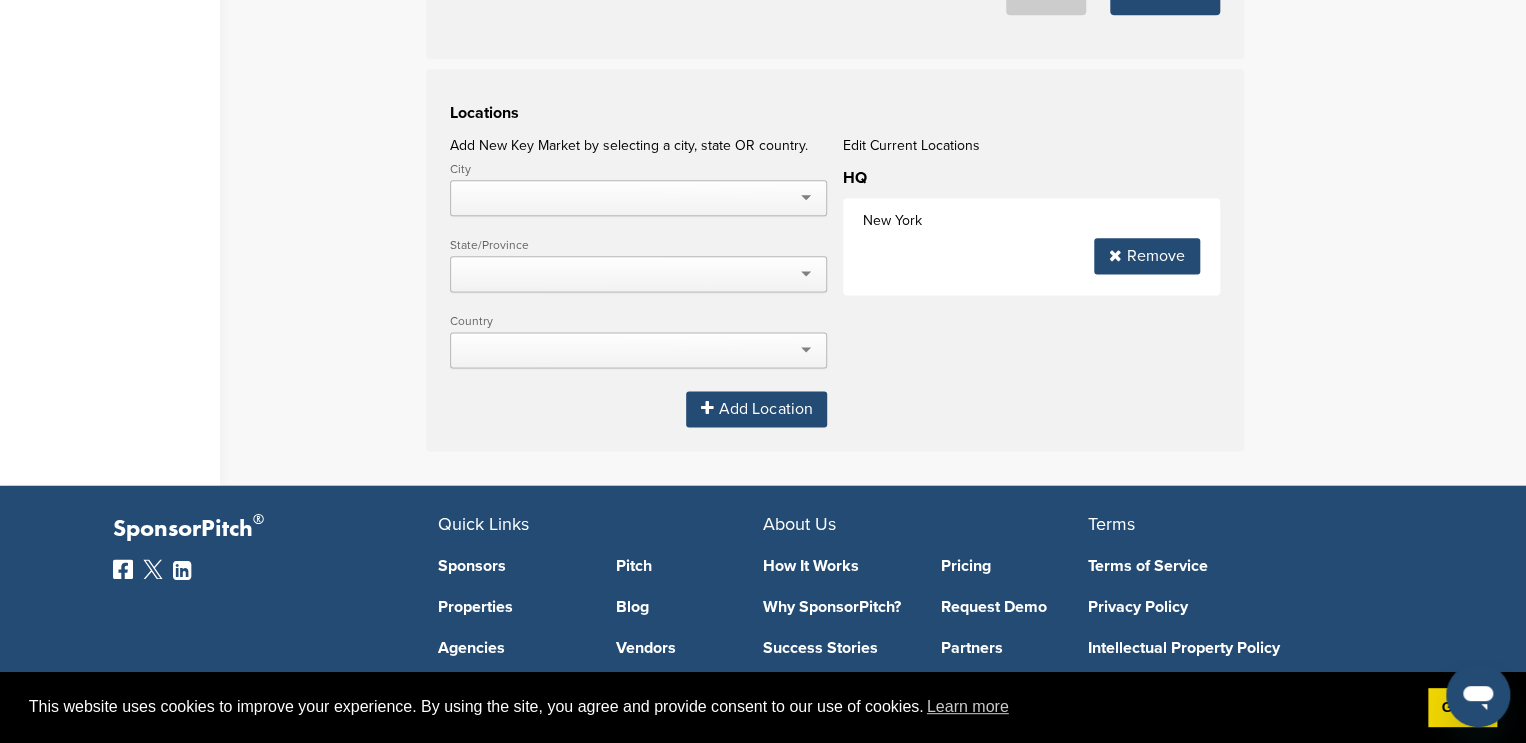 click at bounding box center (638, 198) 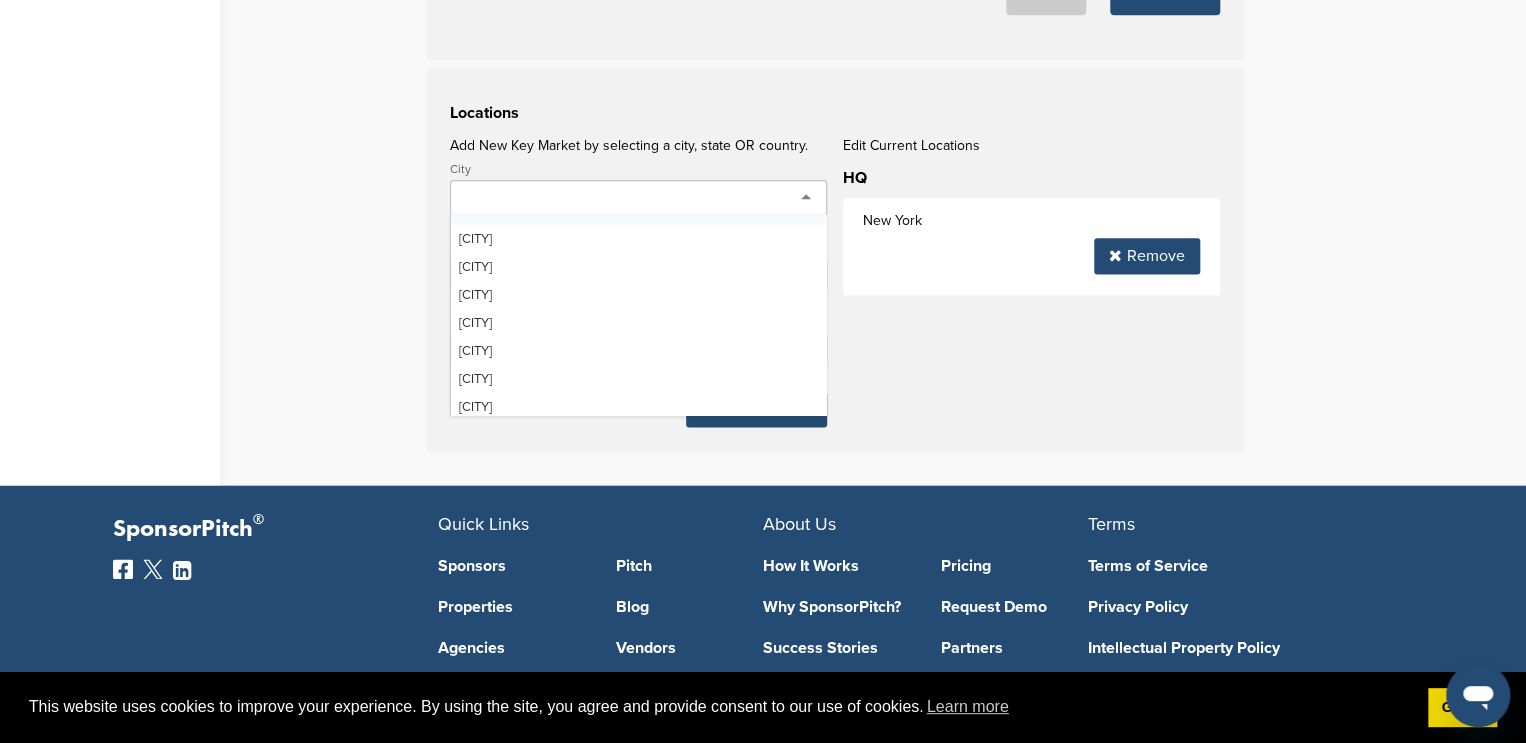 click at bounding box center (638, 198) 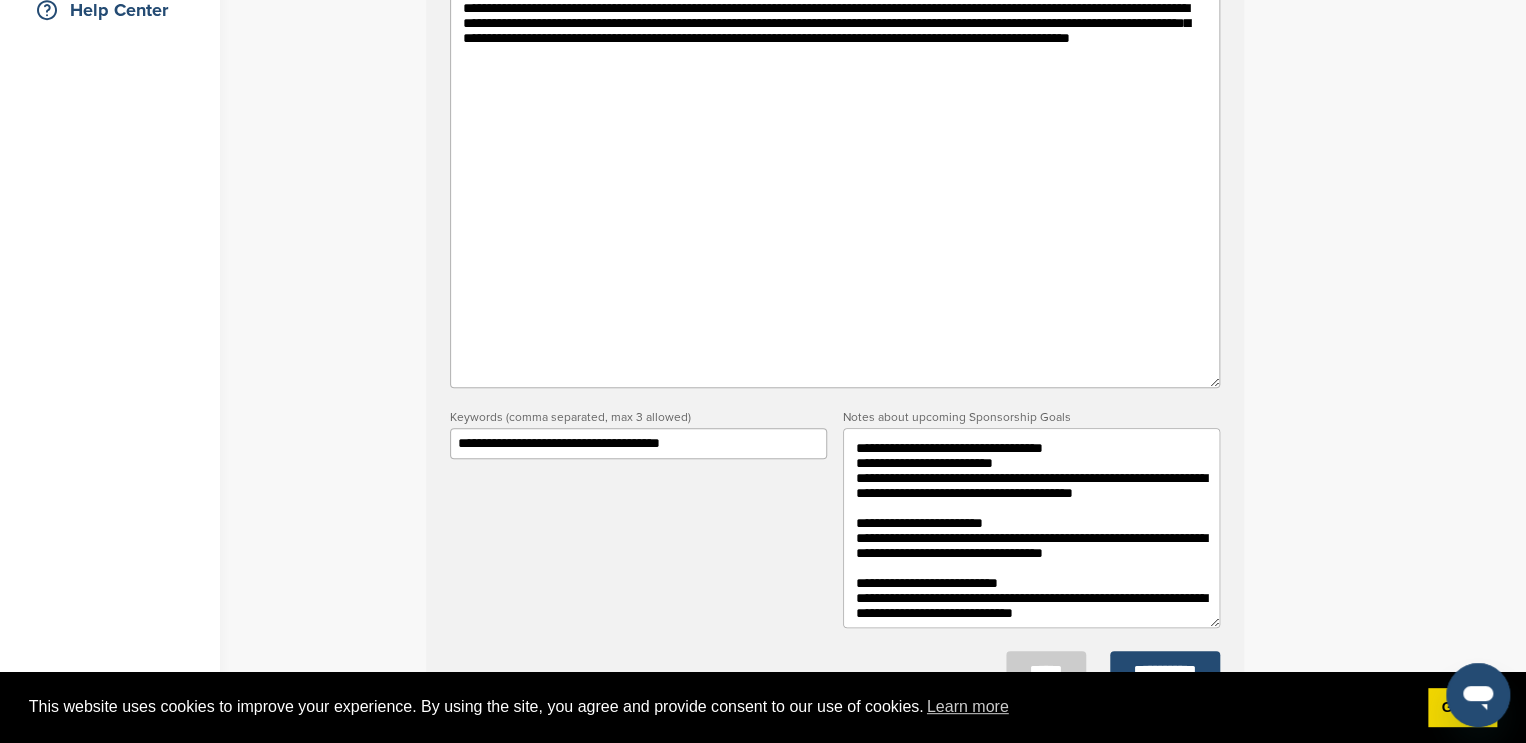 scroll, scrollTop: 0, scrollLeft: 0, axis: both 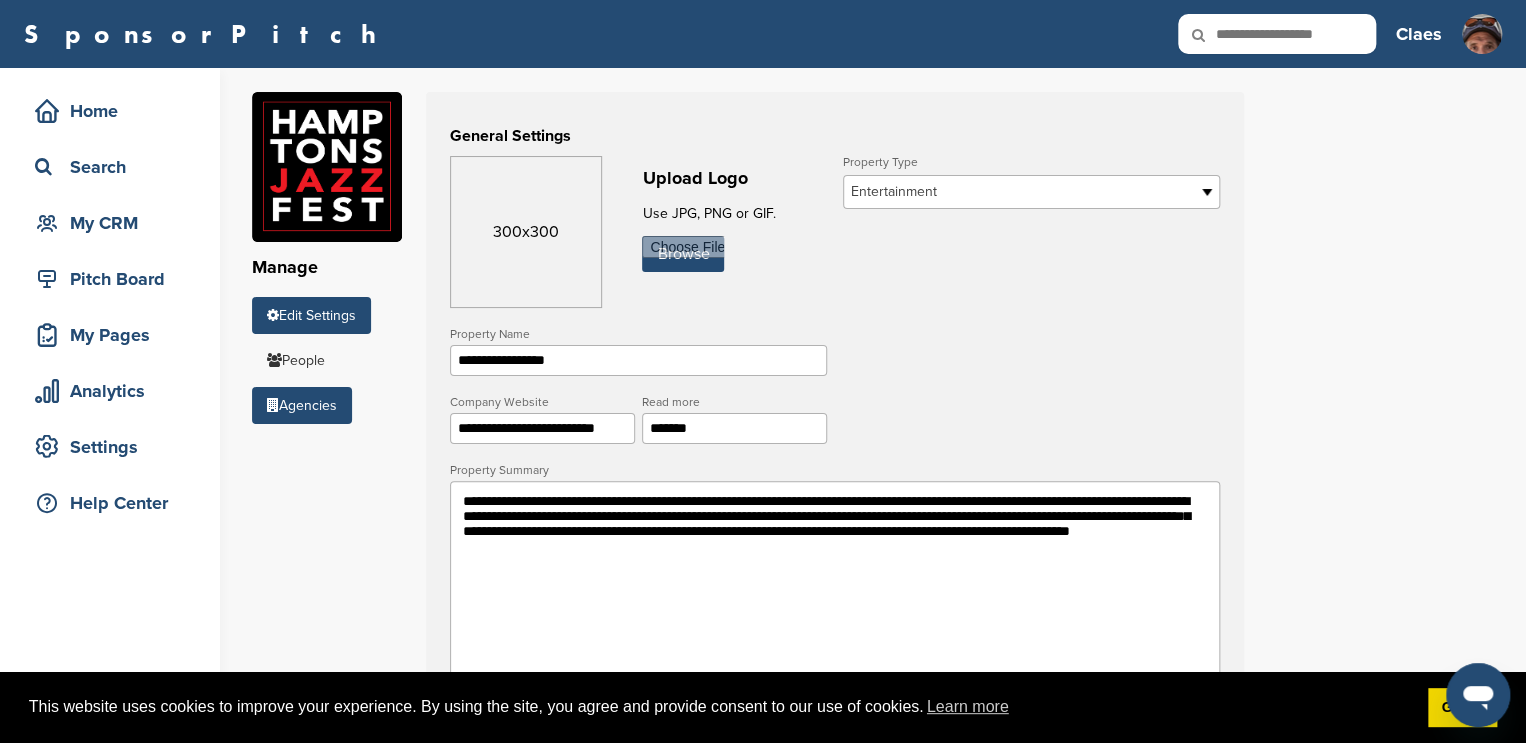 click on "Agencies" at bounding box center [302, 405] 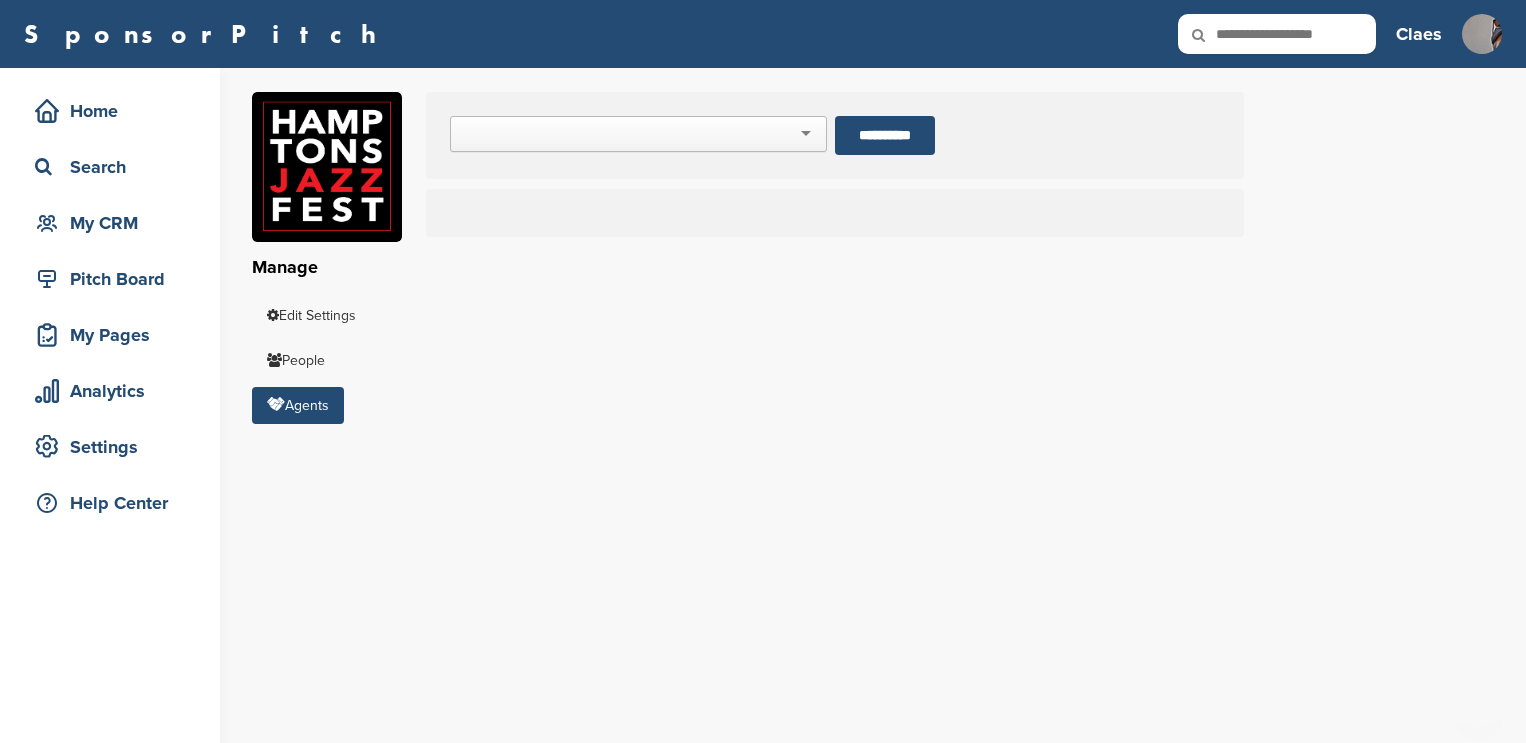 scroll, scrollTop: 0, scrollLeft: 0, axis: both 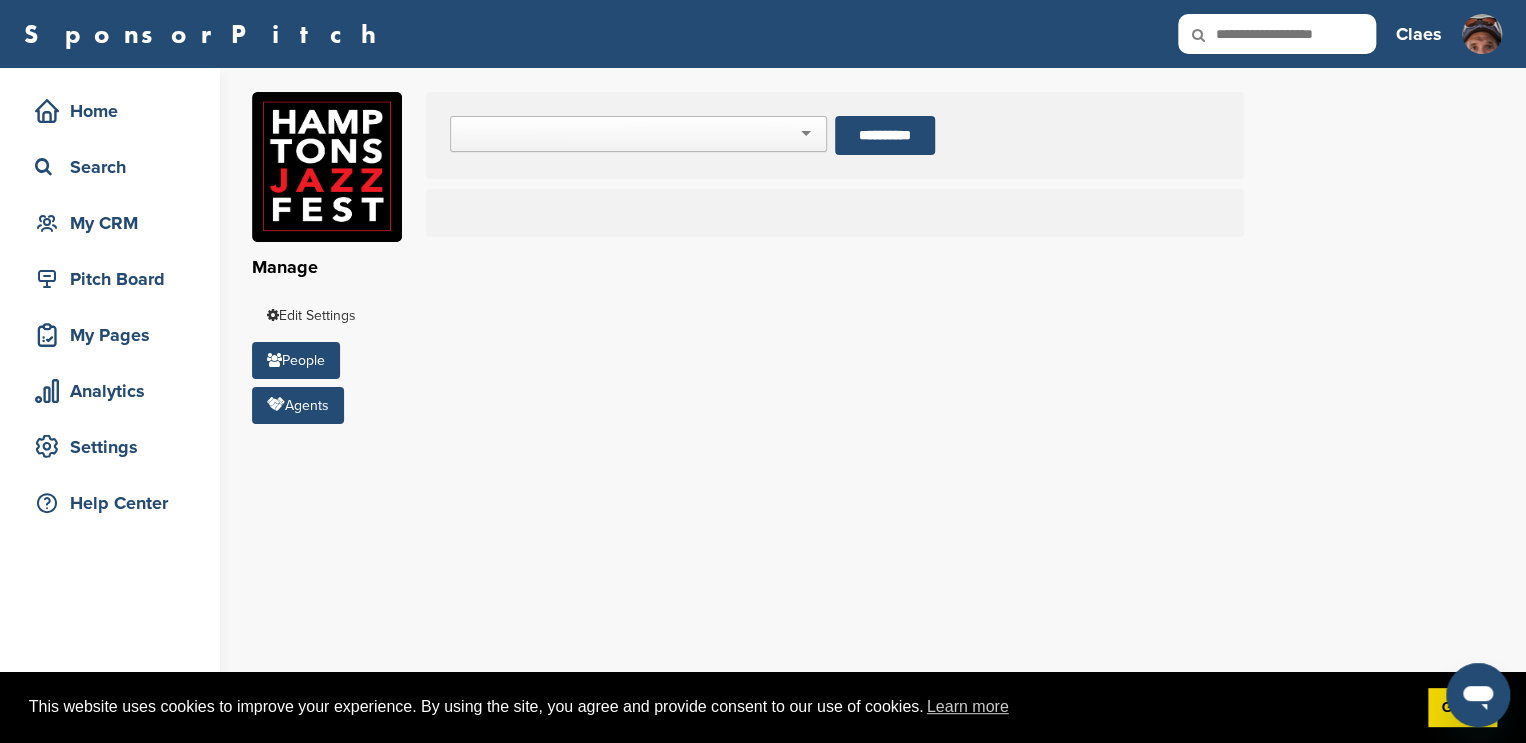 click on "People" at bounding box center [296, 360] 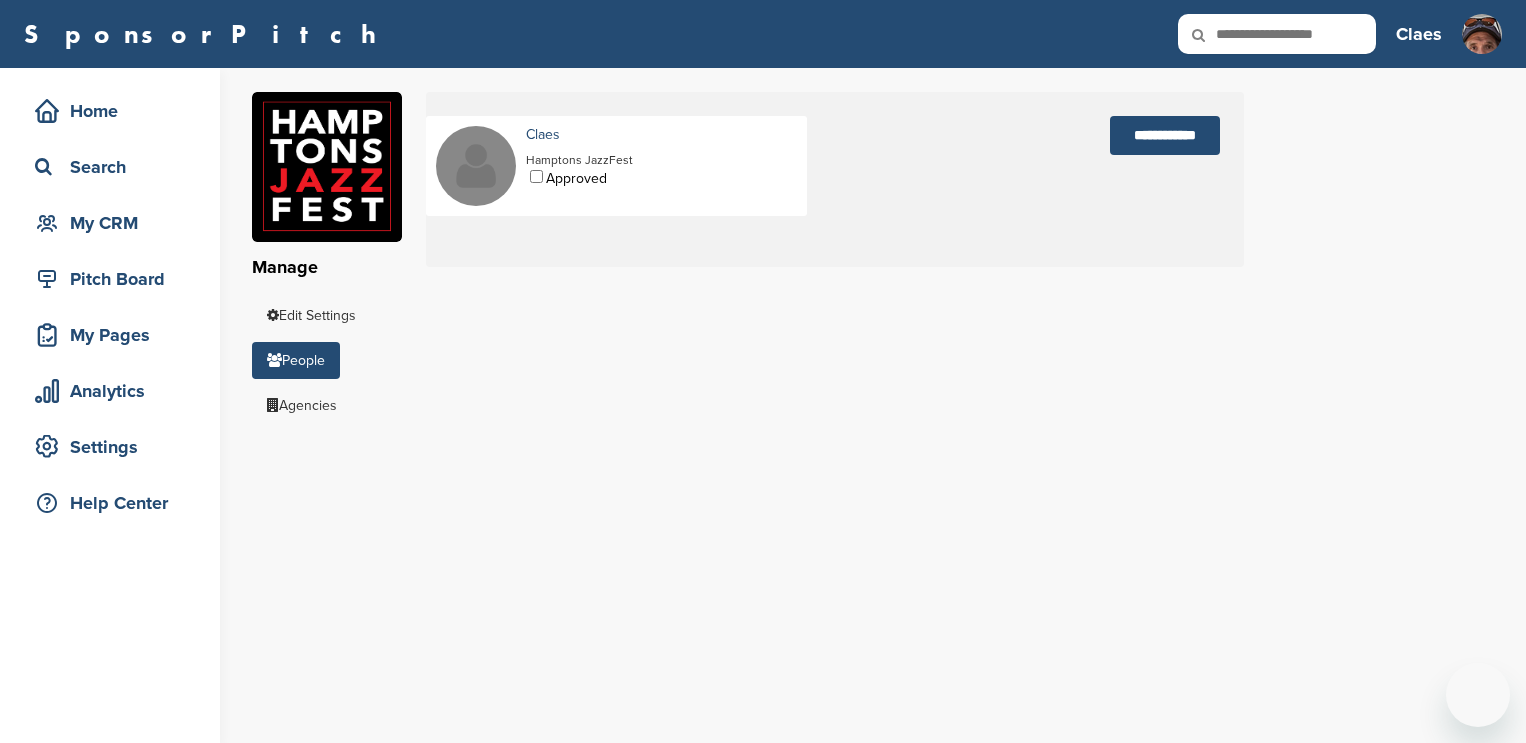 scroll, scrollTop: 0, scrollLeft: 0, axis: both 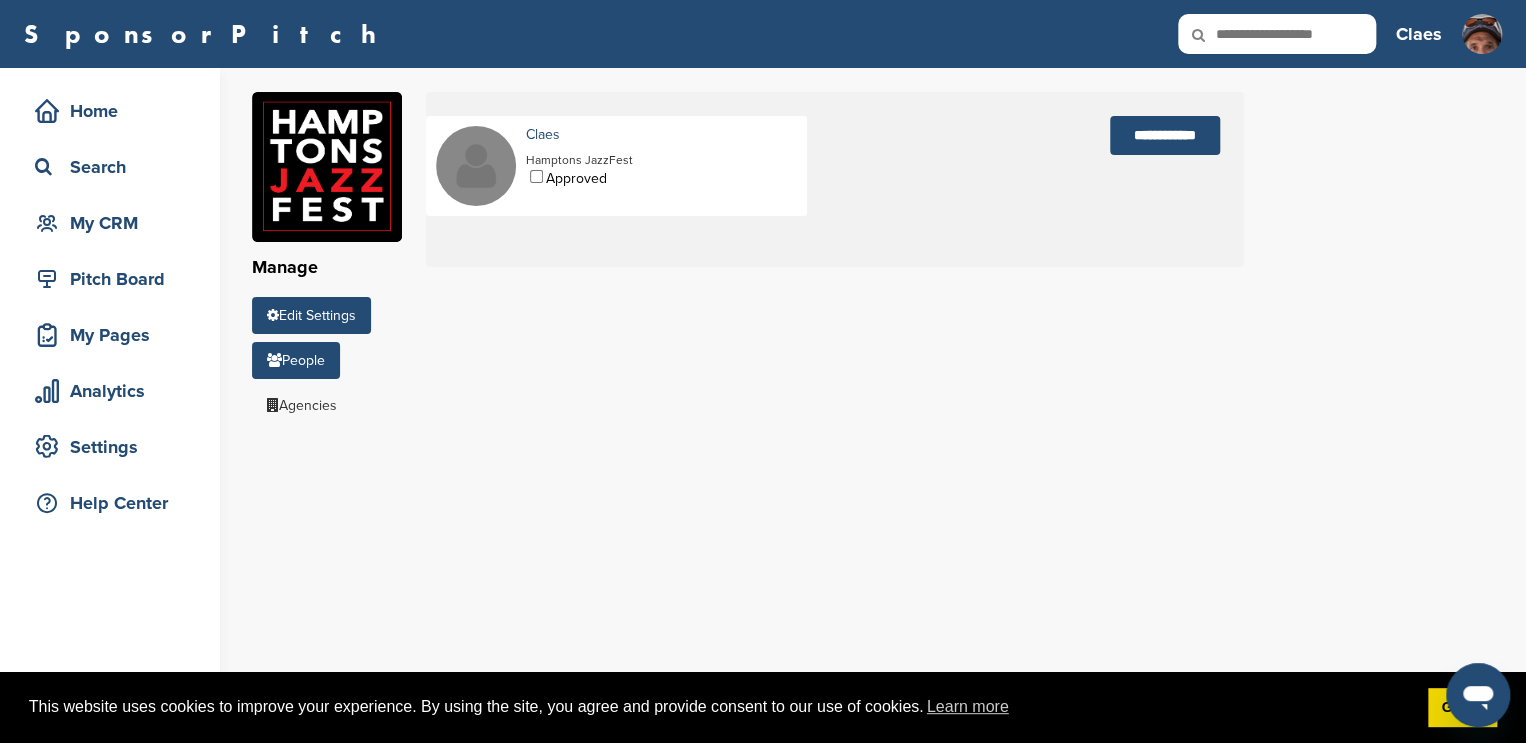 click on "Edit Settings" at bounding box center [311, 315] 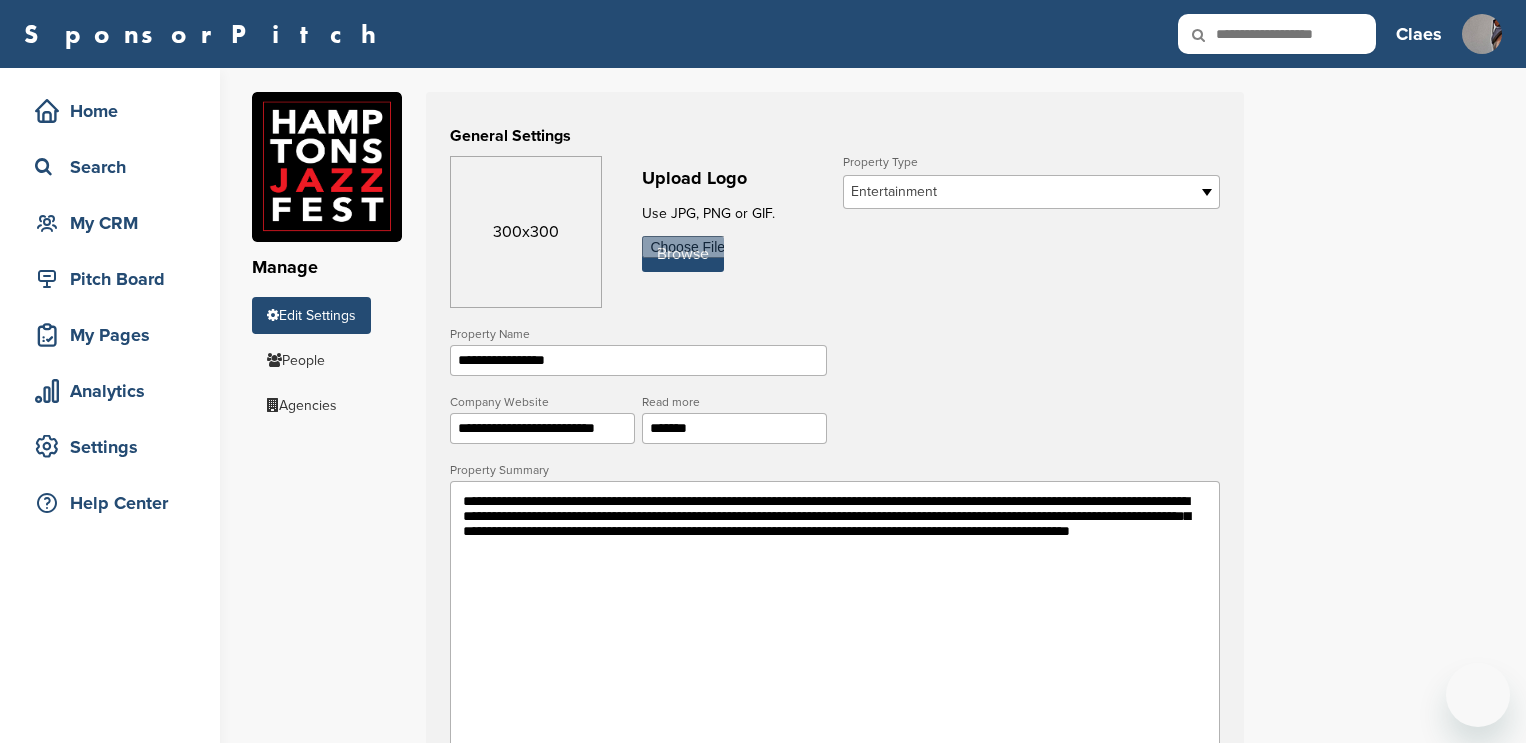 scroll, scrollTop: 0, scrollLeft: 0, axis: both 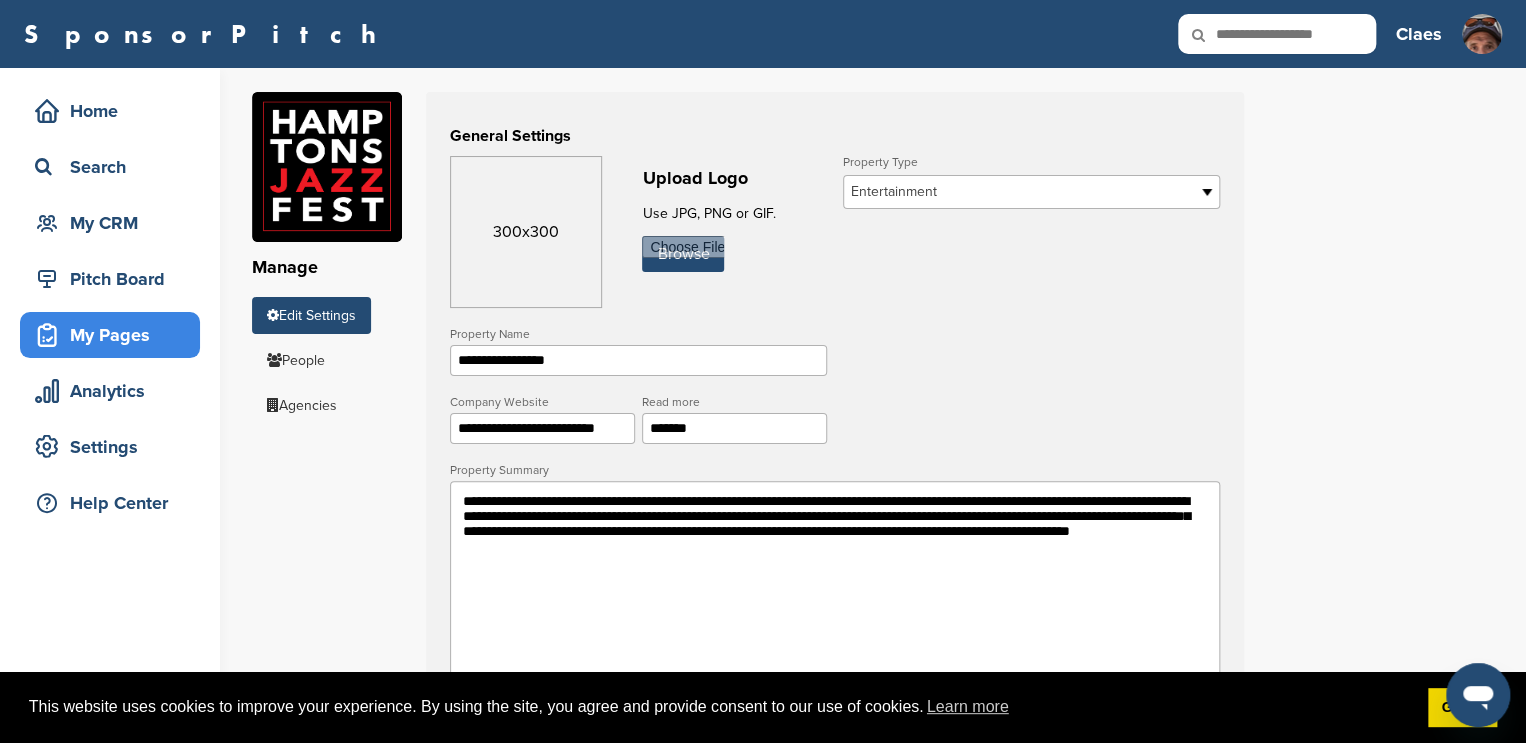 click on "My Pages" at bounding box center (115, 335) 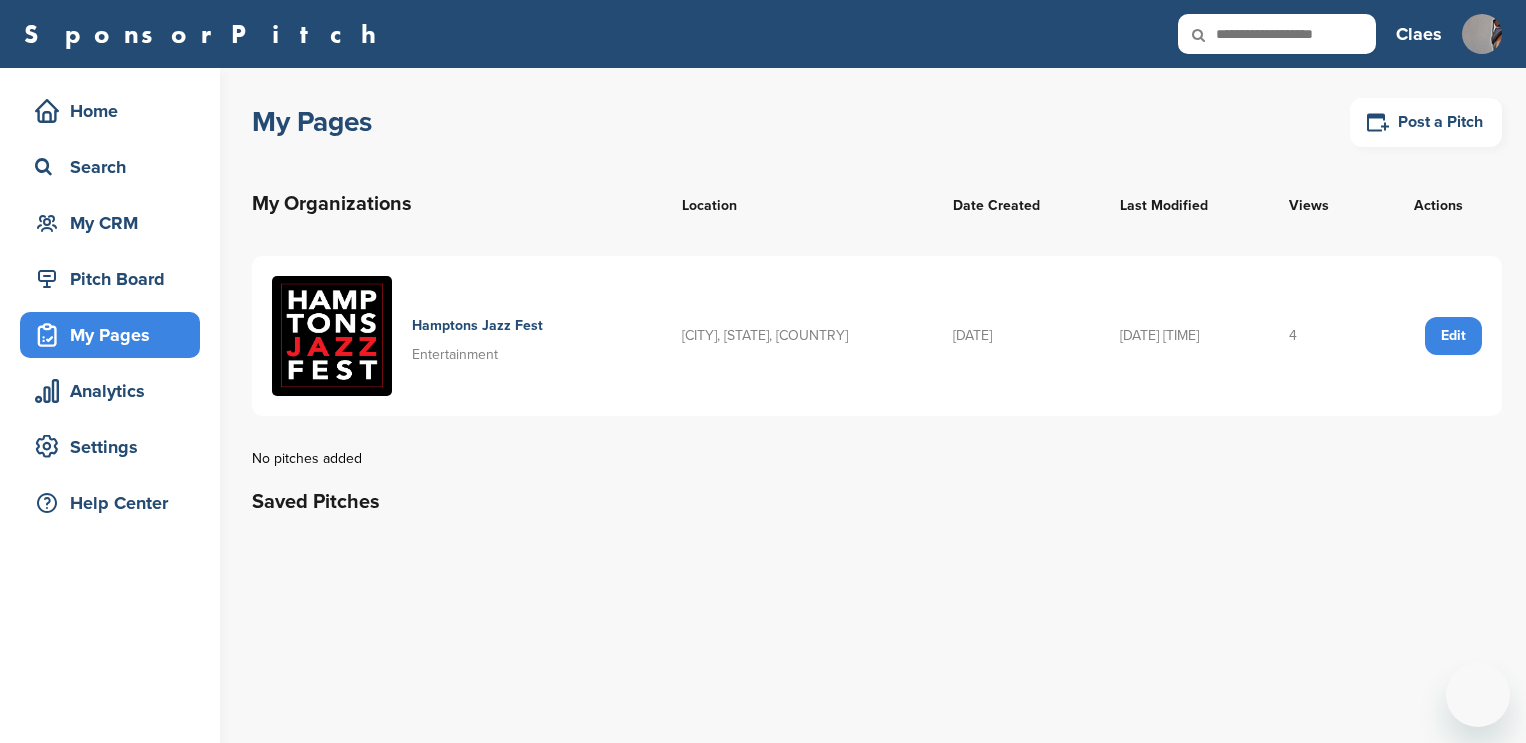 scroll, scrollTop: 0, scrollLeft: 0, axis: both 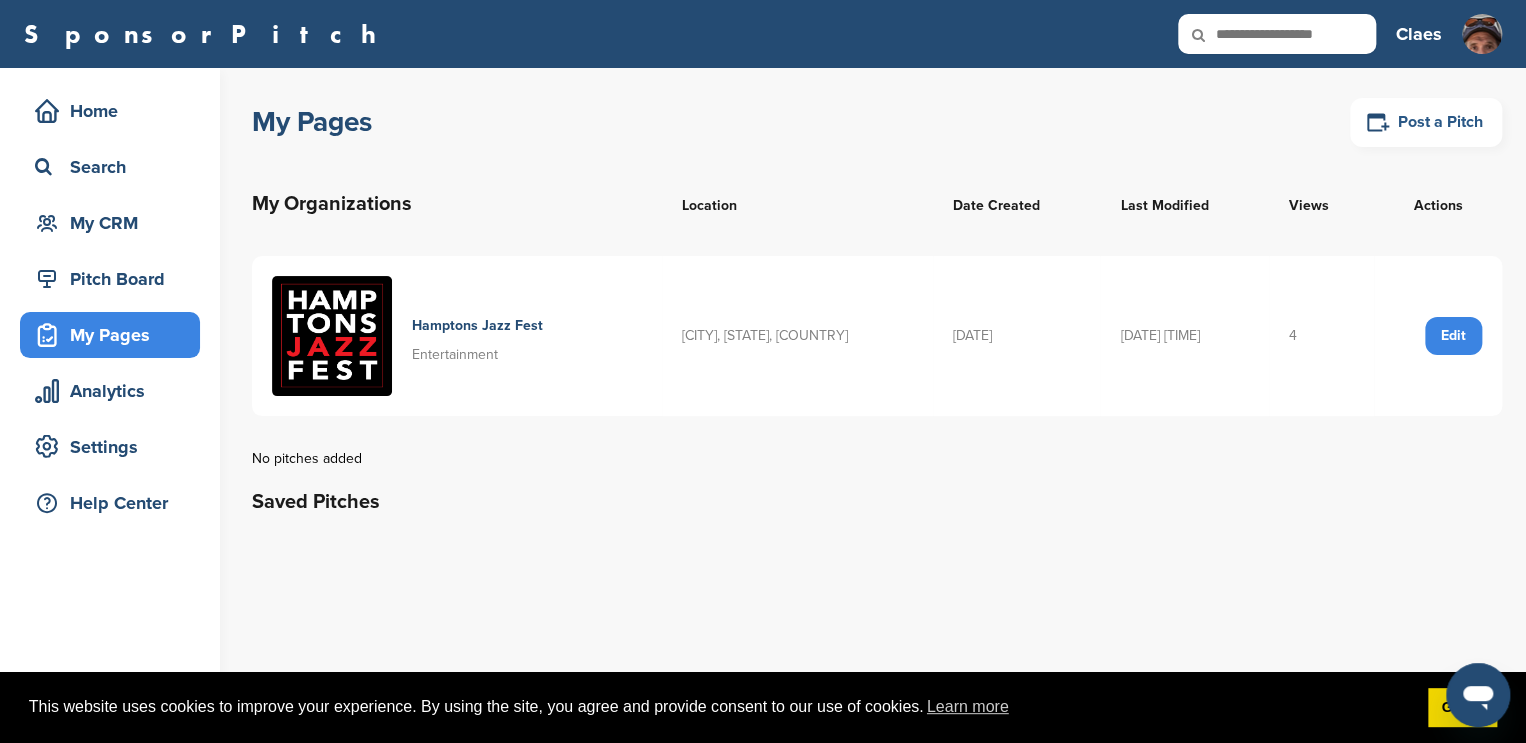 click on "Post a Pitch" at bounding box center (1426, 122) 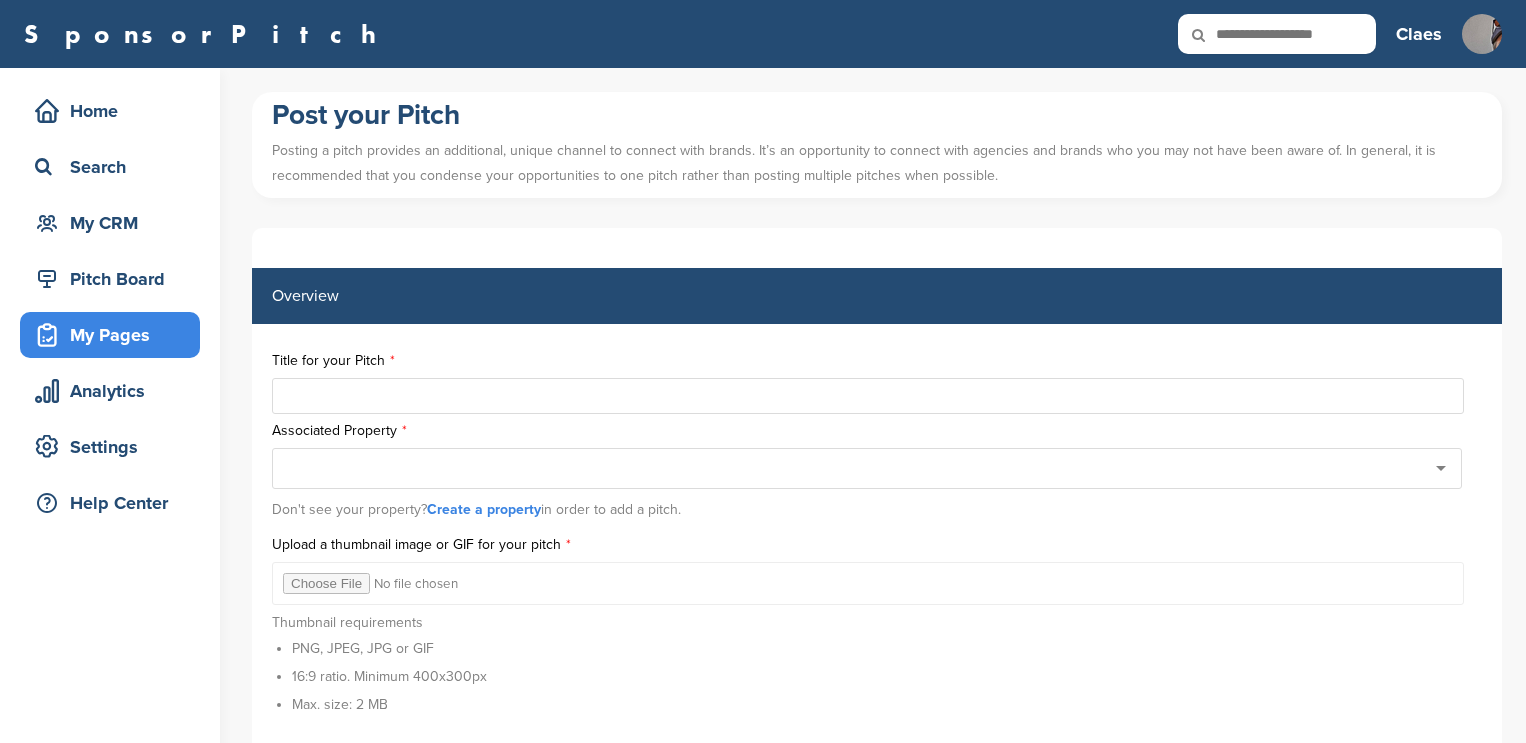 scroll, scrollTop: 162, scrollLeft: 0, axis: vertical 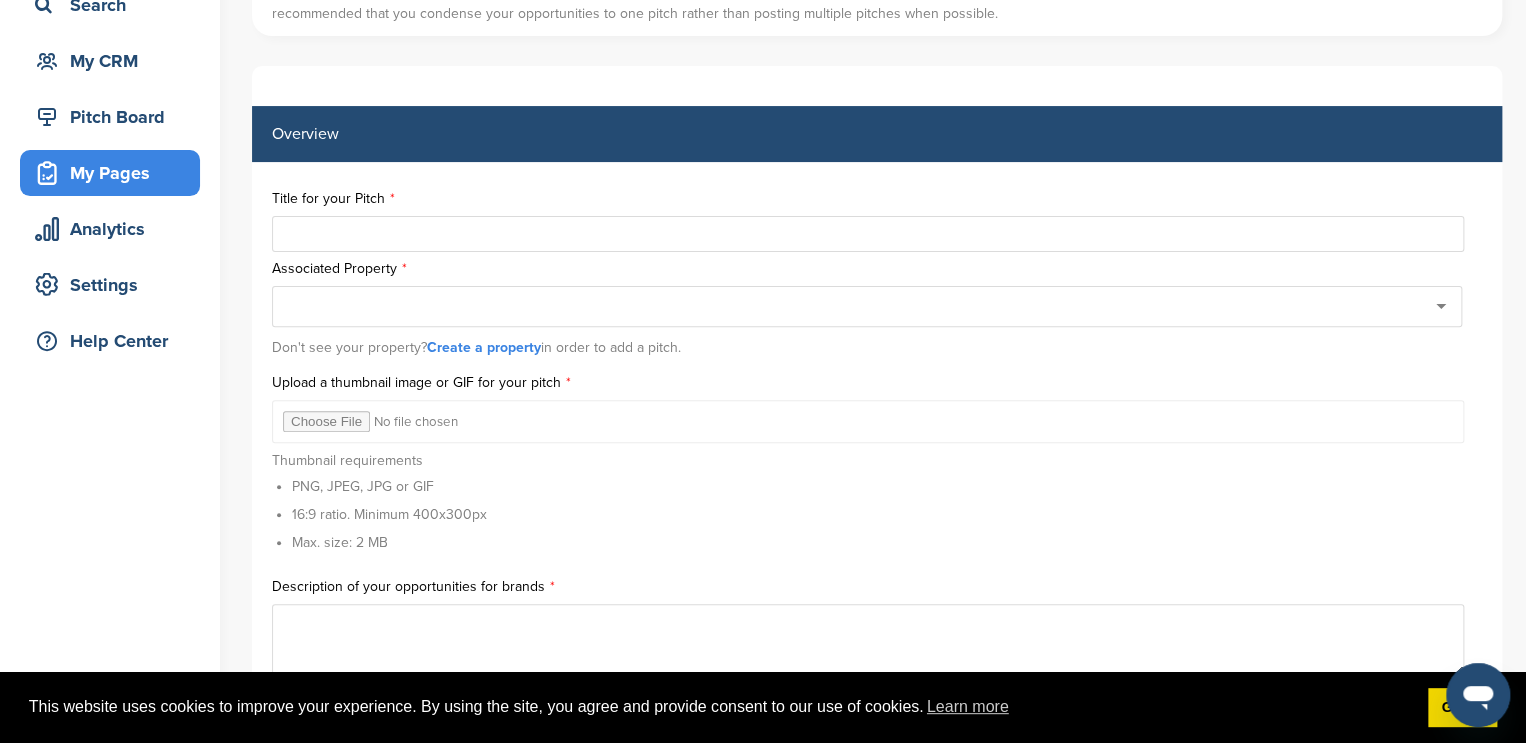 click on "Description of your opportunities for brands" at bounding box center (877, 587) 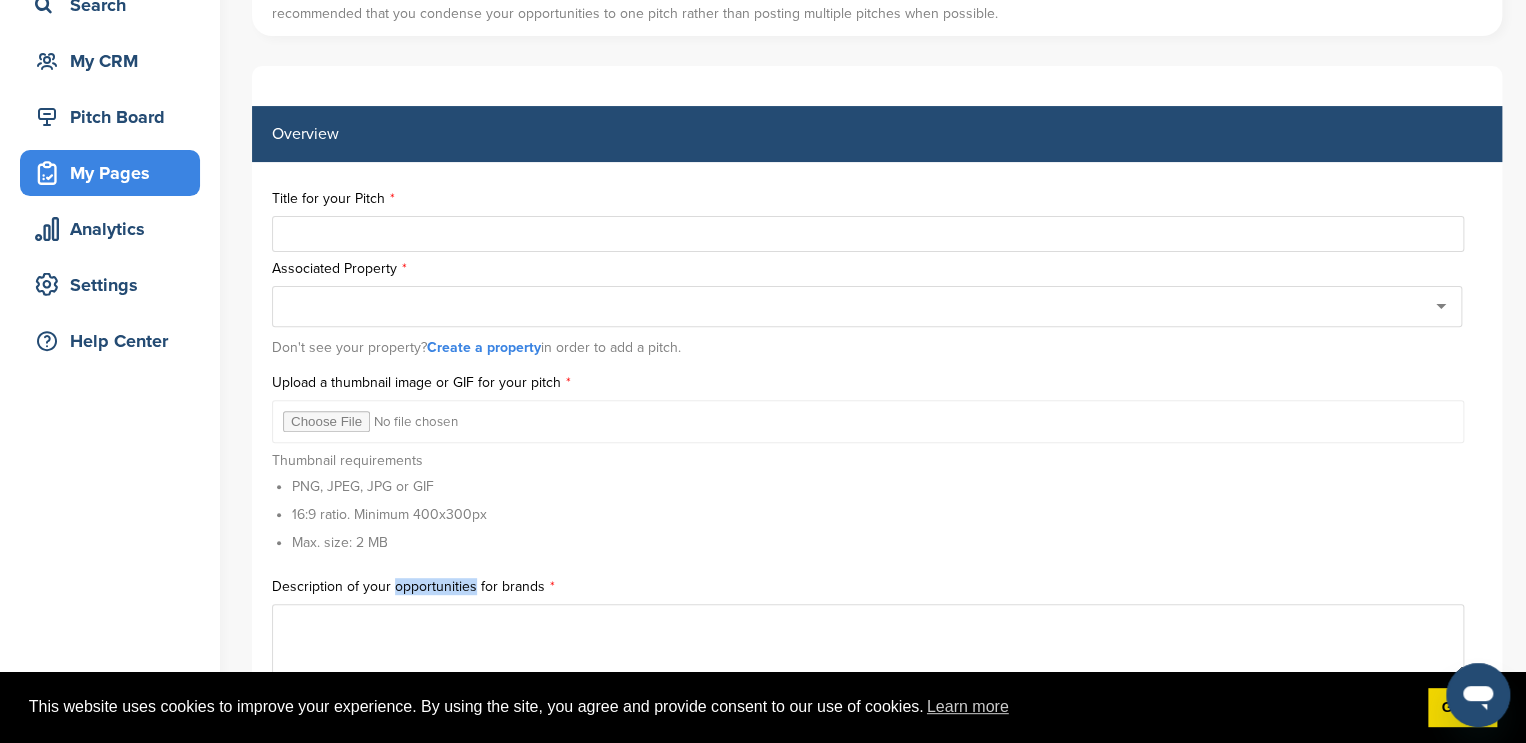click on "Description of your opportunities for brands" at bounding box center [877, 587] 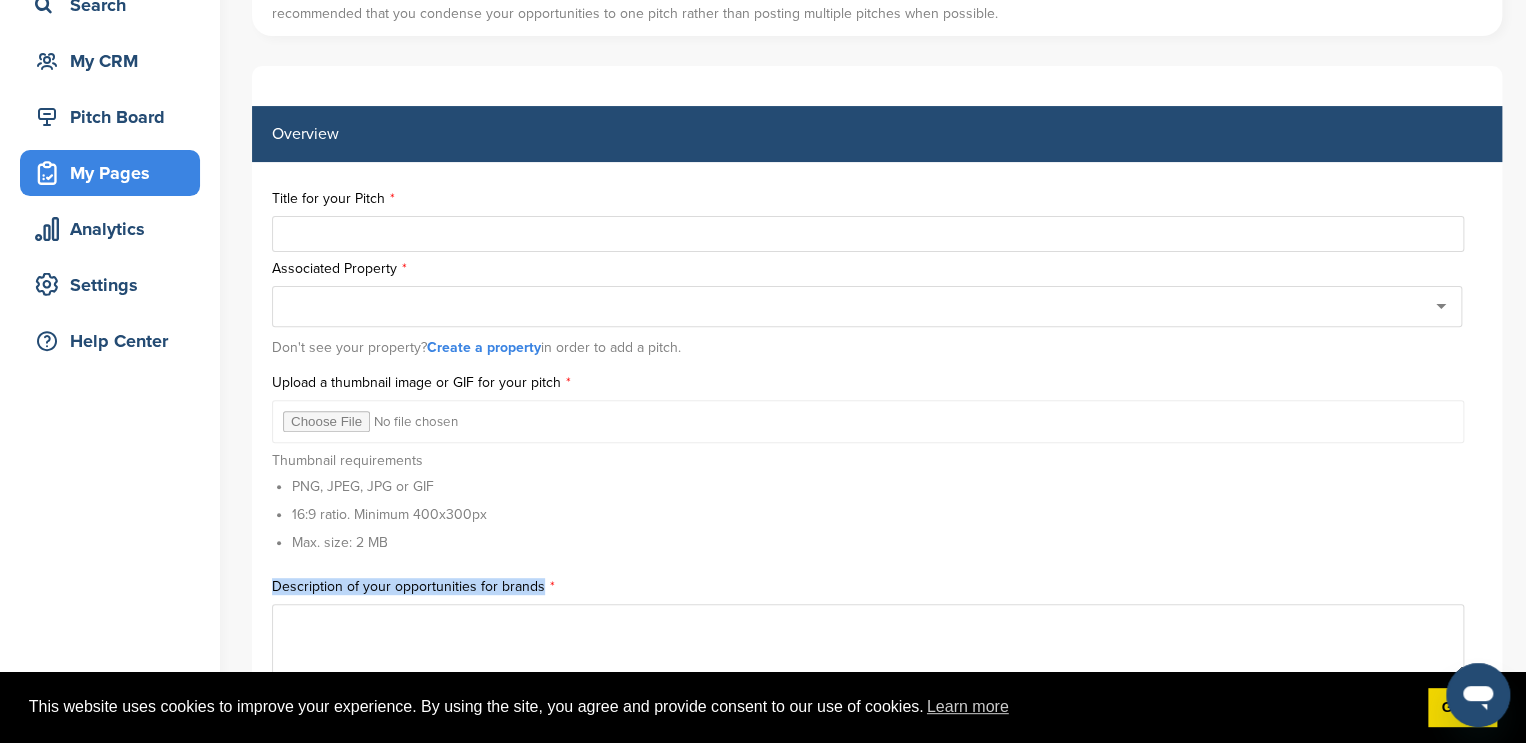 copy on "Description of your opportunities for brands" 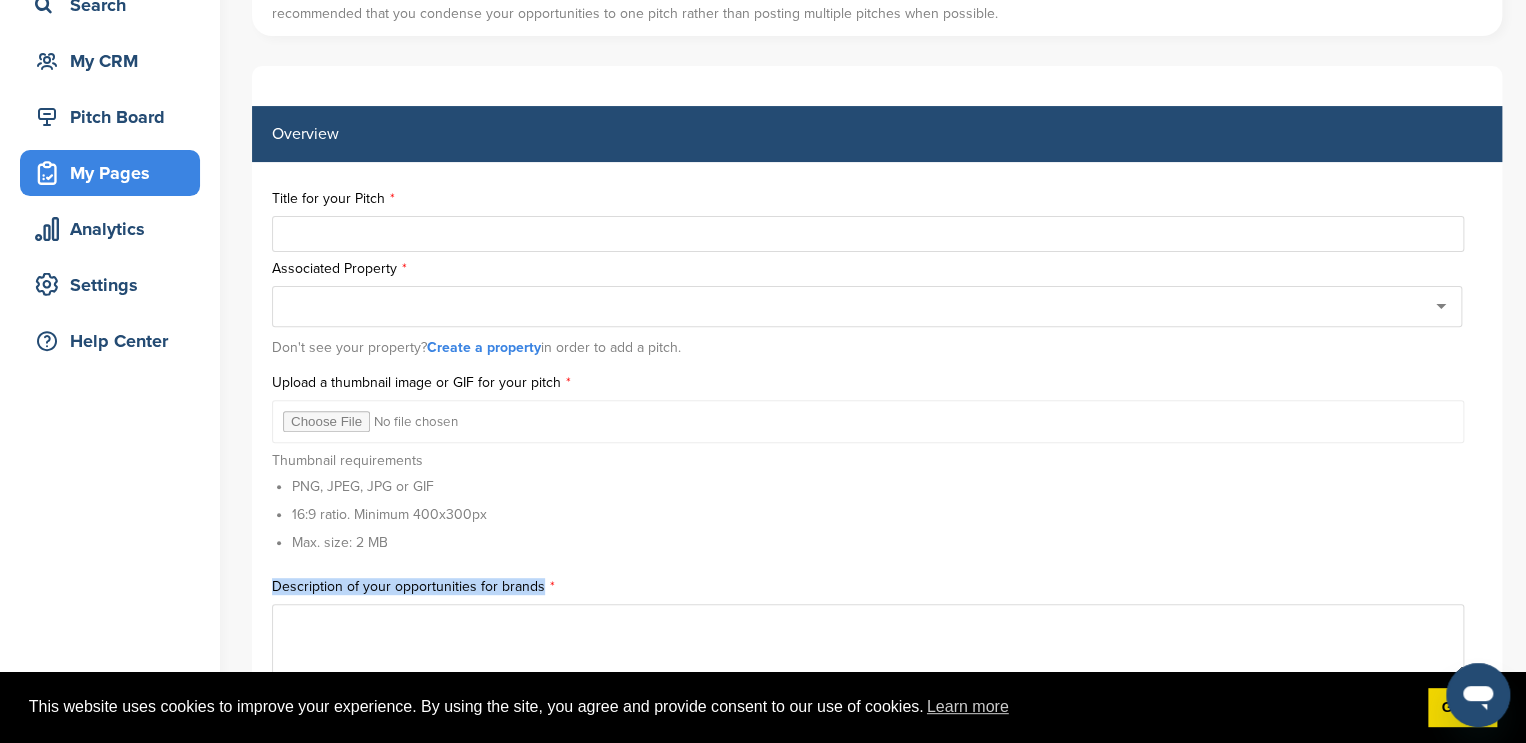 click at bounding box center [868, 640] 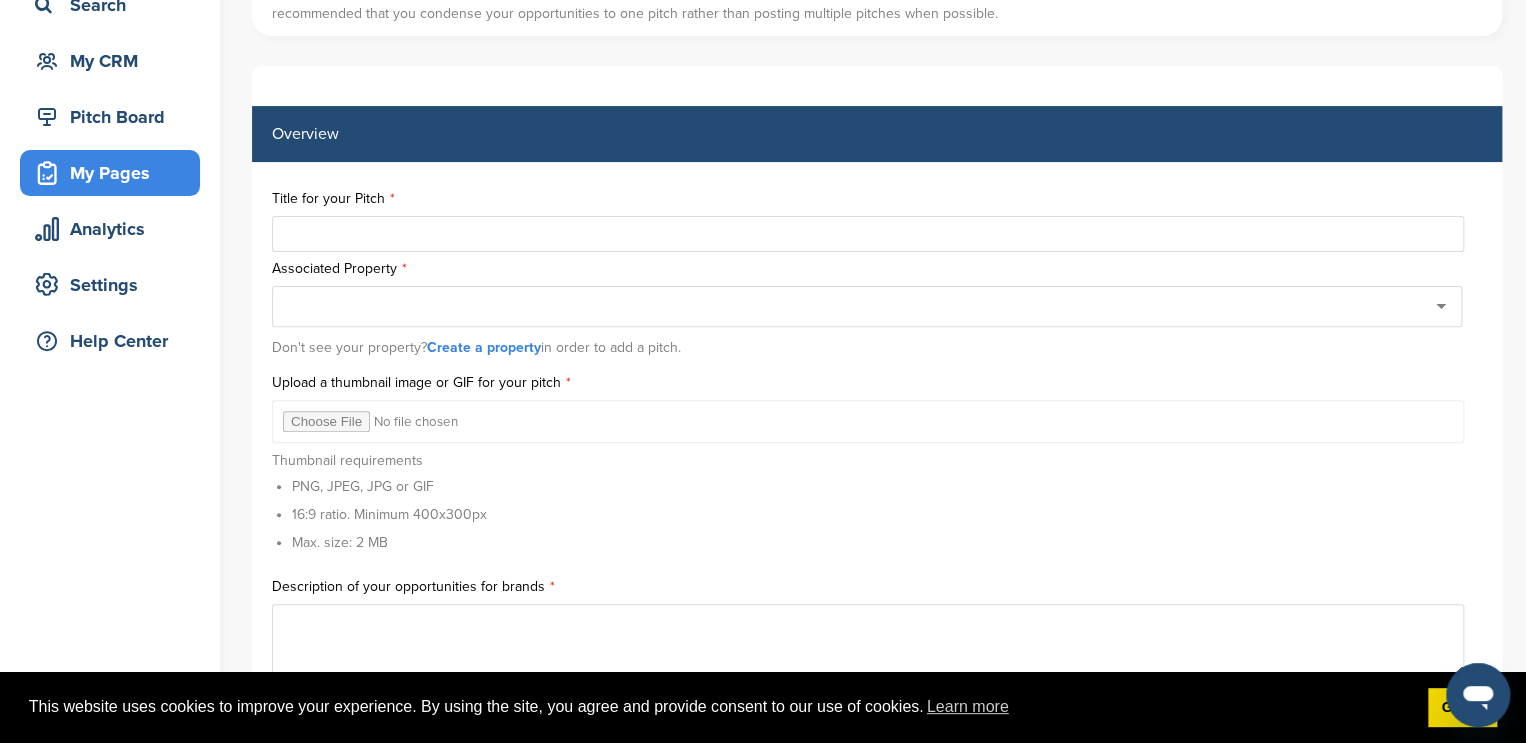 paste on "**********" 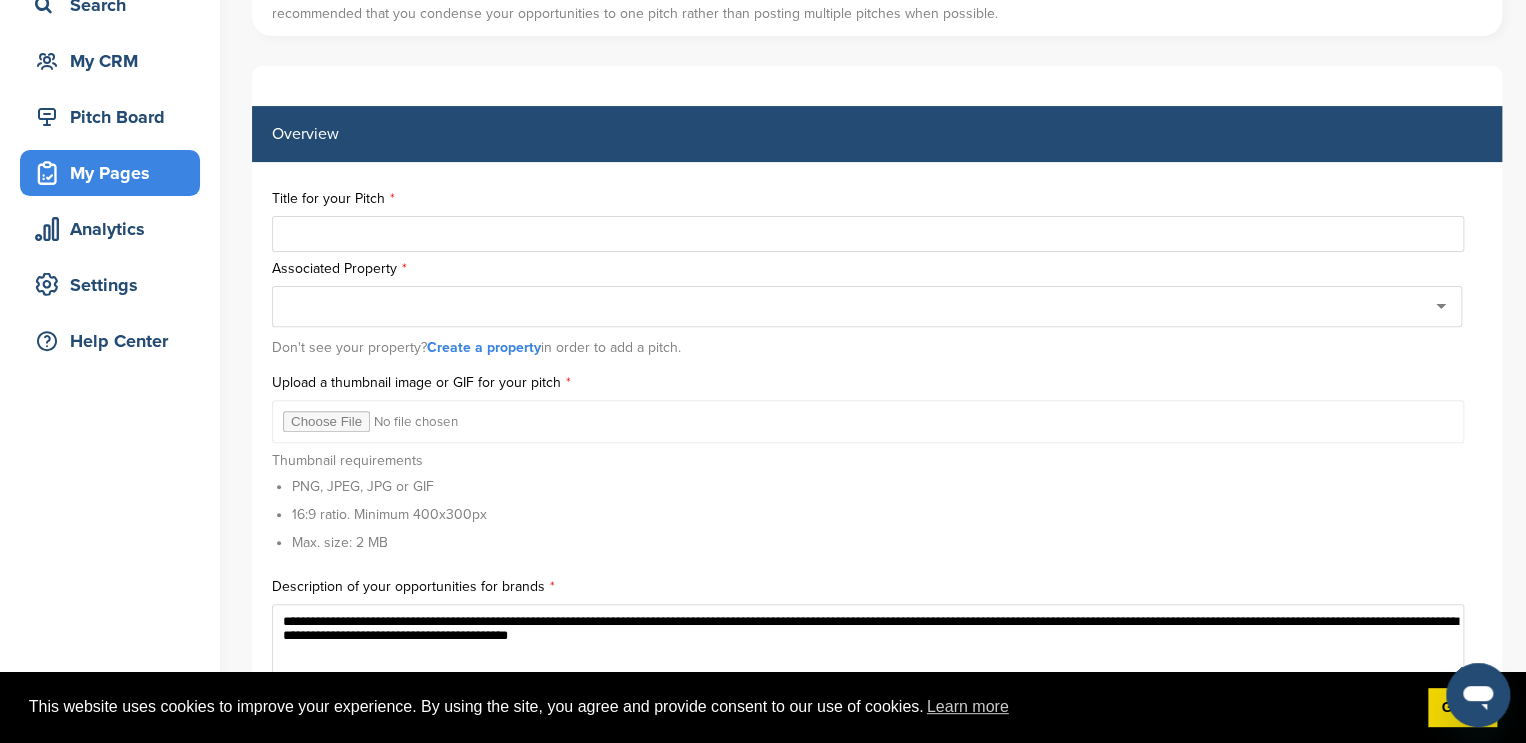 type on "**********" 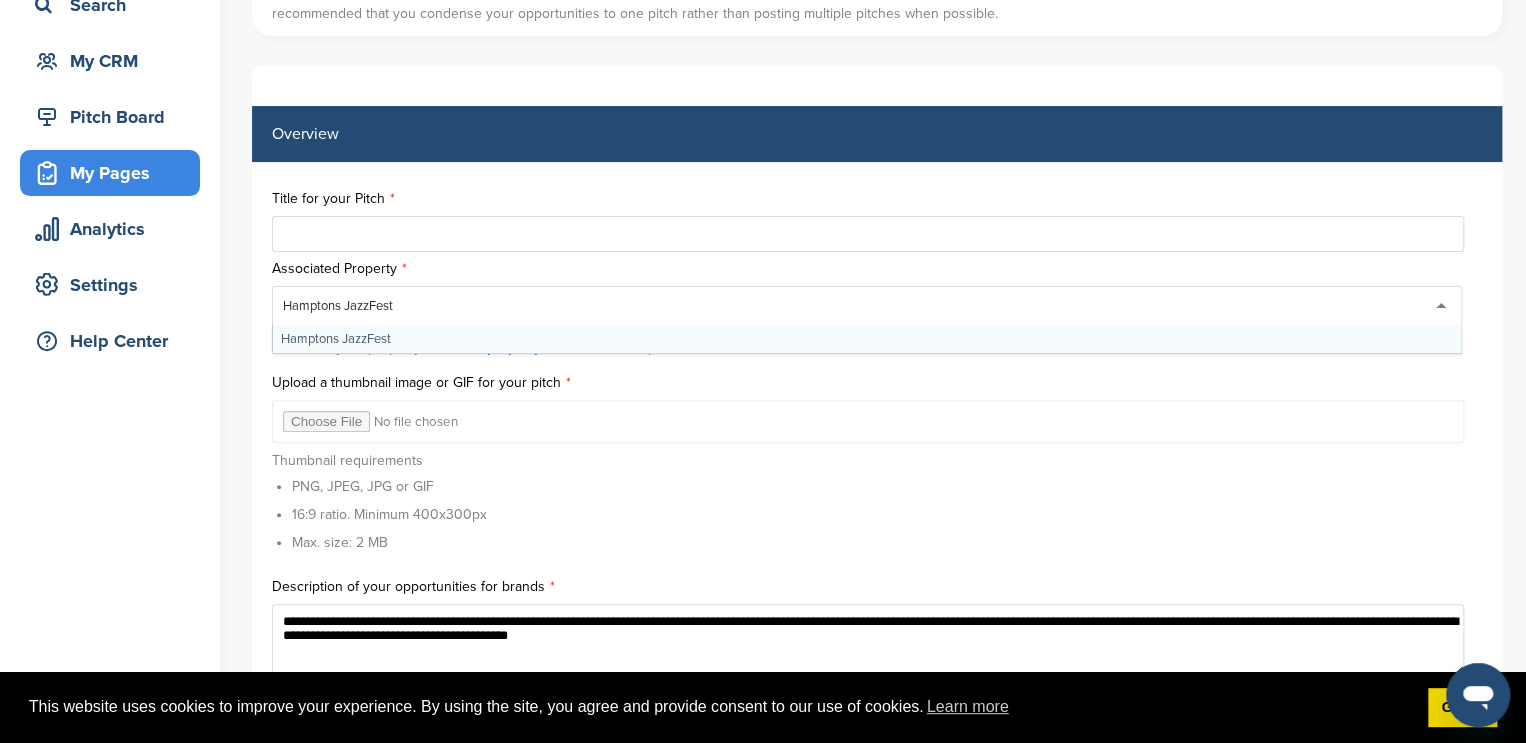 click at bounding box center (868, 234) 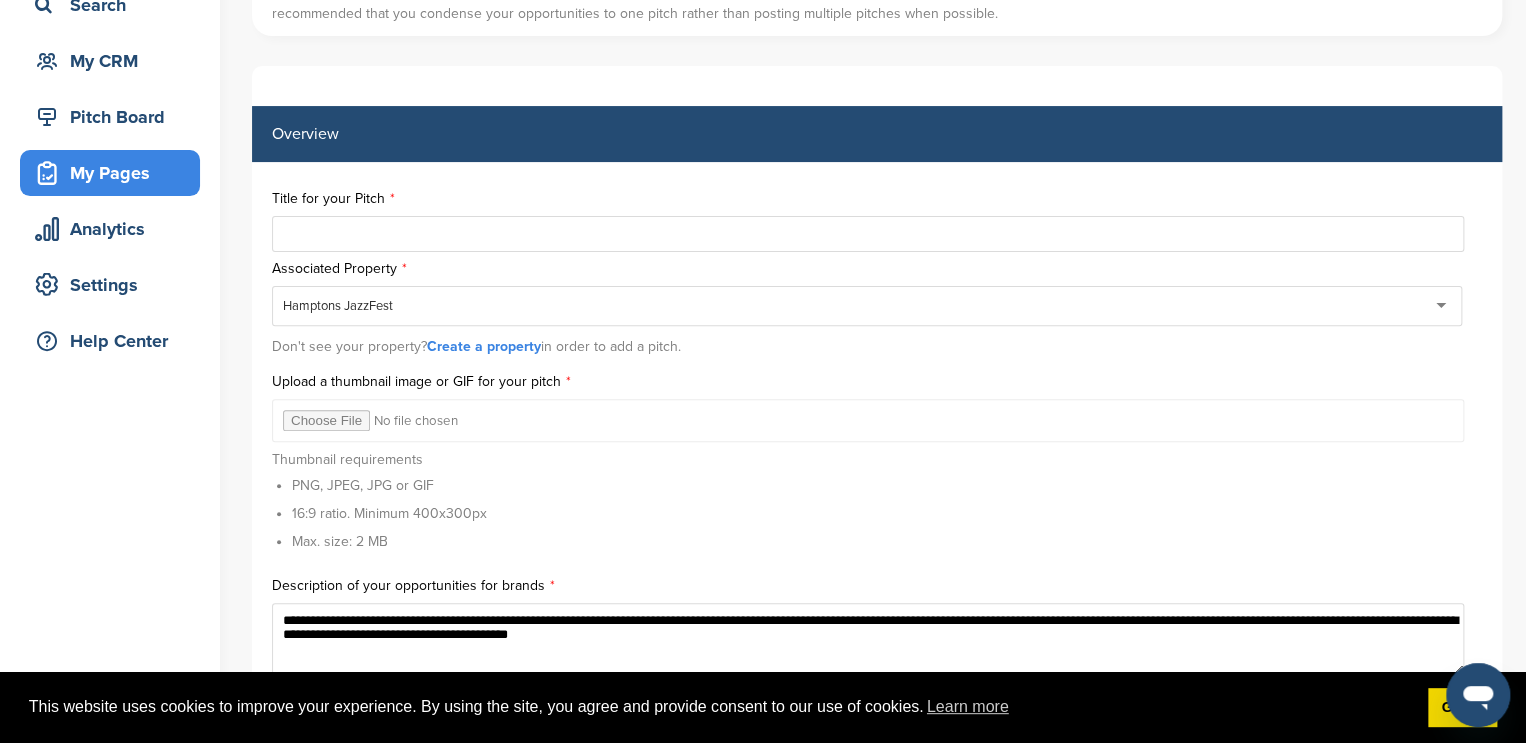 paste on "**********" 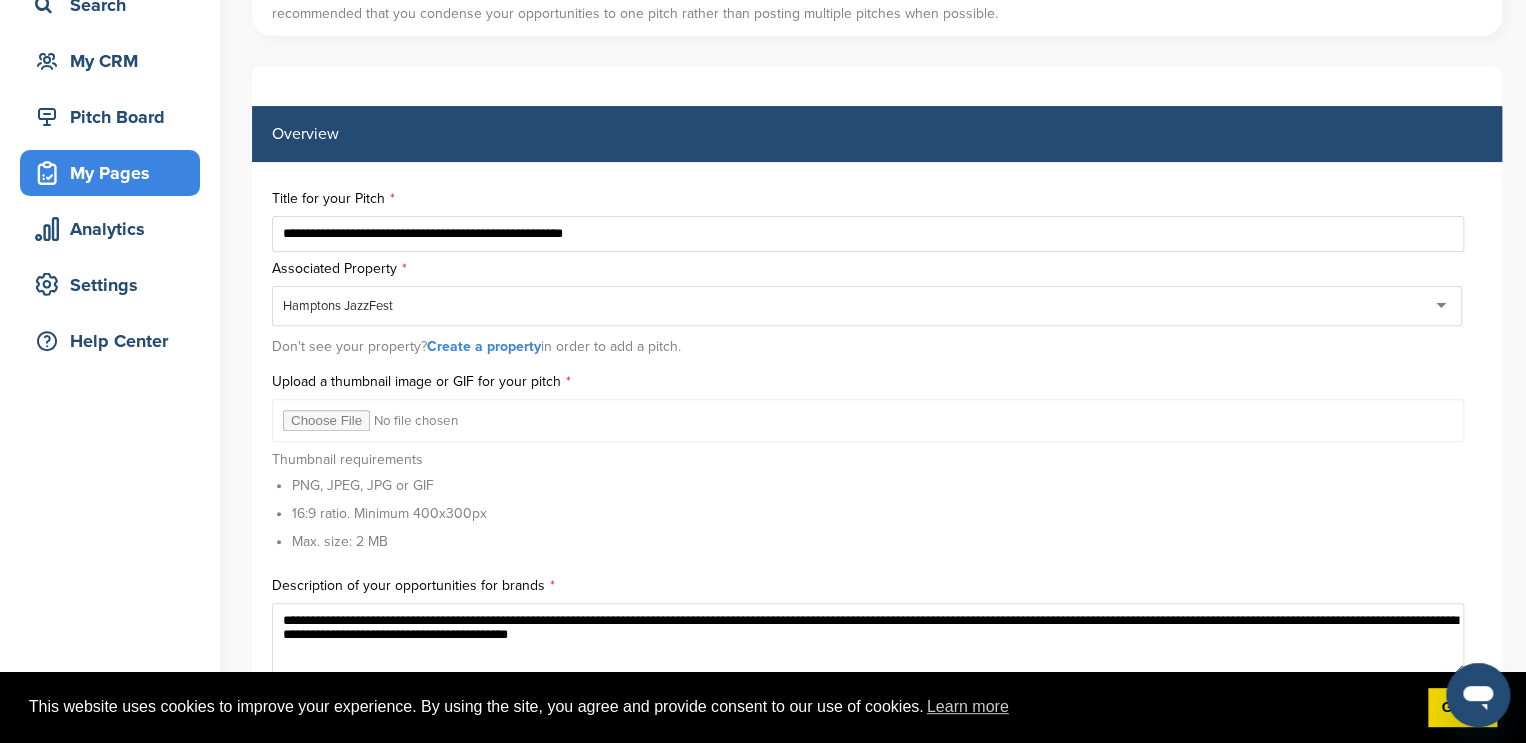 type on "**********" 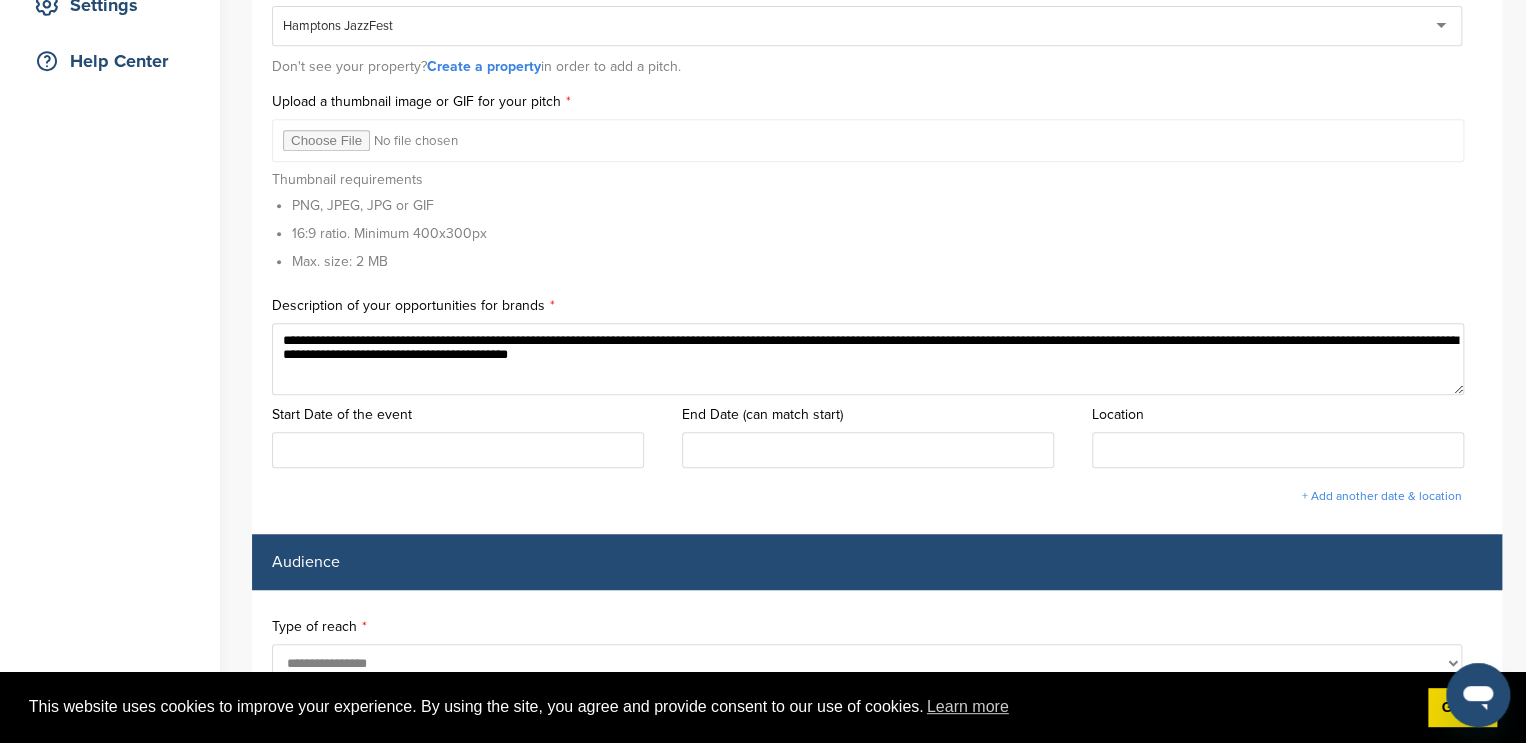 scroll, scrollTop: 452, scrollLeft: 0, axis: vertical 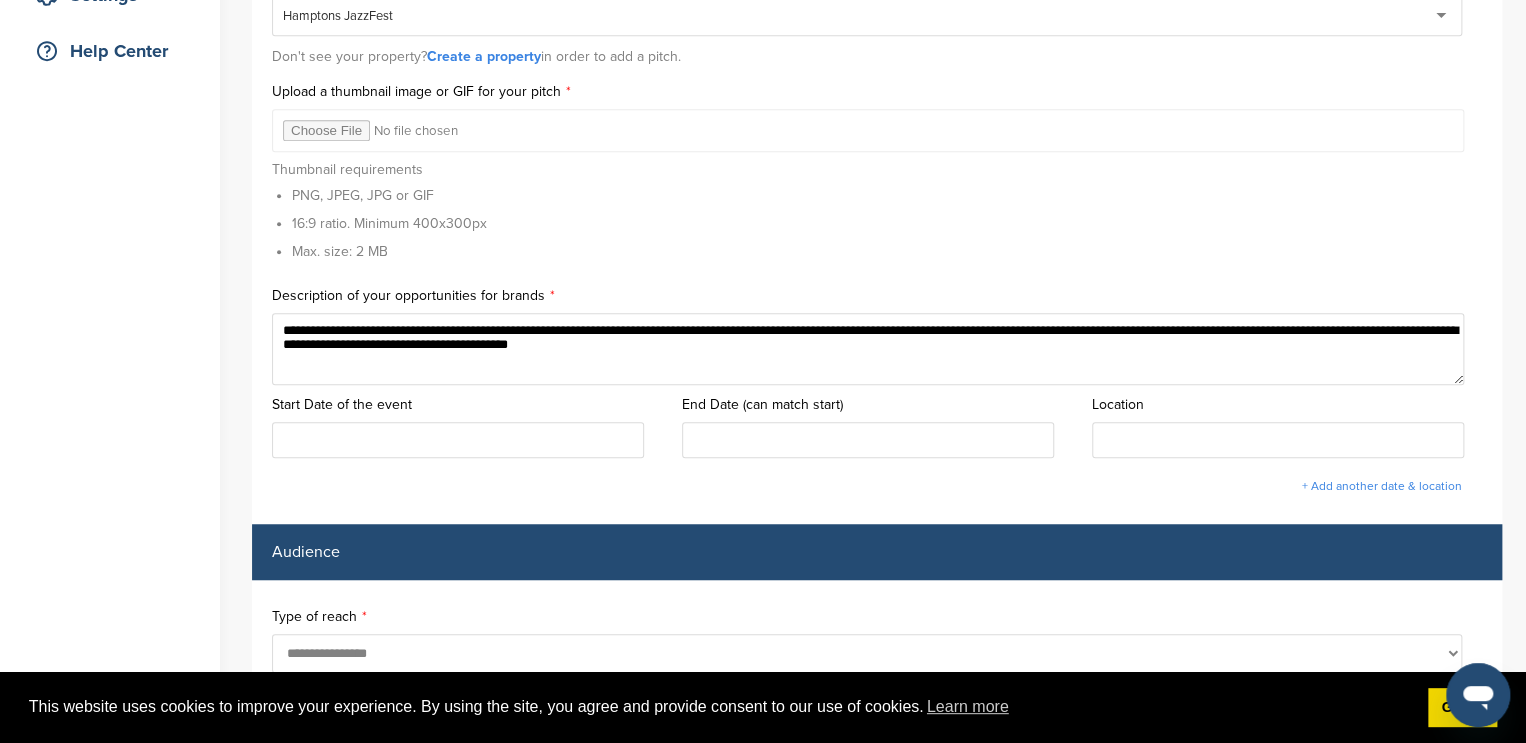click at bounding box center [458, 440] 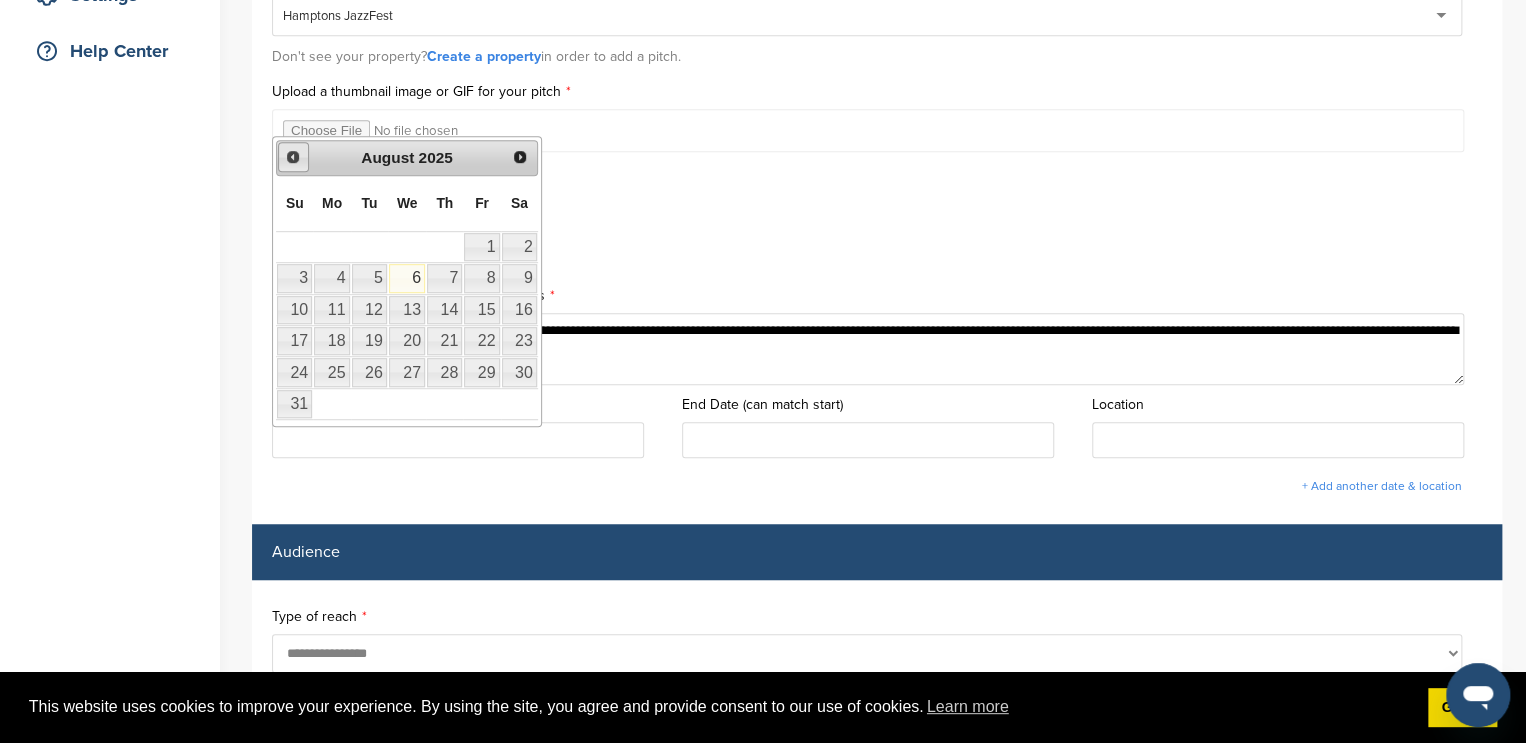 click on "Prev" at bounding box center (293, 157) 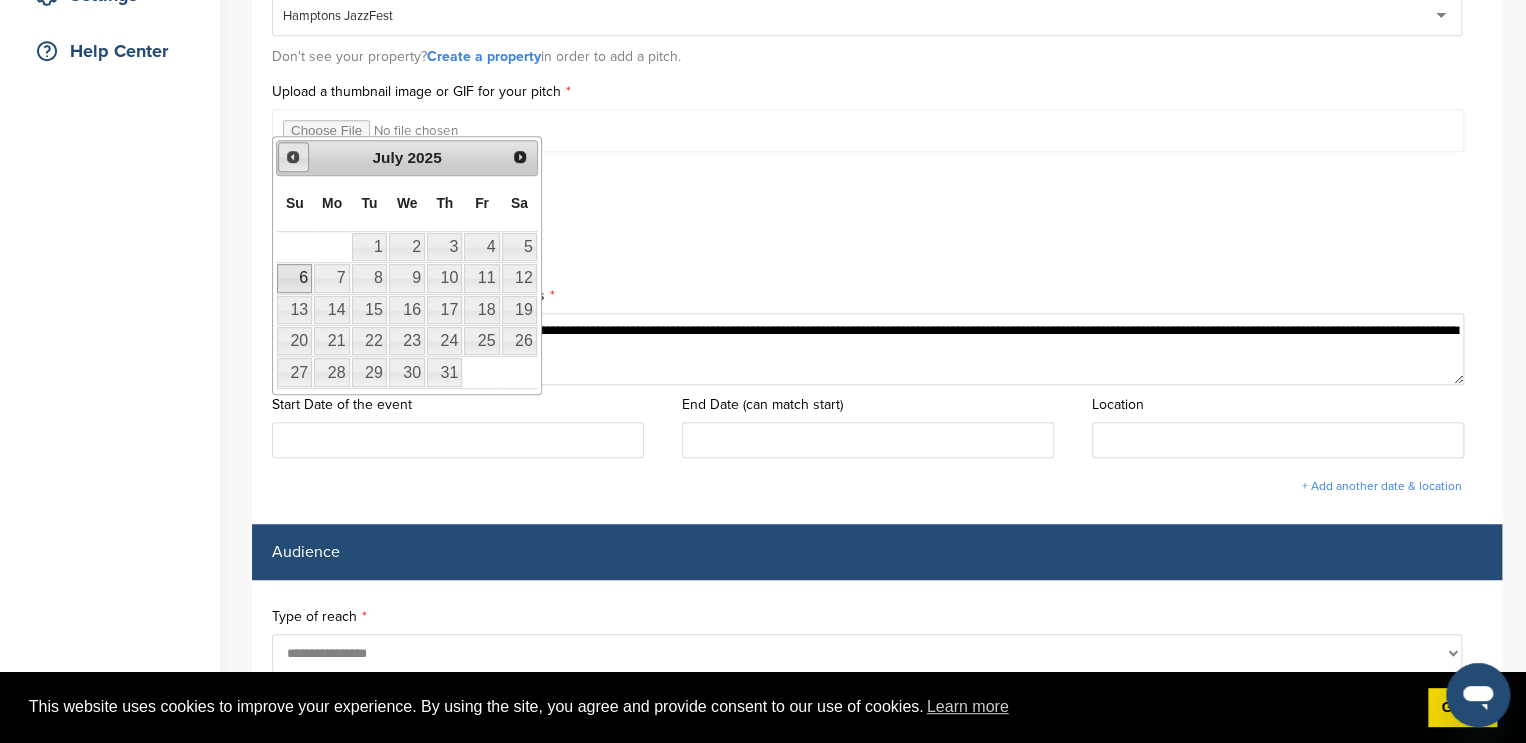click on "Prev" at bounding box center (293, 157) 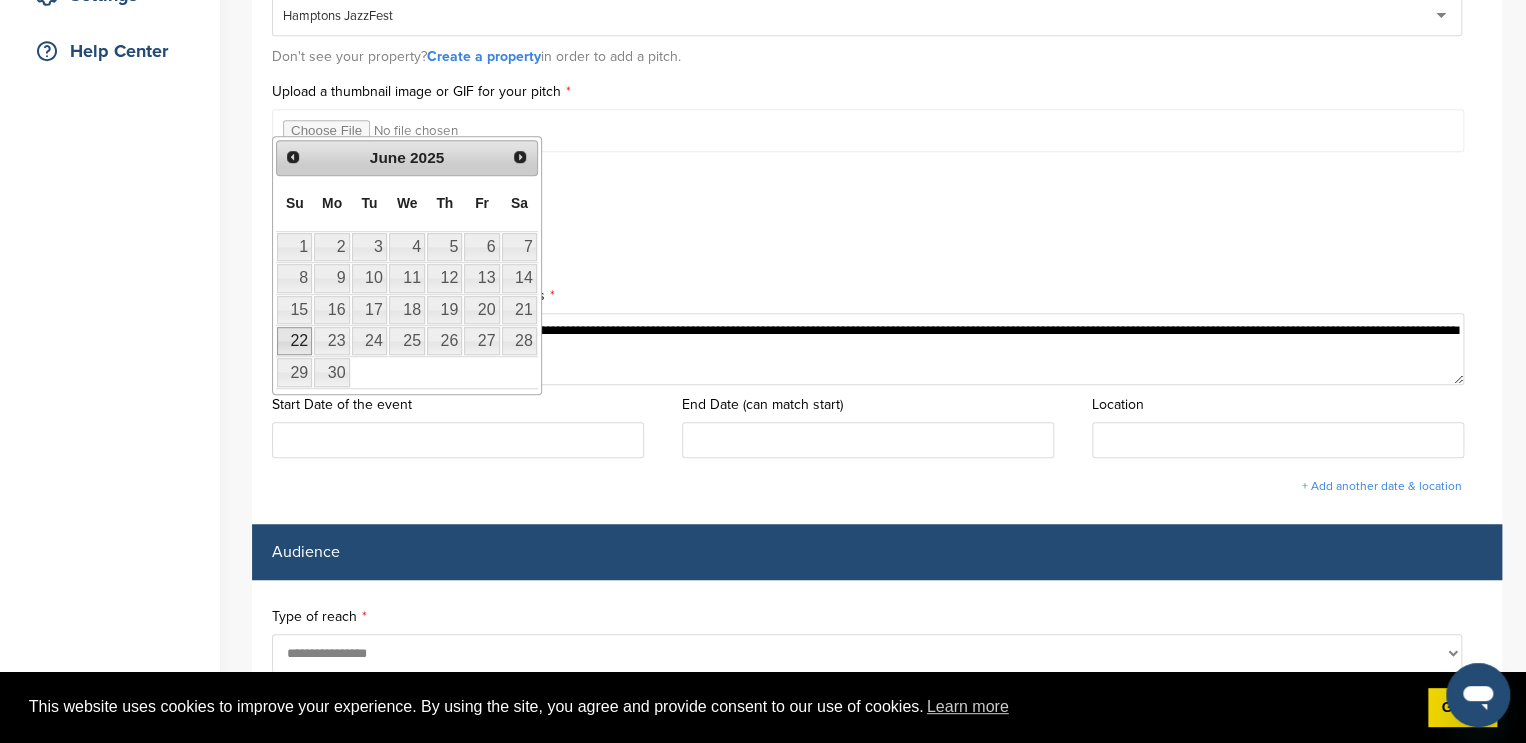 click on "22" at bounding box center (294, 341) 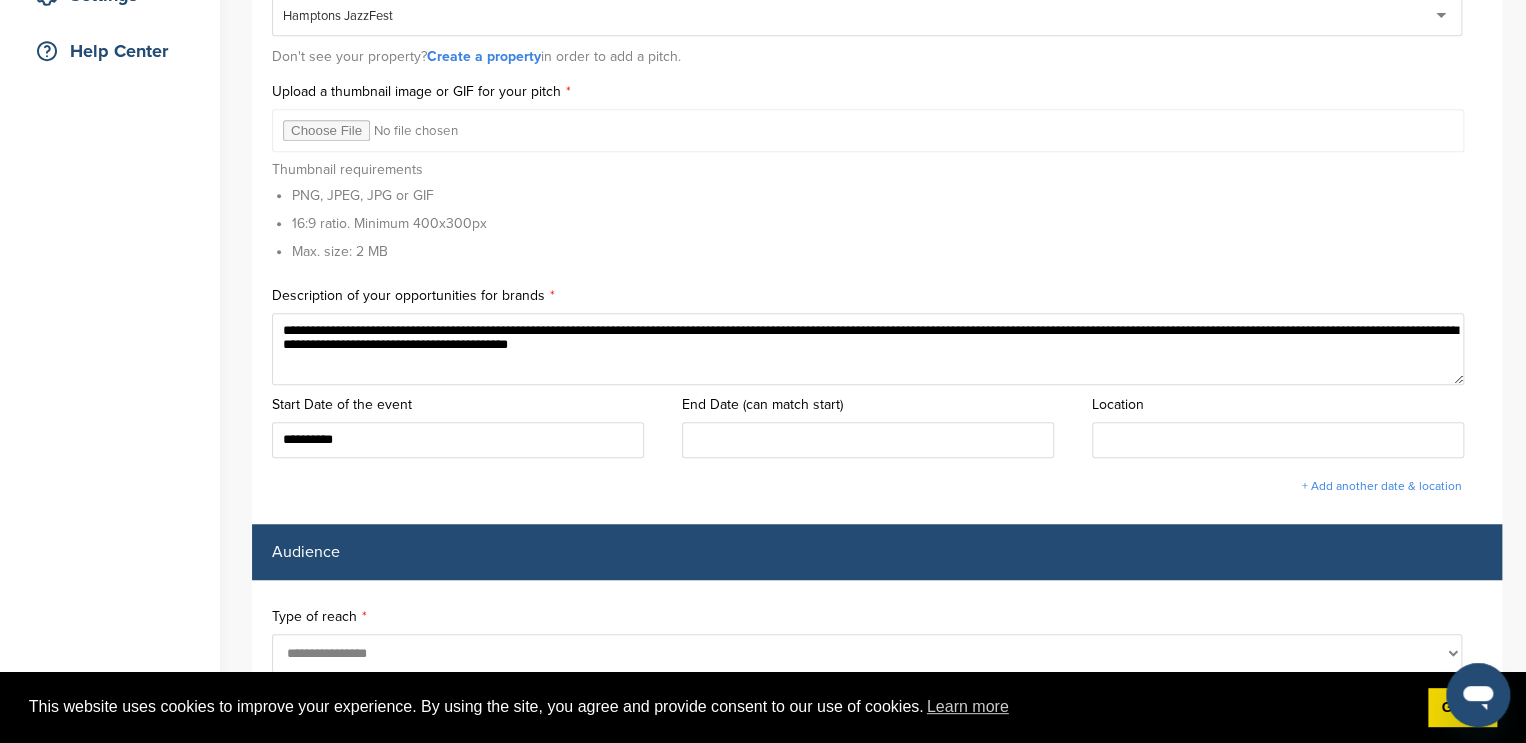 click at bounding box center [868, 440] 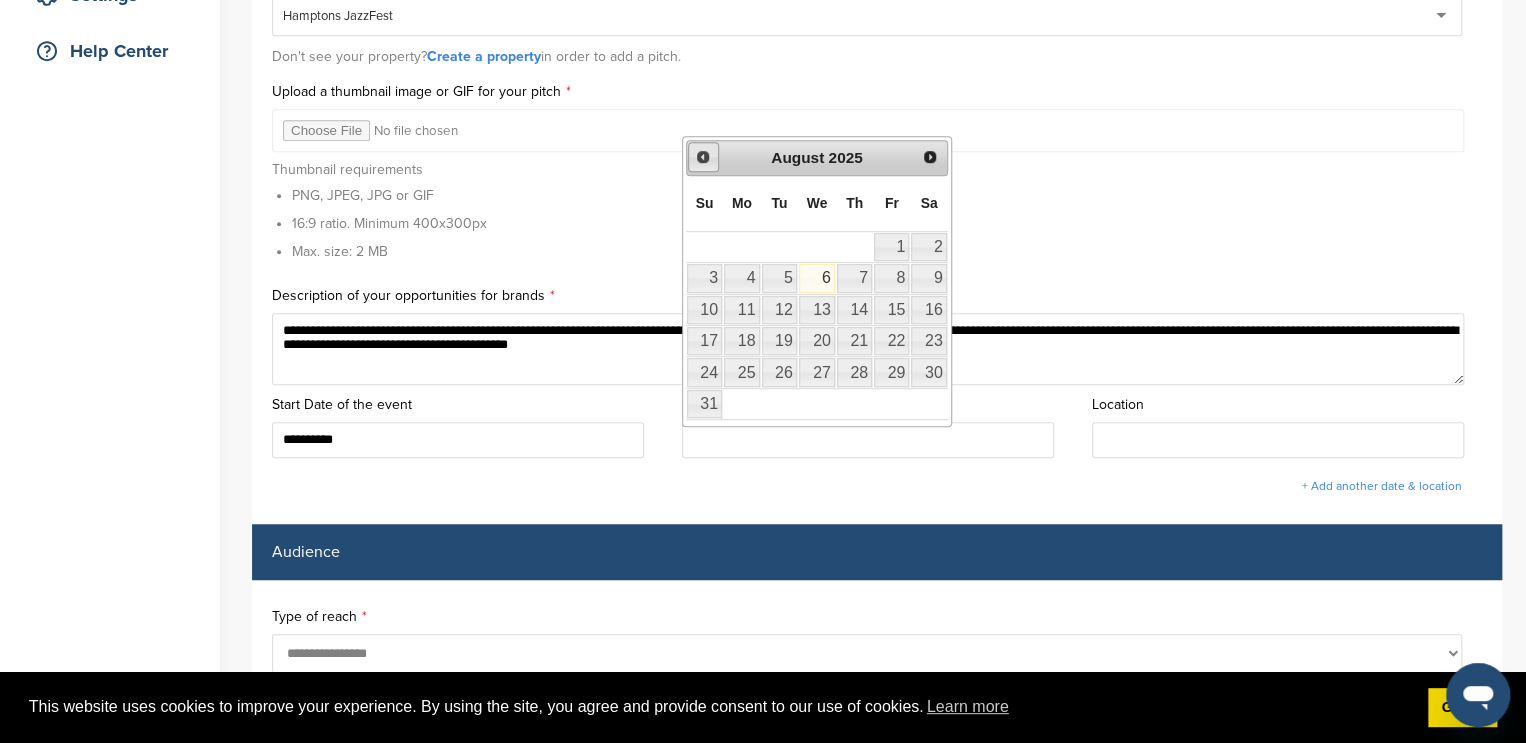 click on "Prev" at bounding box center (703, 157) 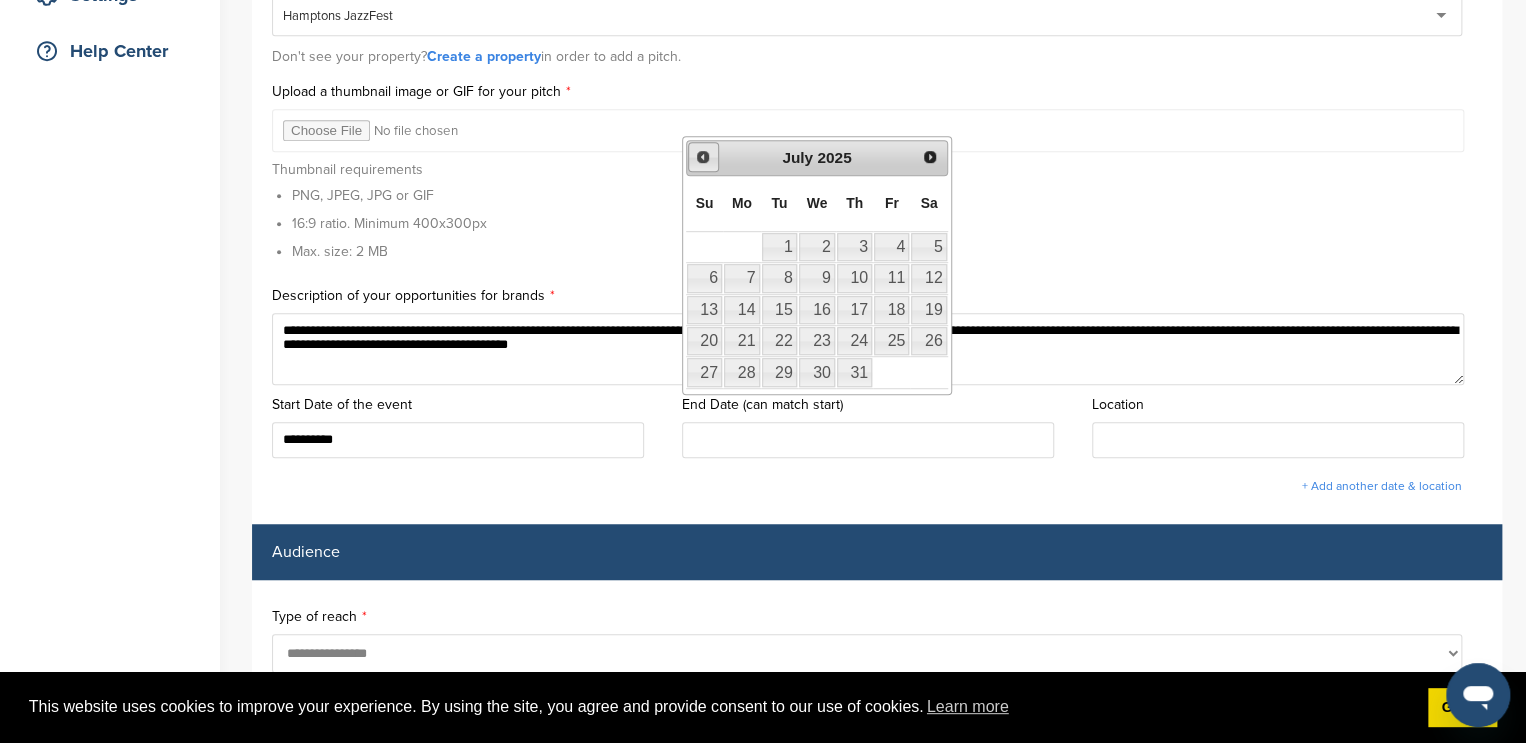 click on "Prev" at bounding box center [703, 157] 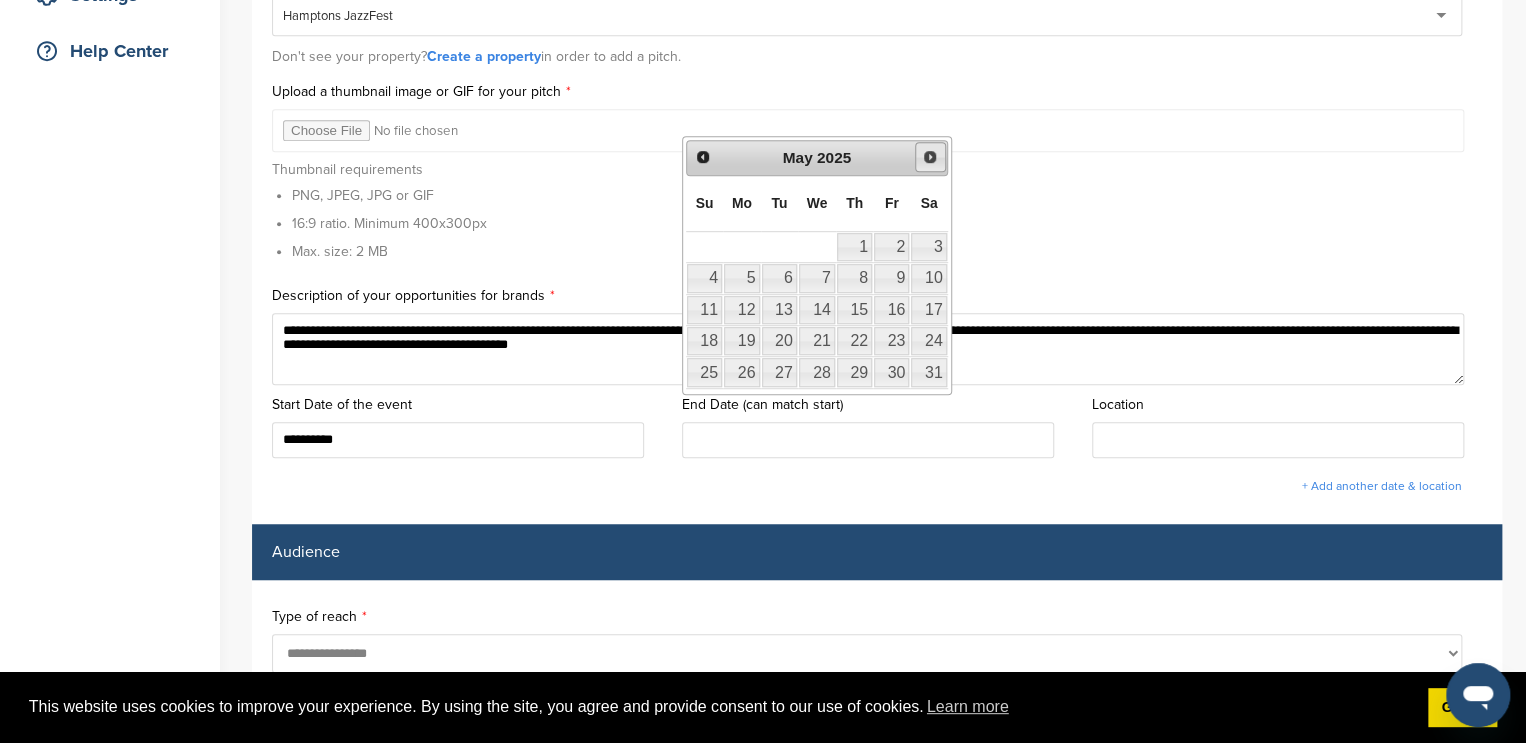 click on "Next" at bounding box center (930, 157) 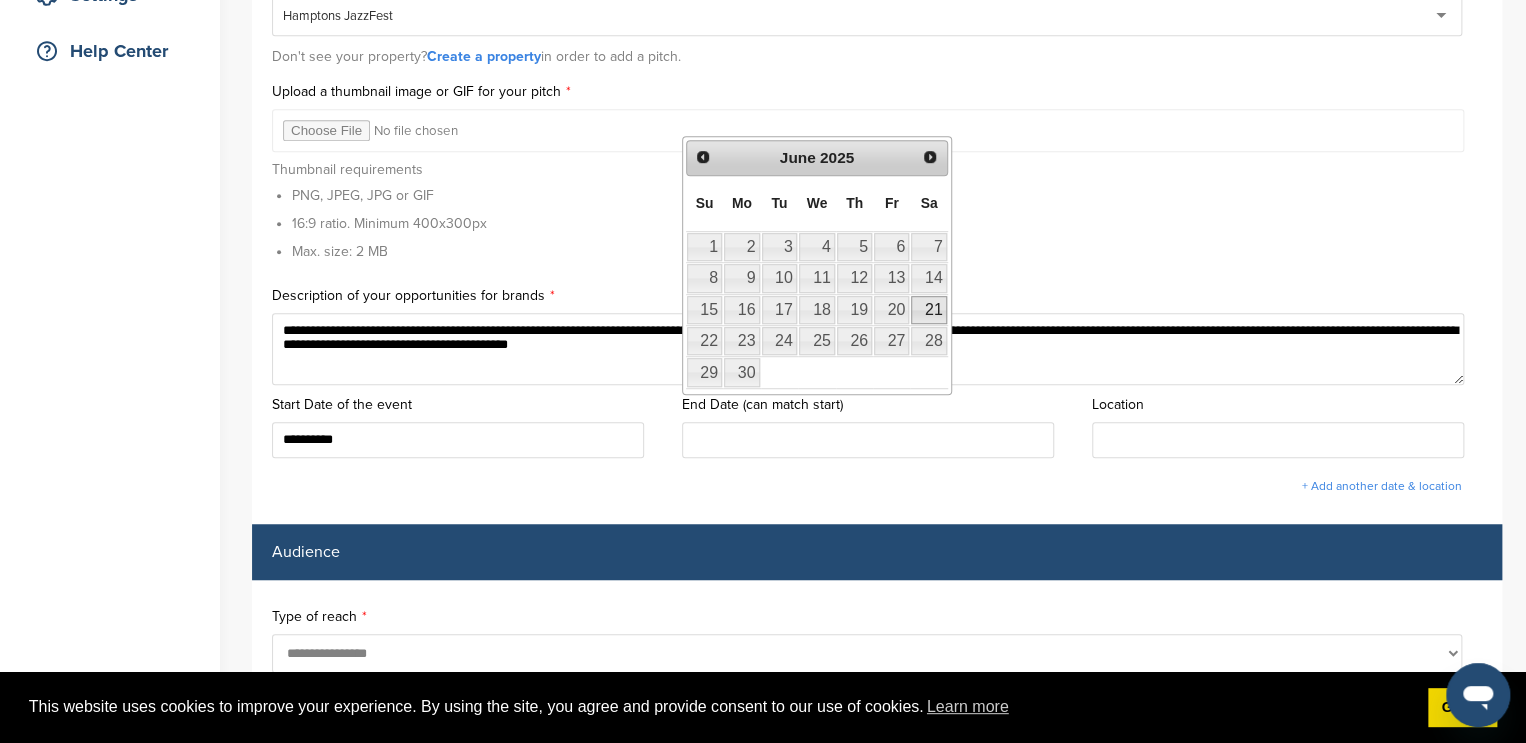 click on "21" at bounding box center (928, 310) 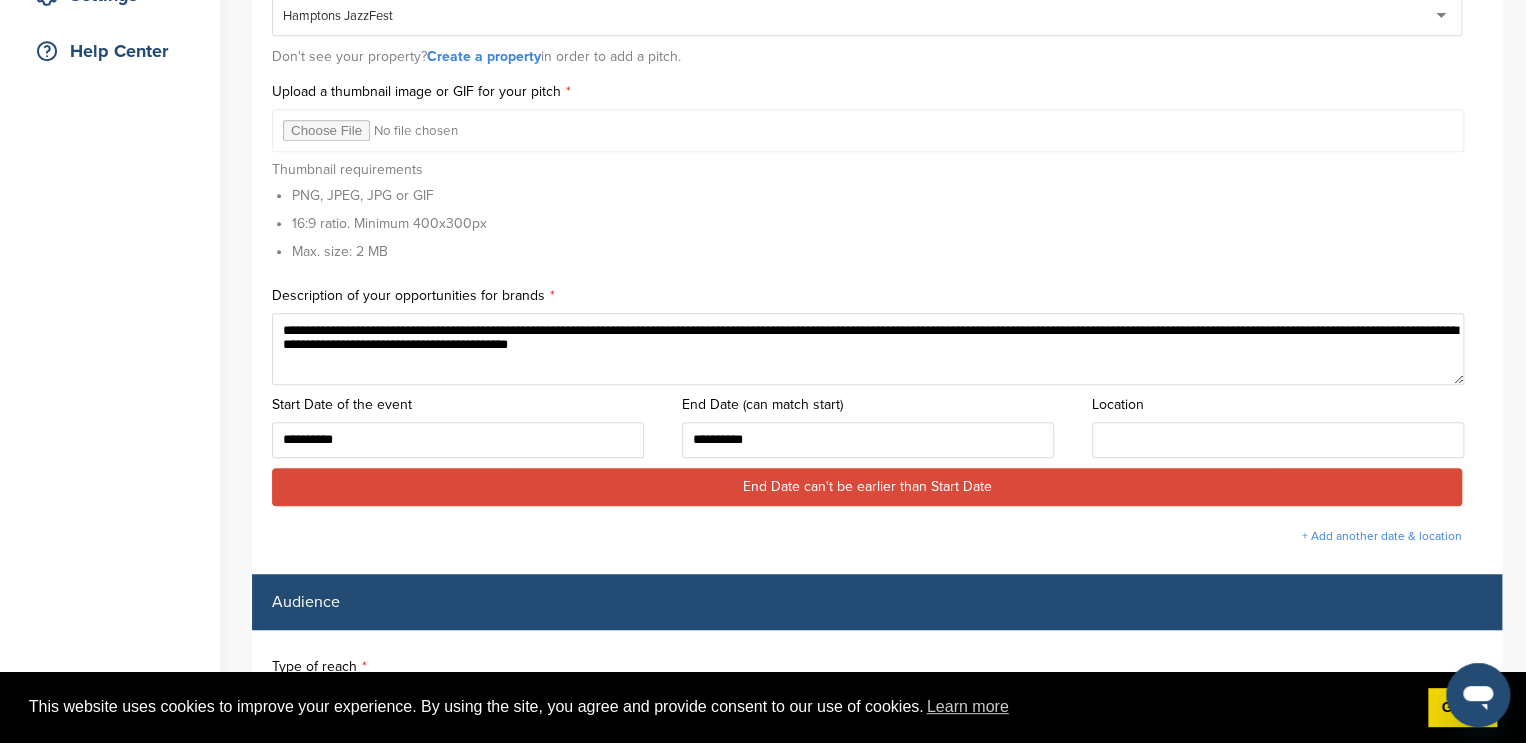 click on "**********" at bounding box center (868, 440) 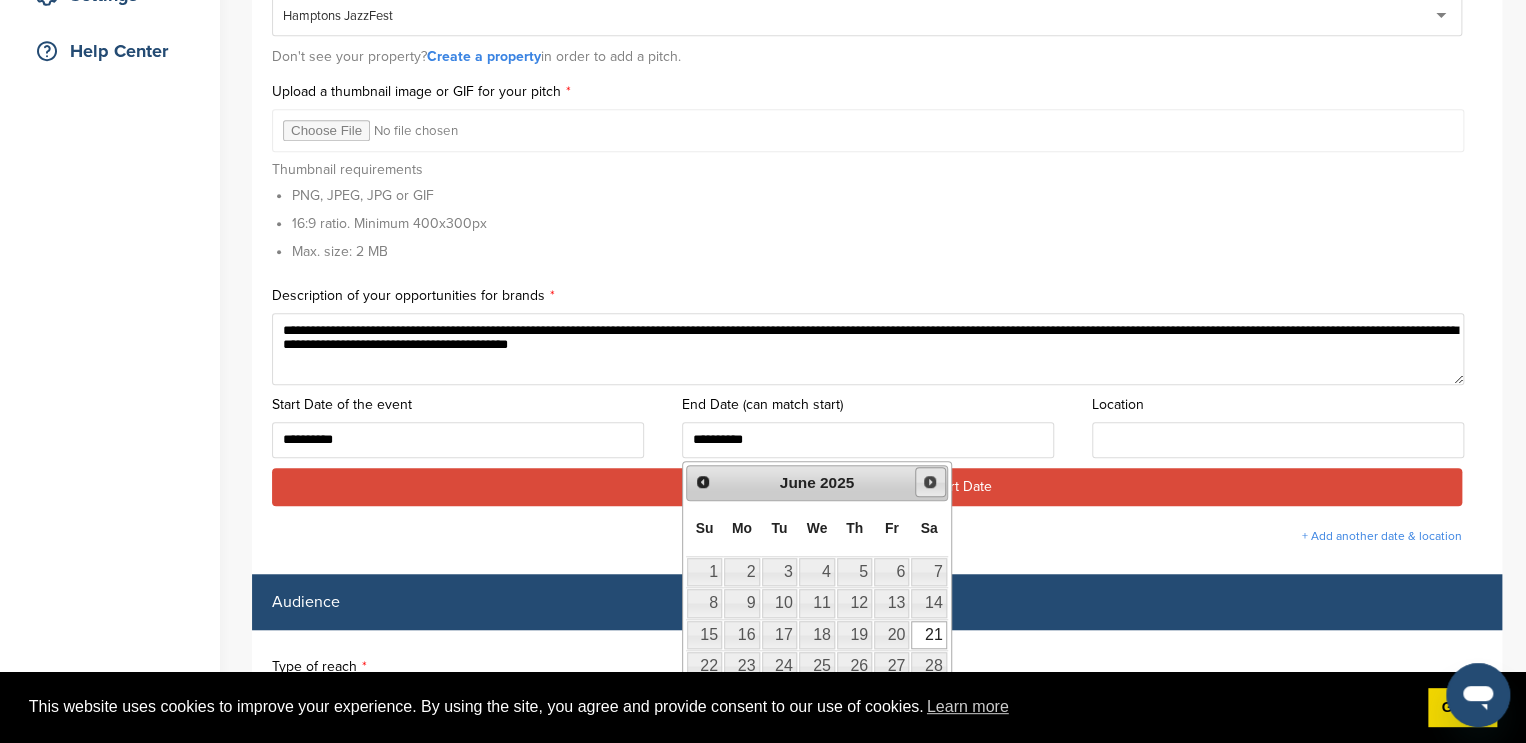 click on "Next" at bounding box center (930, 482) 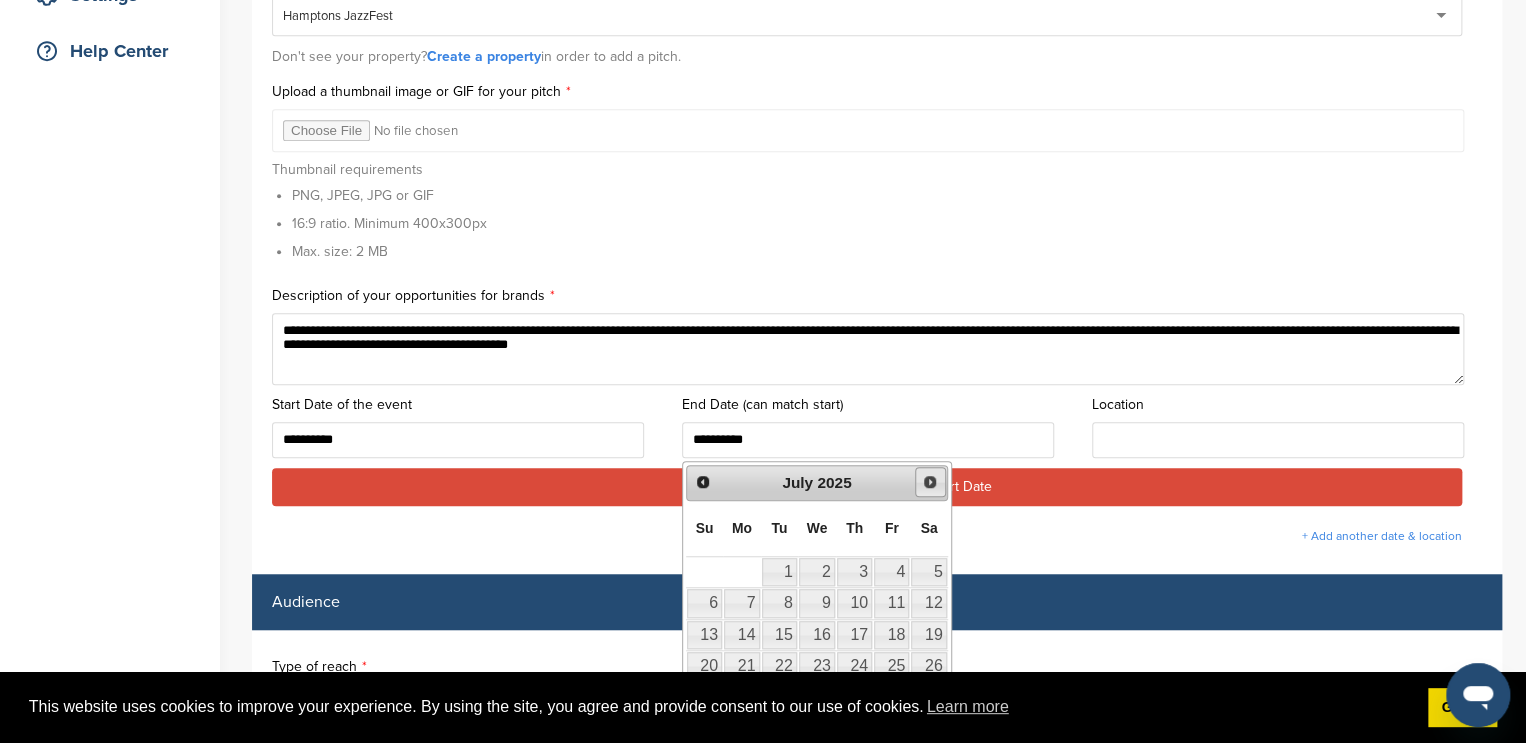 click on "Next" at bounding box center (930, 482) 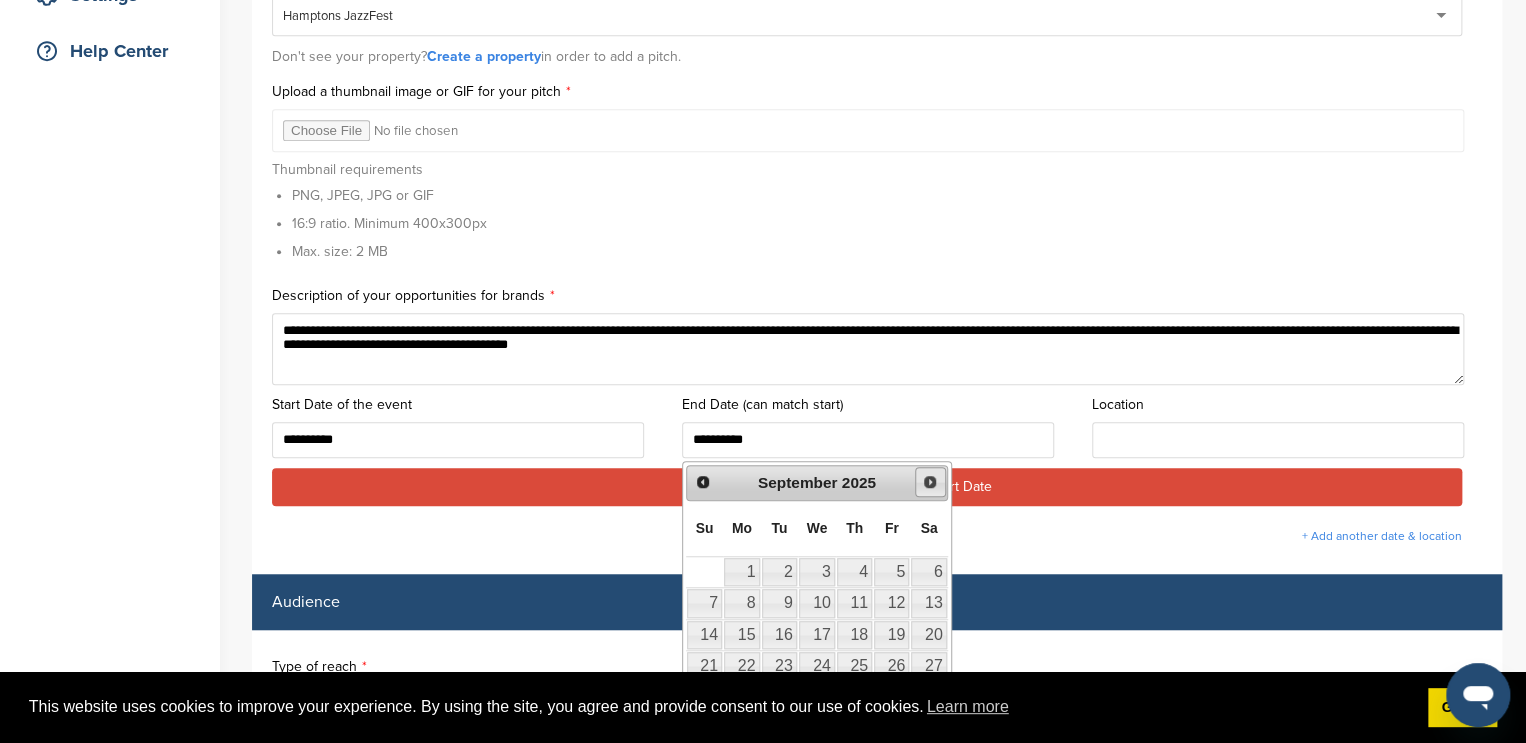 click on "Next" at bounding box center [930, 482] 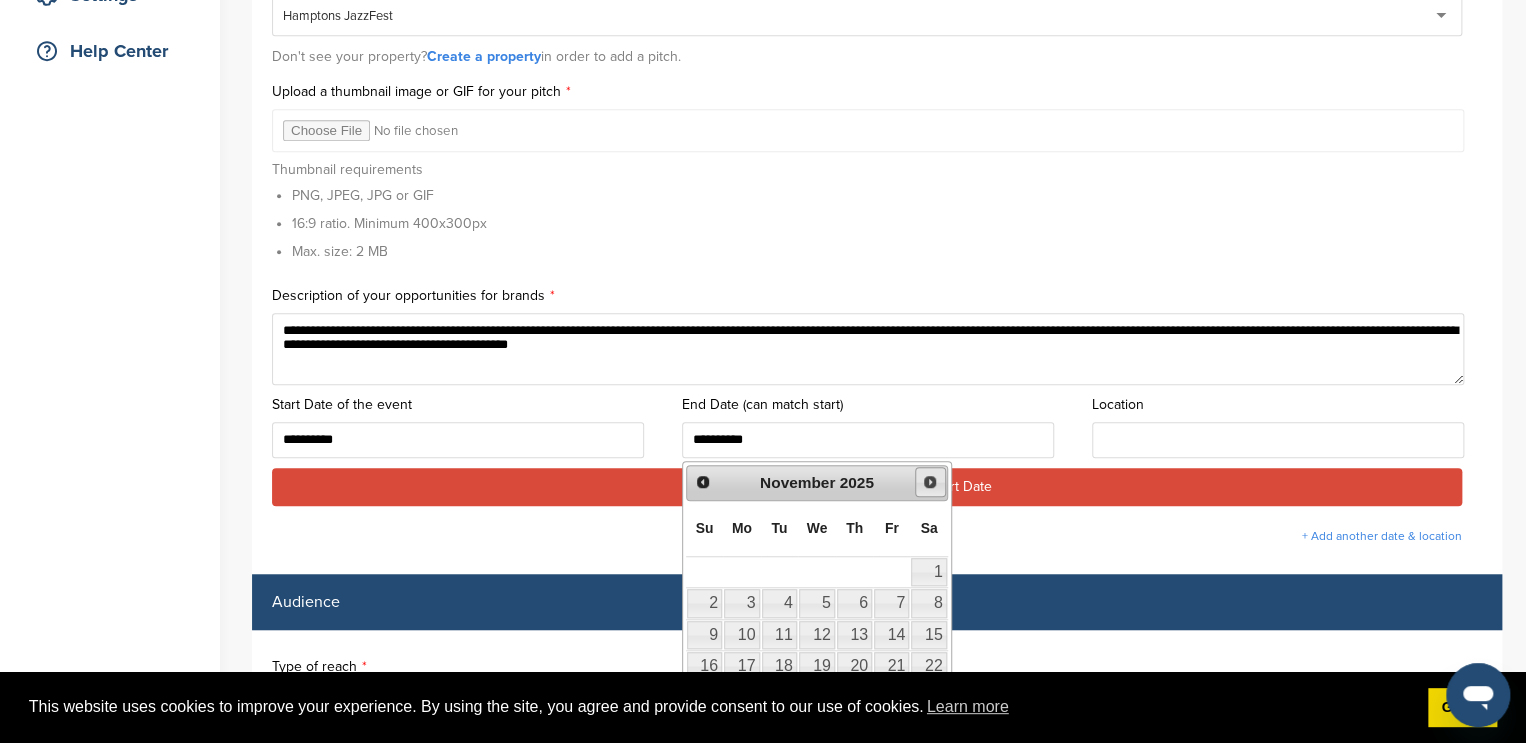 click on "Next" at bounding box center [930, 482] 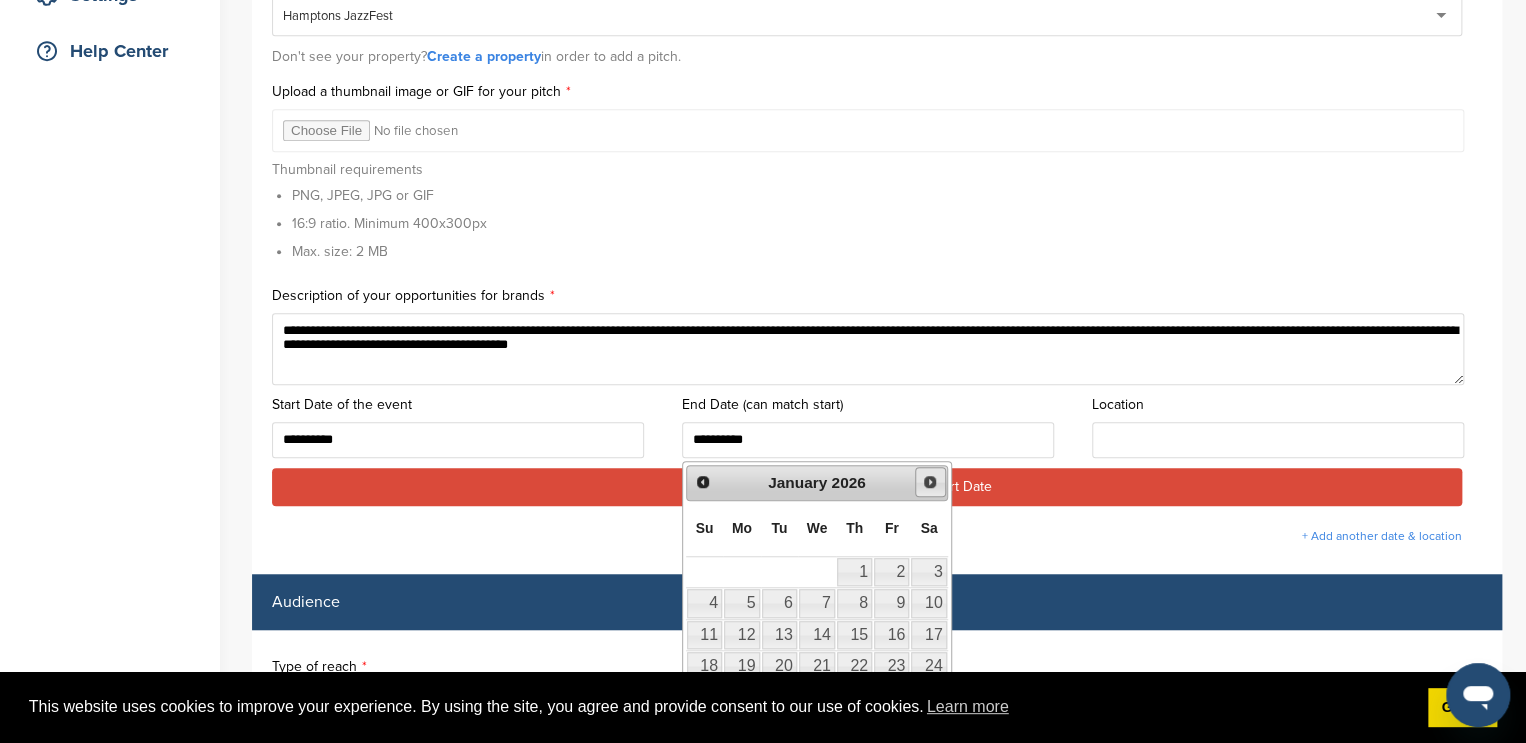 click on "Next" at bounding box center (930, 482) 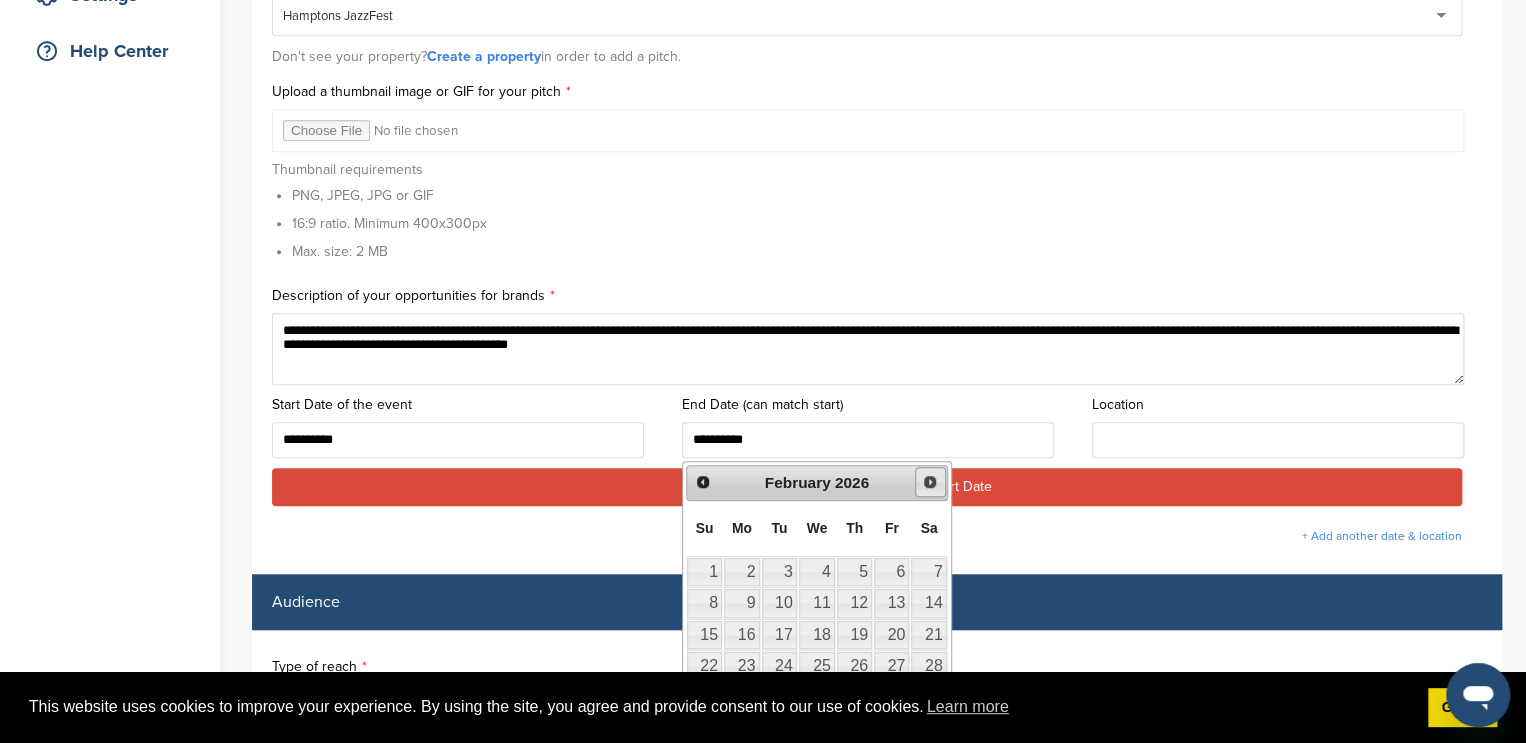 click on "Next" at bounding box center [930, 482] 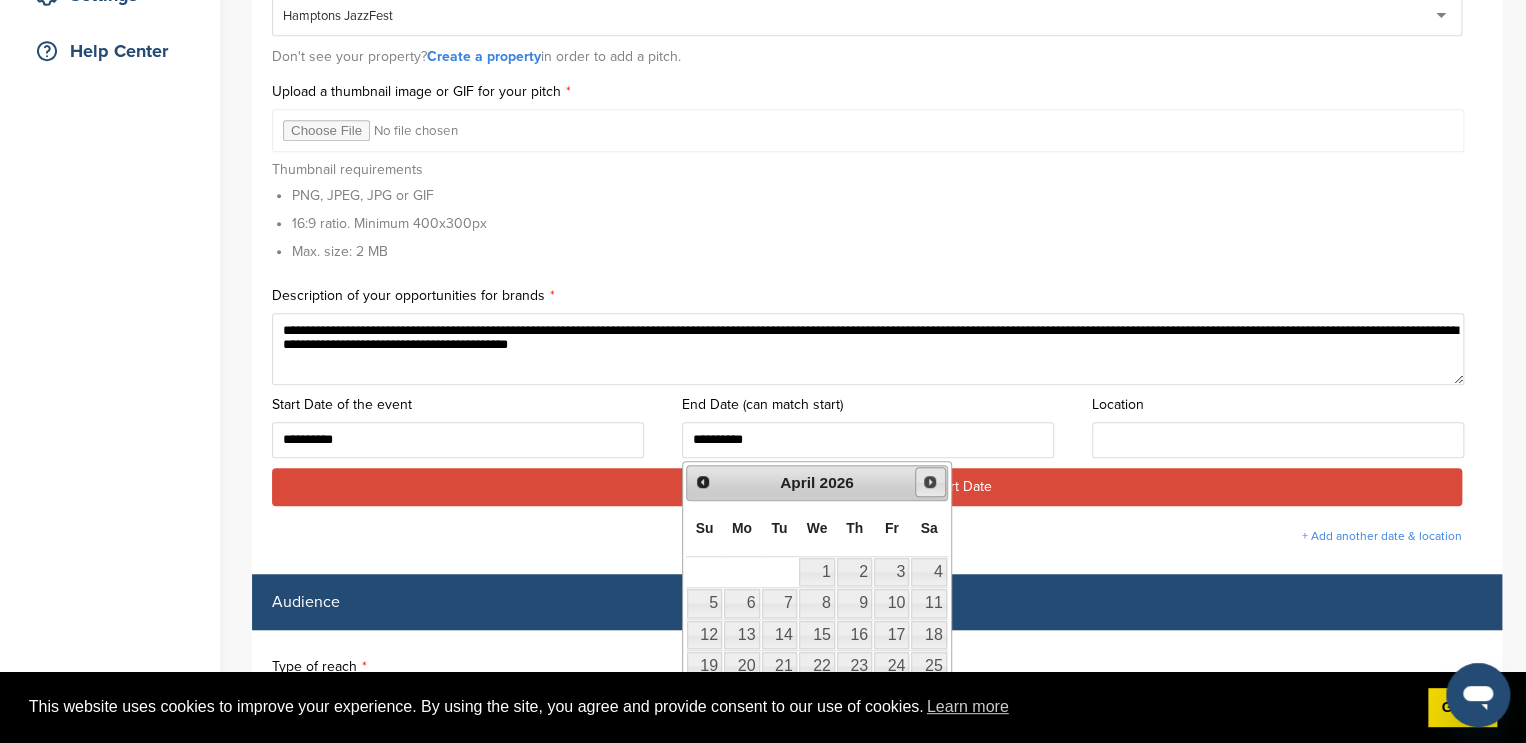 click on "Next" at bounding box center [930, 482] 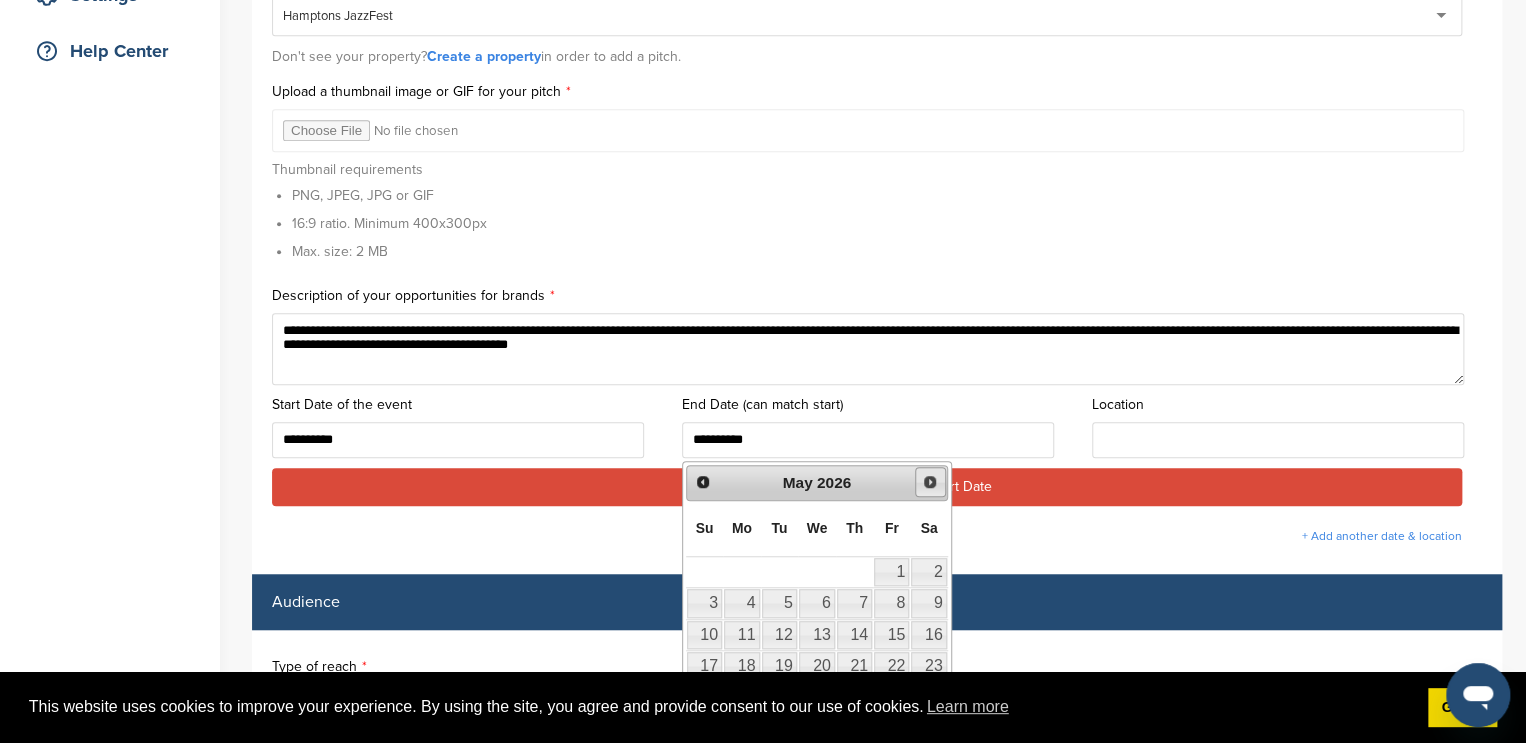 click on "Next" at bounding box center (930, 482) 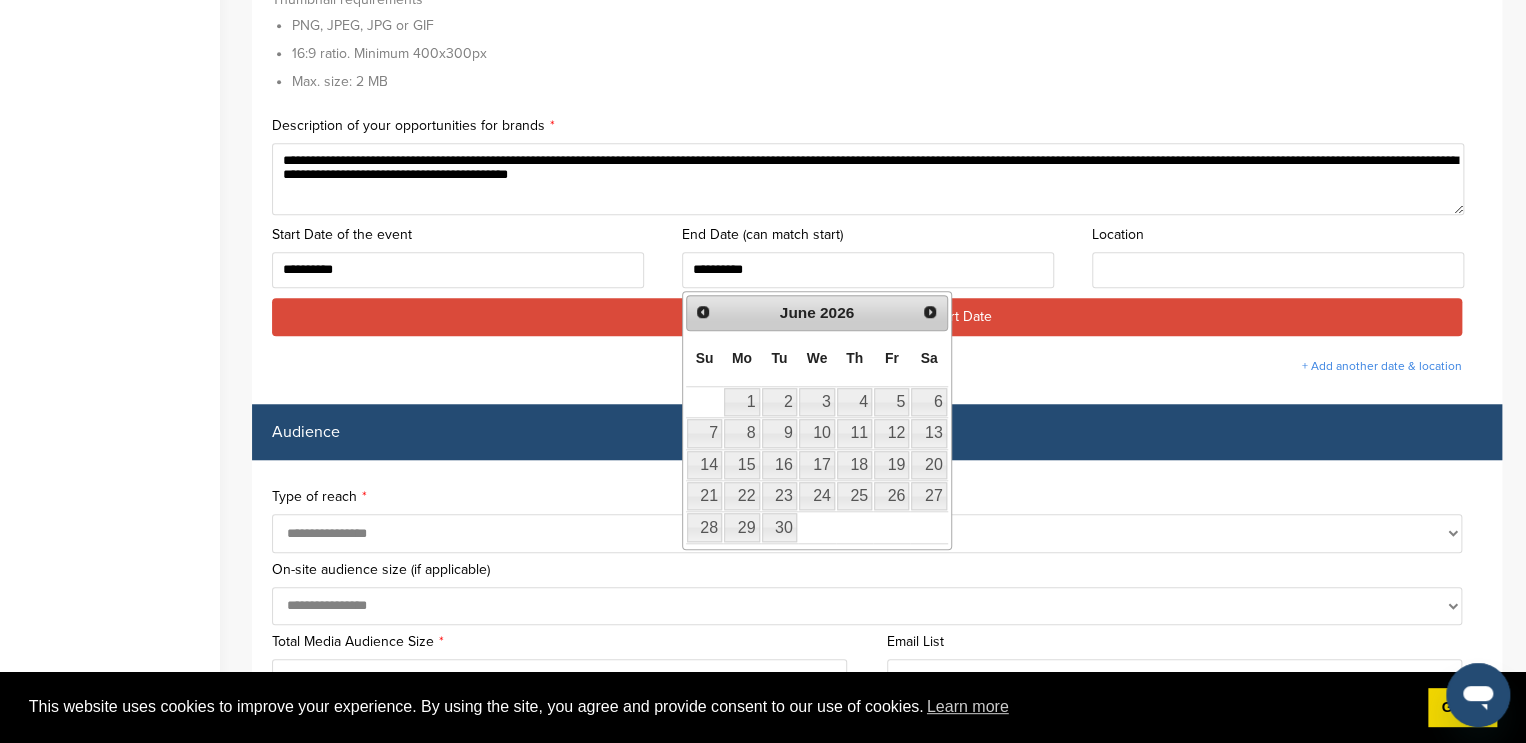 scroll, scrollTop: 626, scrollLeft: 0, axis: vertical 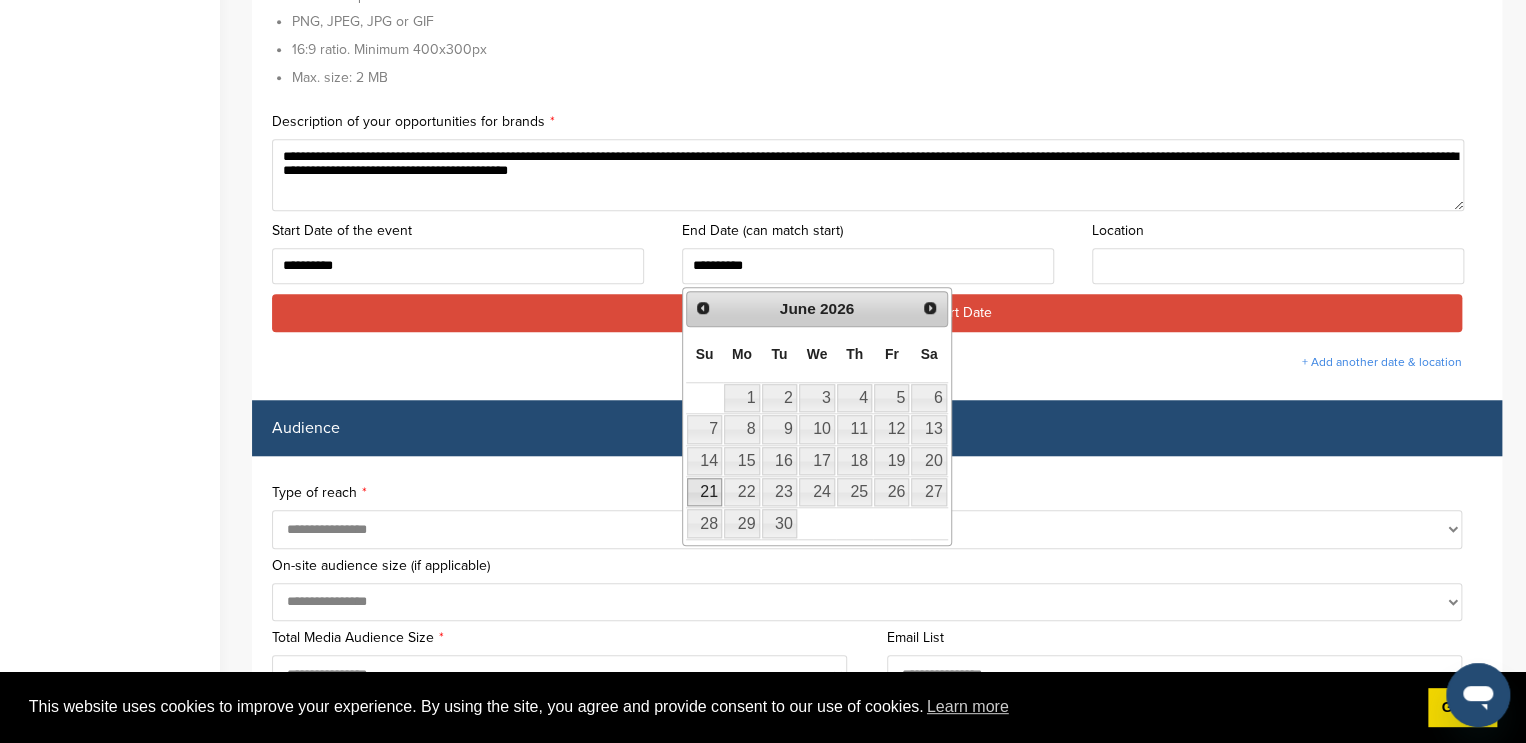 click on "21" at bounding box center (704, 492) 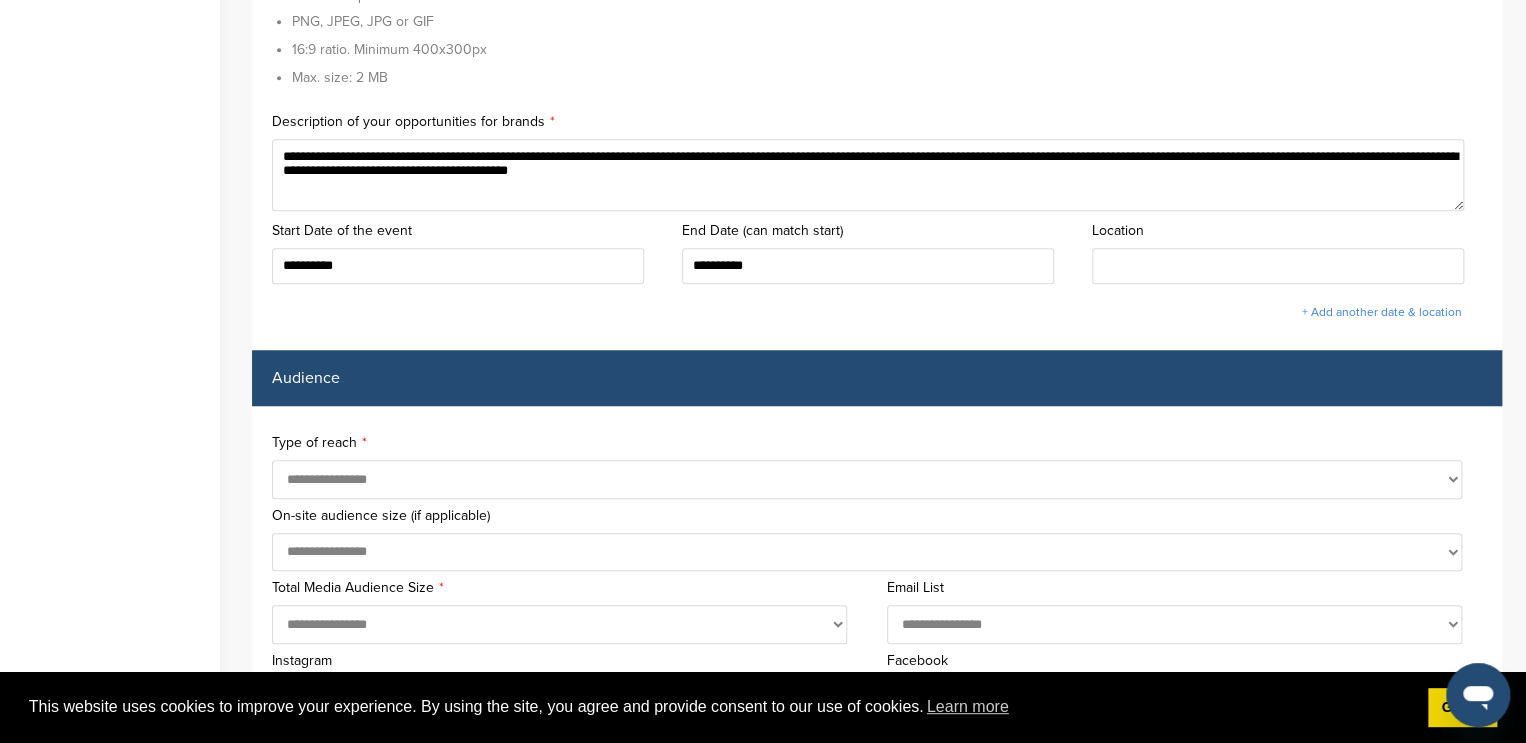 click on "**********" at bounding box center (877, 3020) 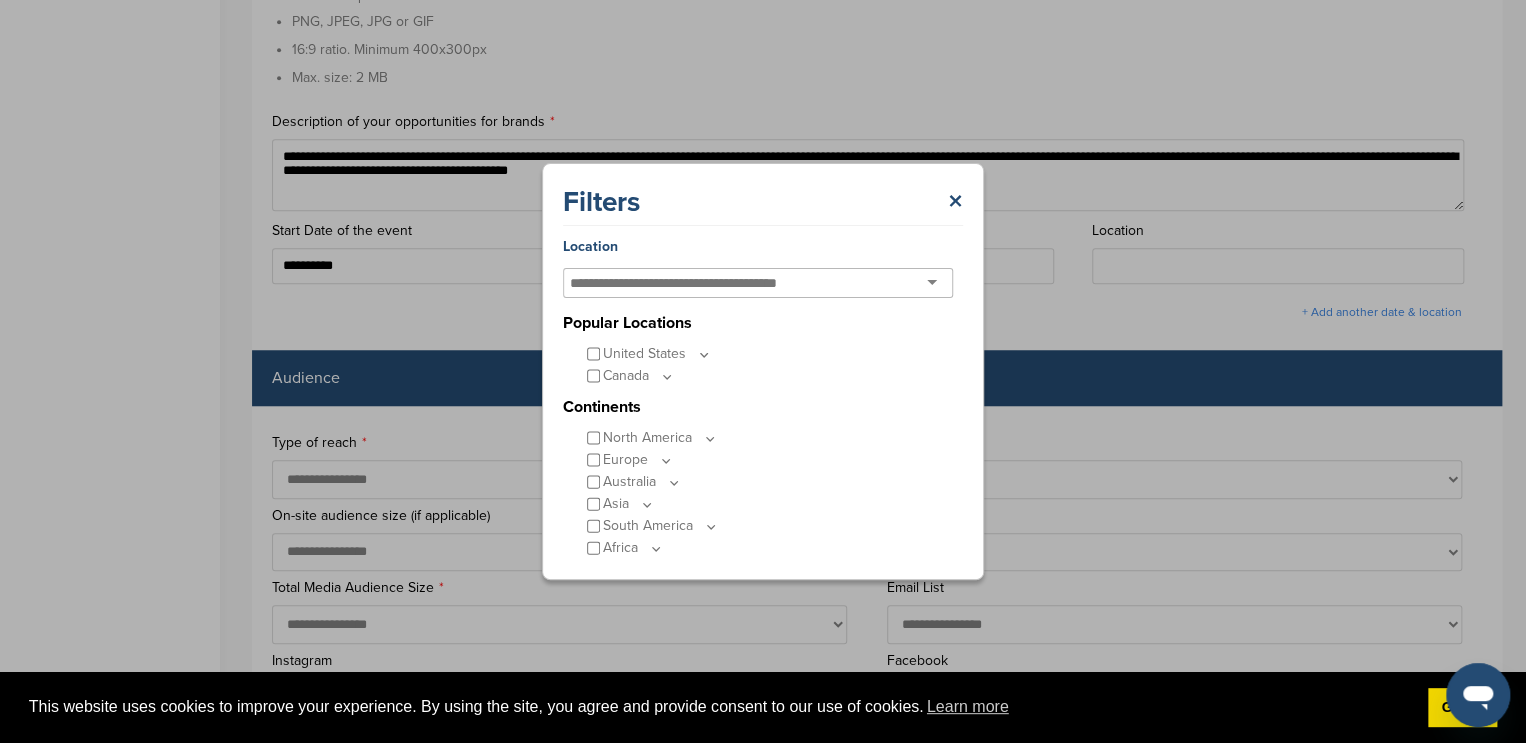 click 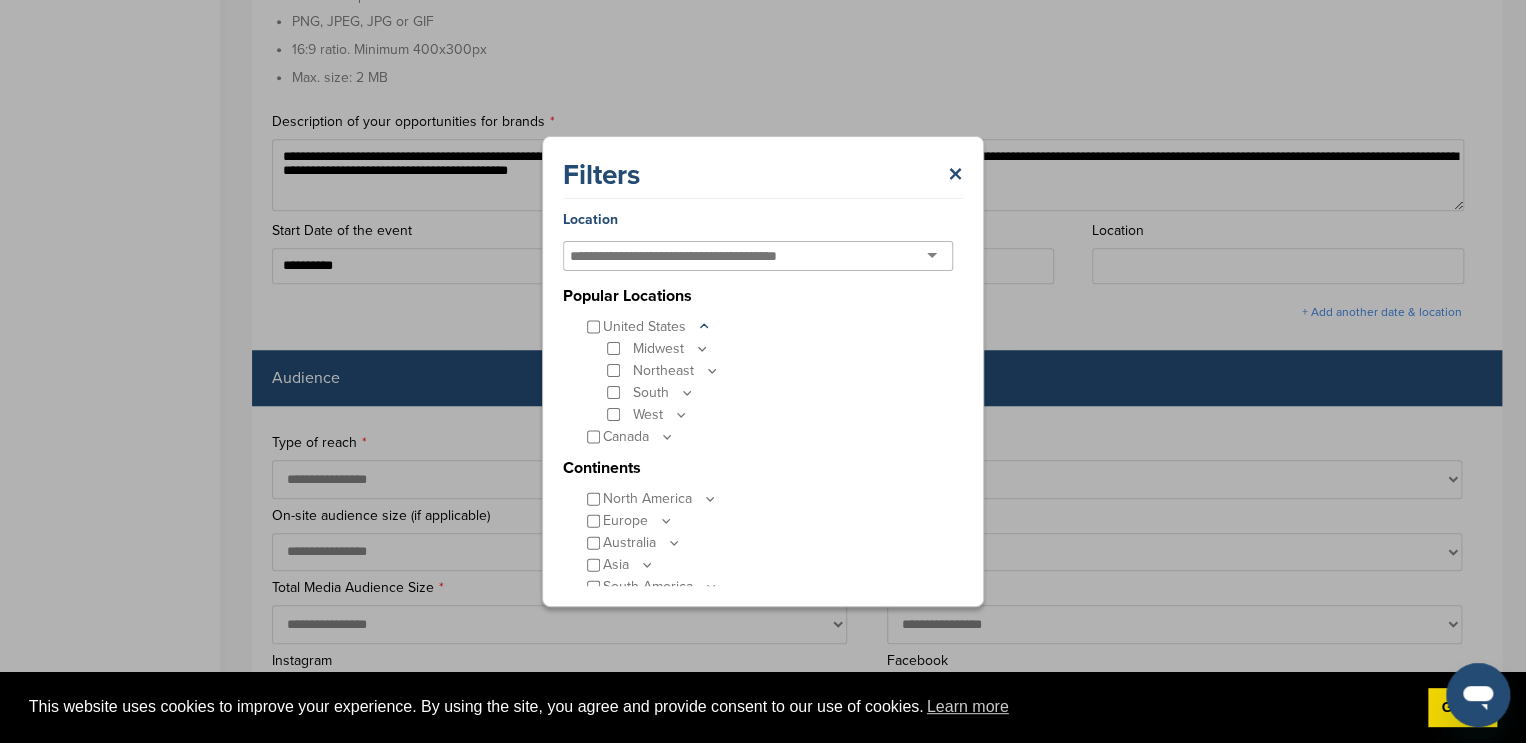 click on "Northeast" at bounding box center (676, 371) 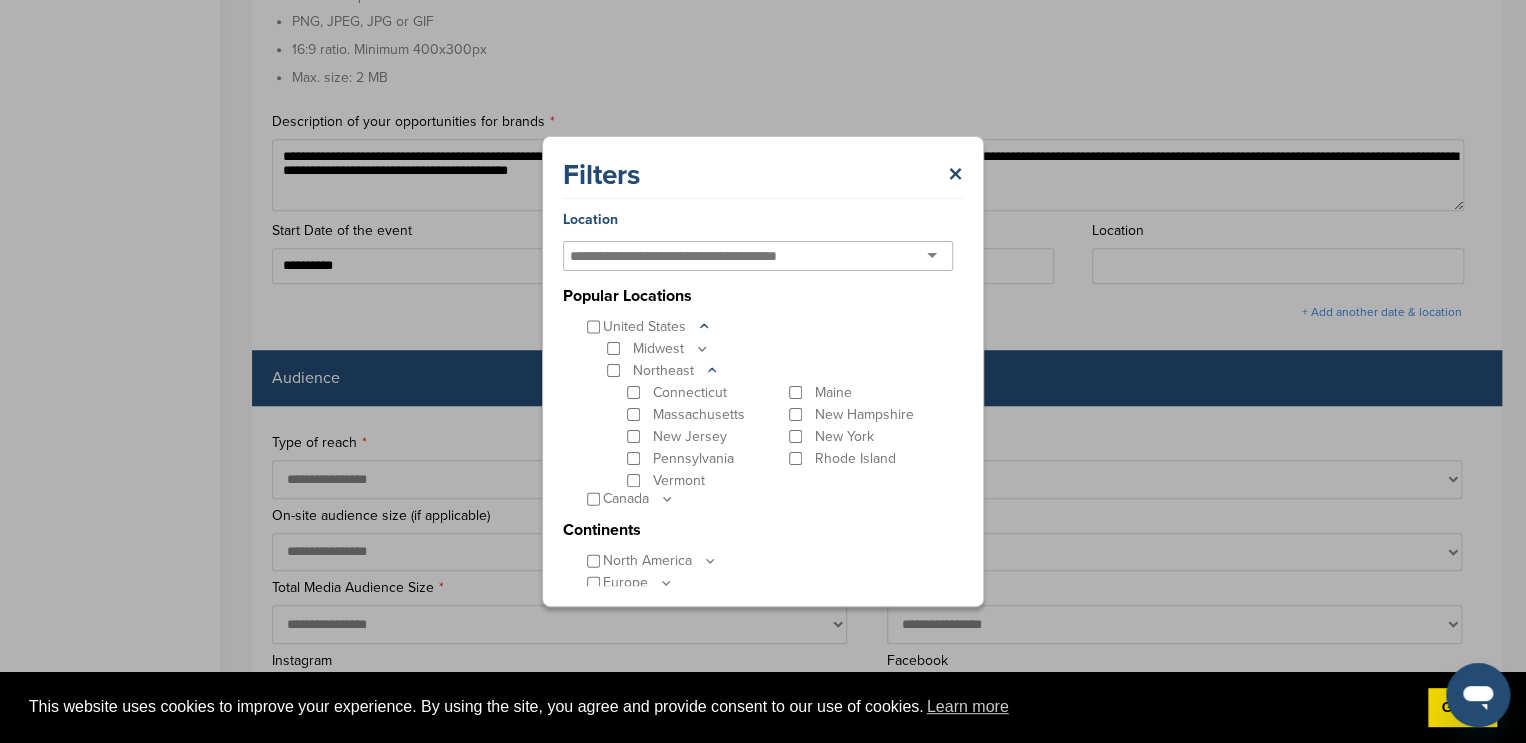 type on "********" 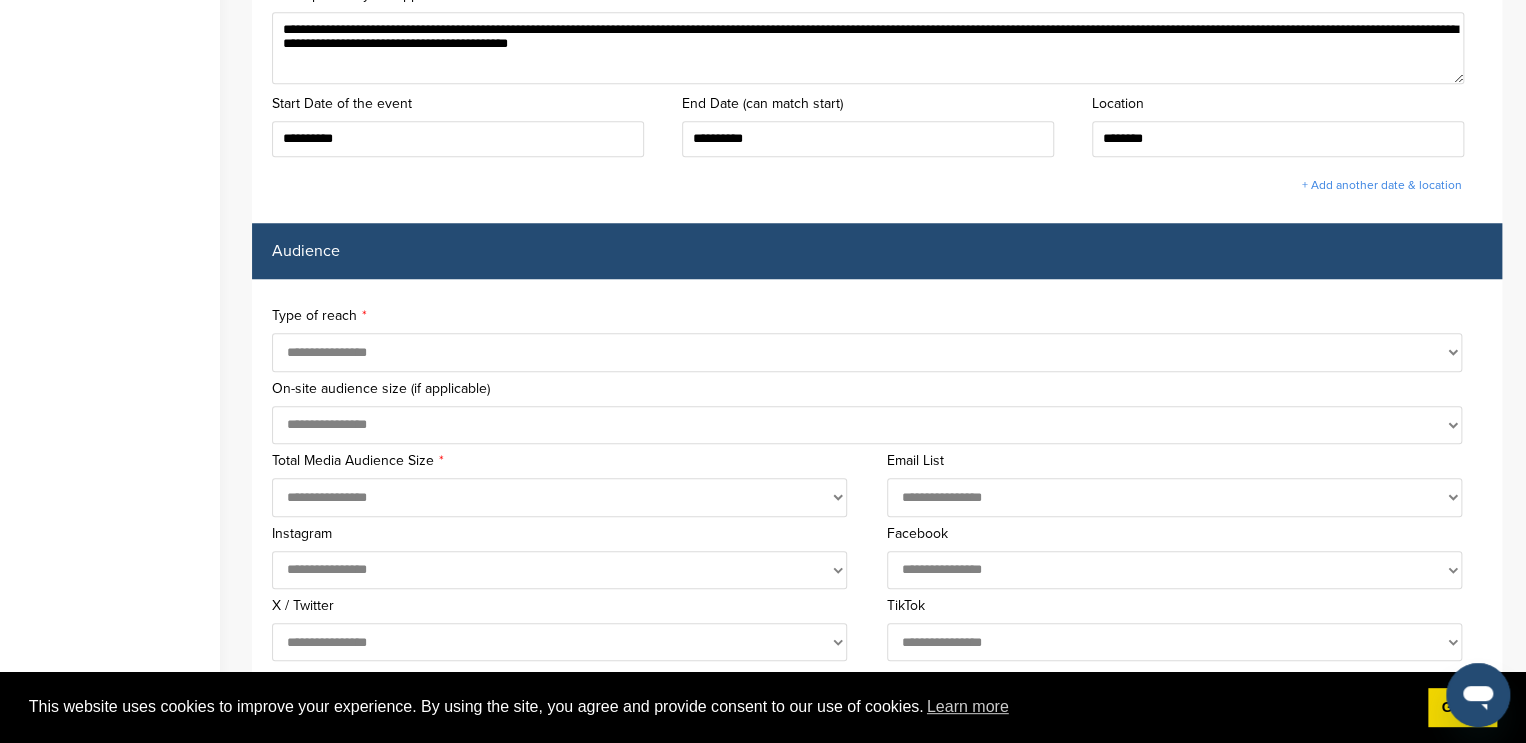 scroll, scrollTop: 755, scrollLeft: 0, axis: vertical 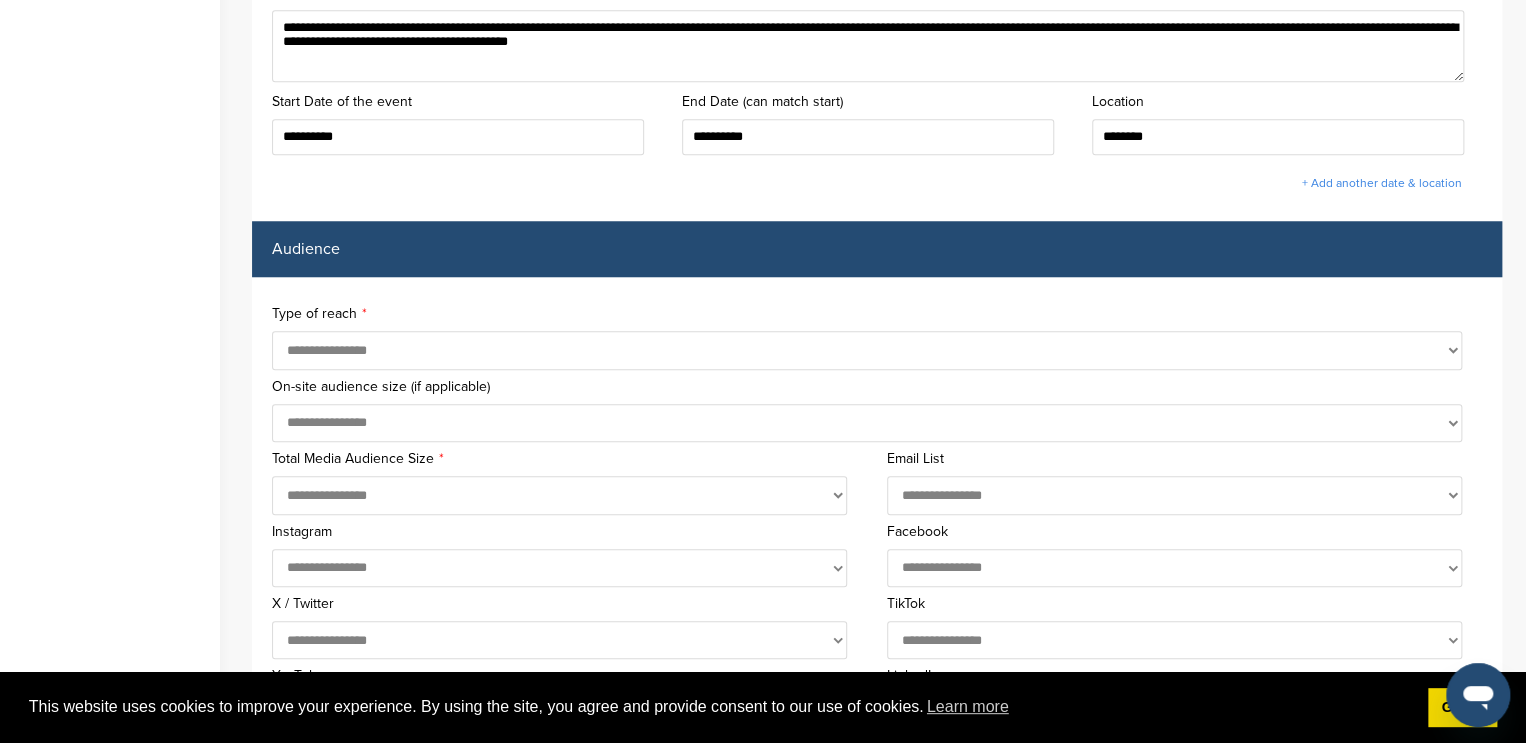 click on "**********" at bounding box center (867, 350) 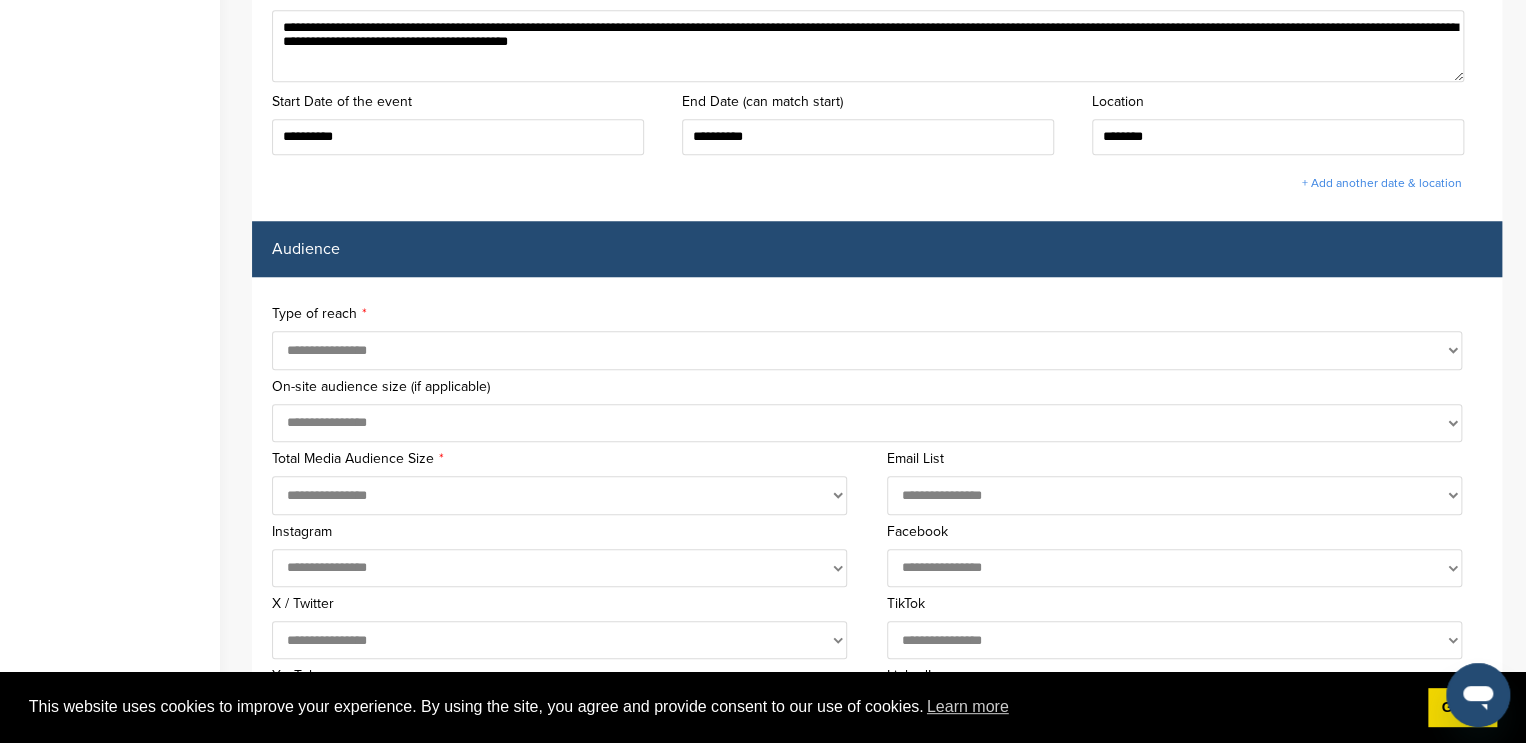 select on "****" 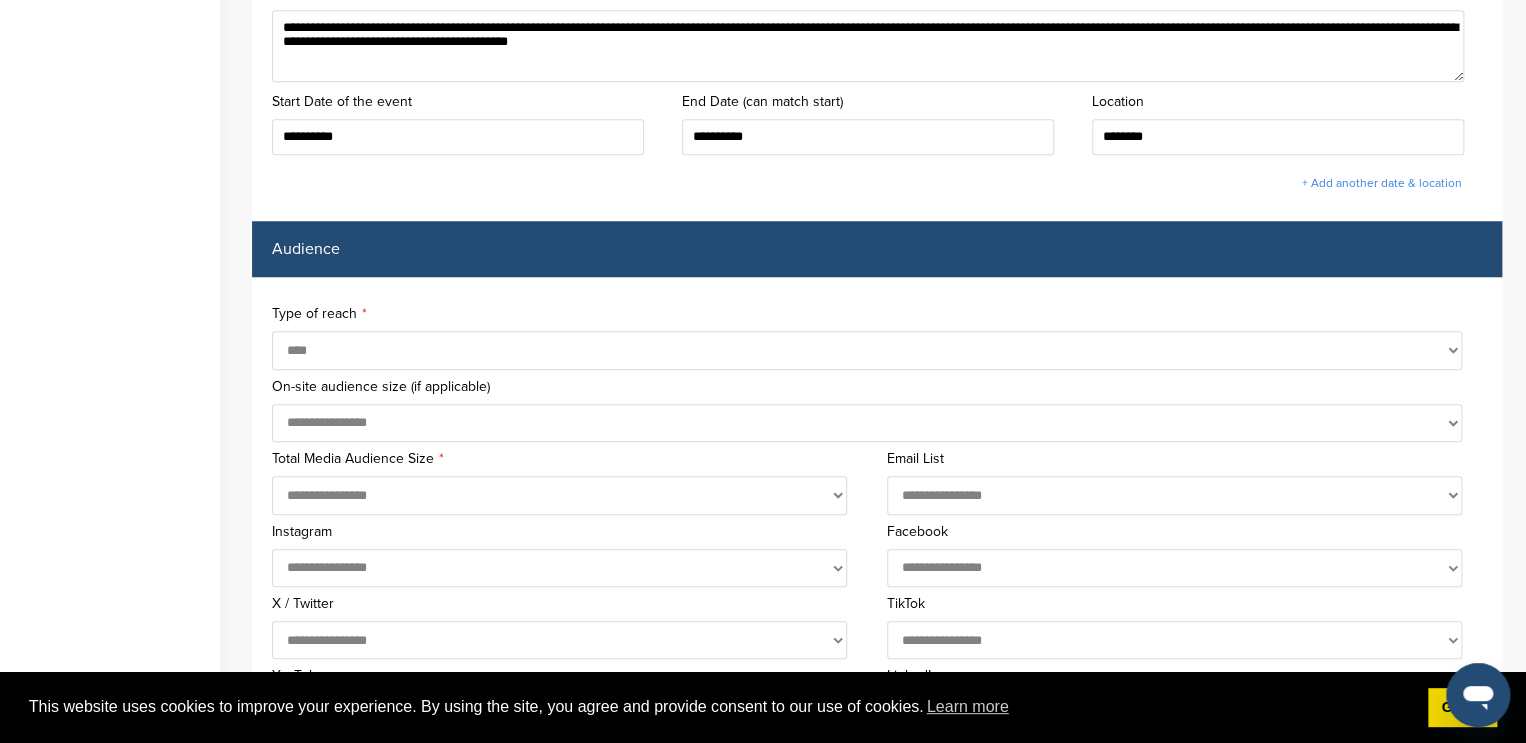 click on "**********" at bounding box center [867, 350] 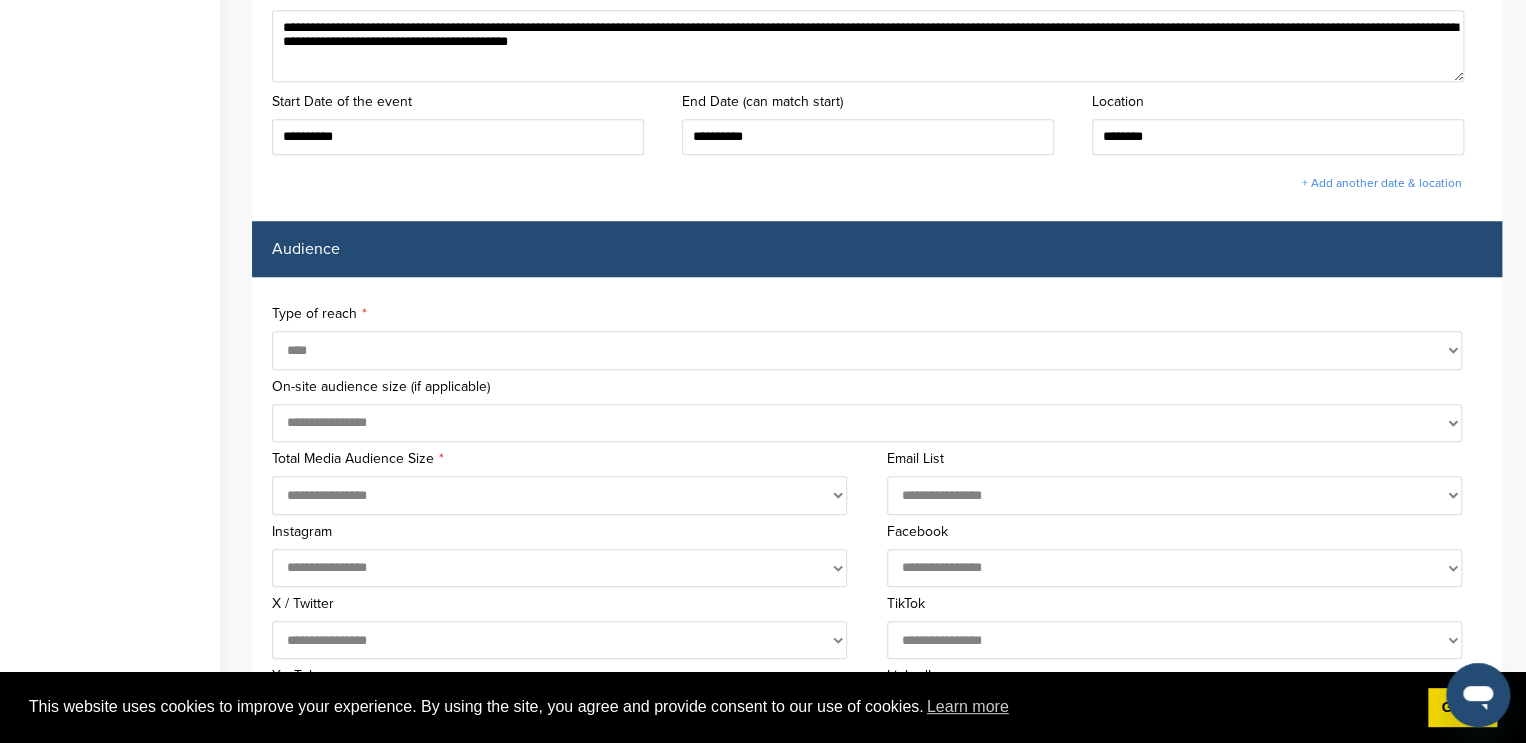 select on "*******" 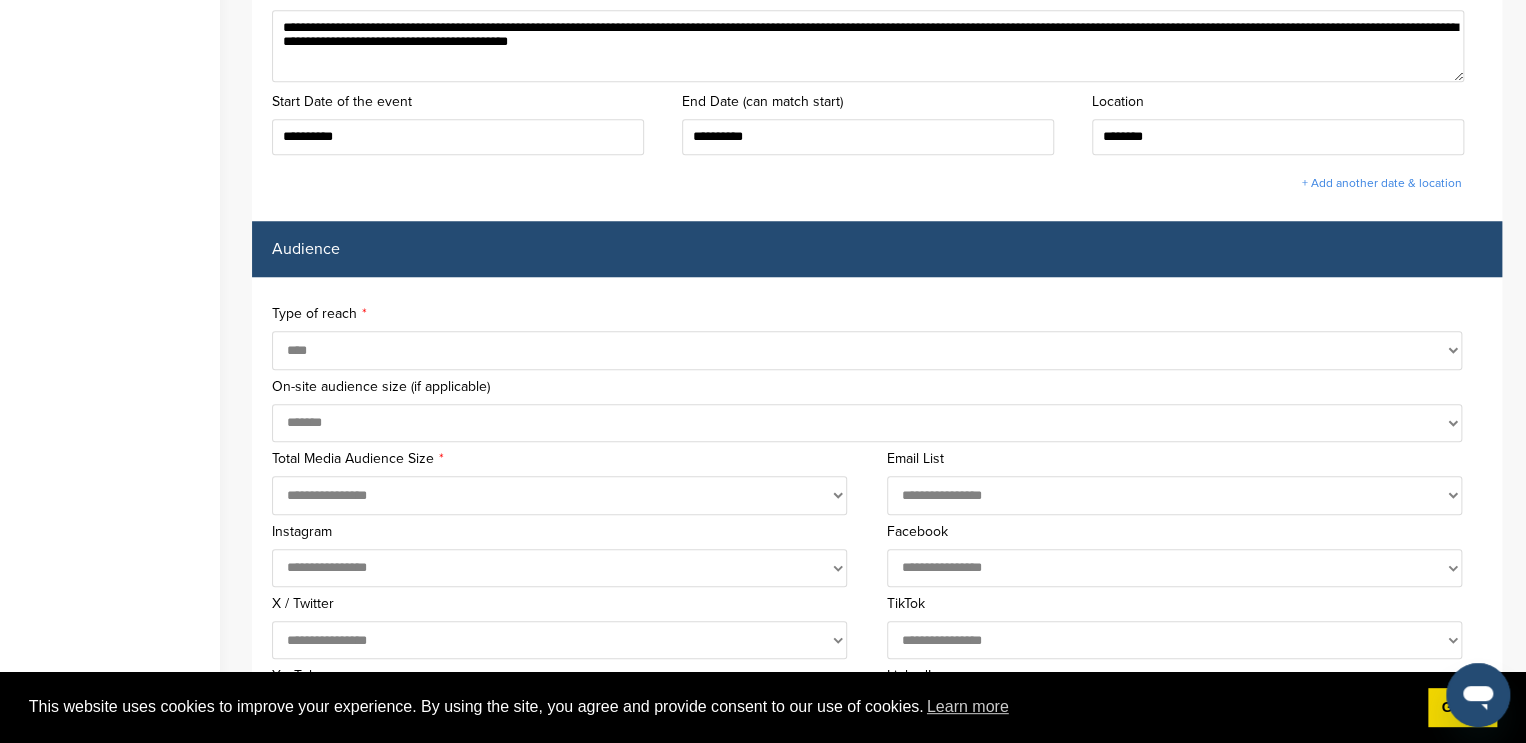 click on "**********" at bounding box center [867, 423] 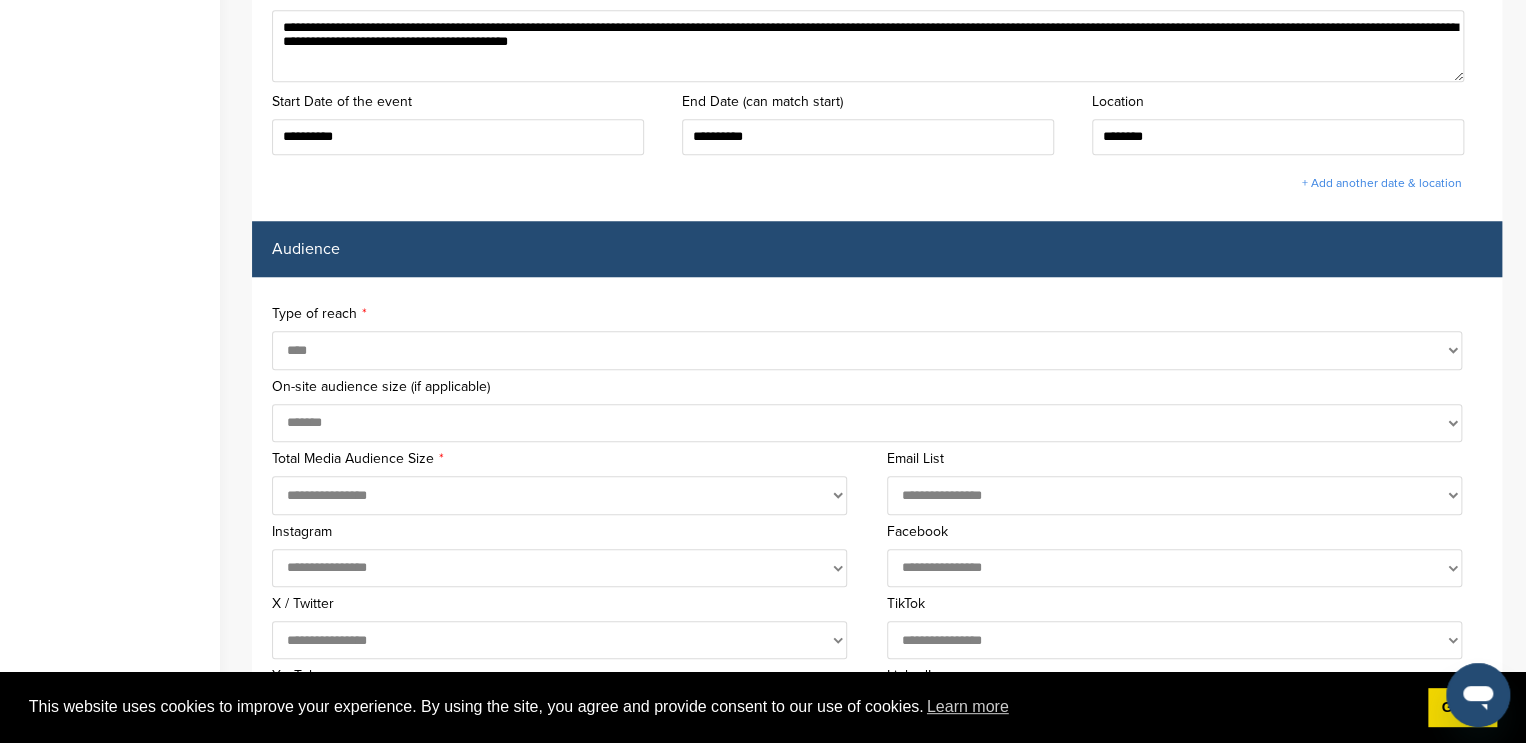 select on "******" 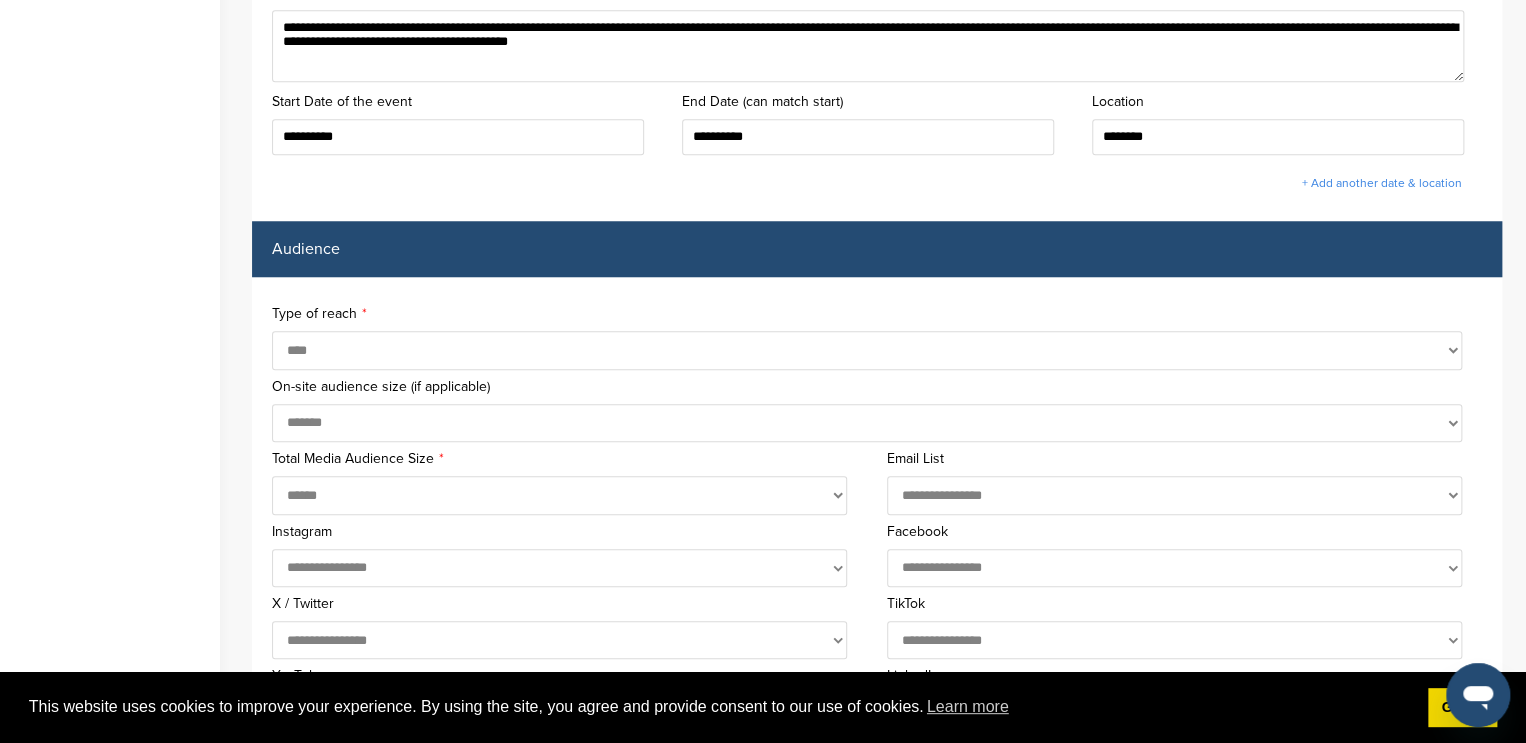 click on "**********" at bounding box center (559, 495) 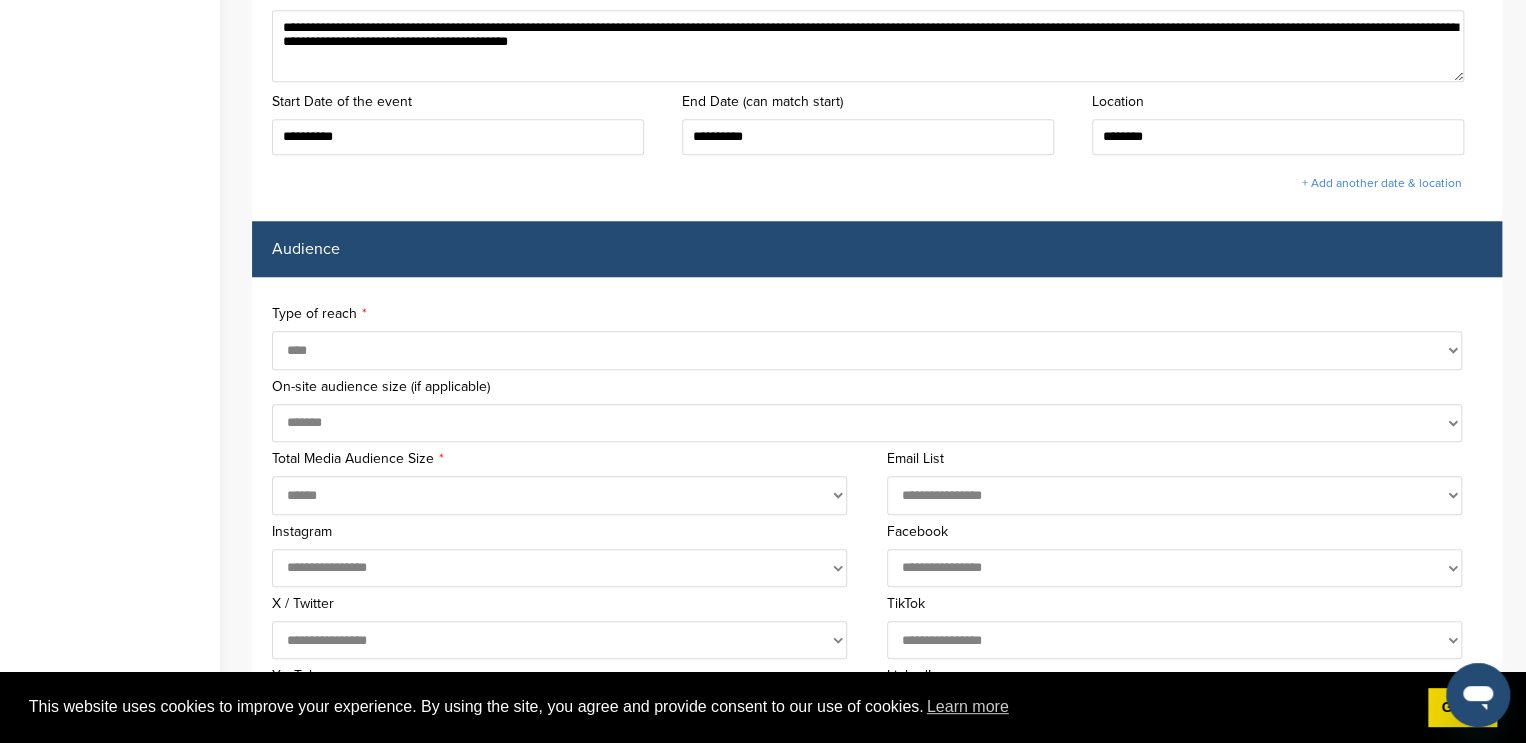 select on "**" 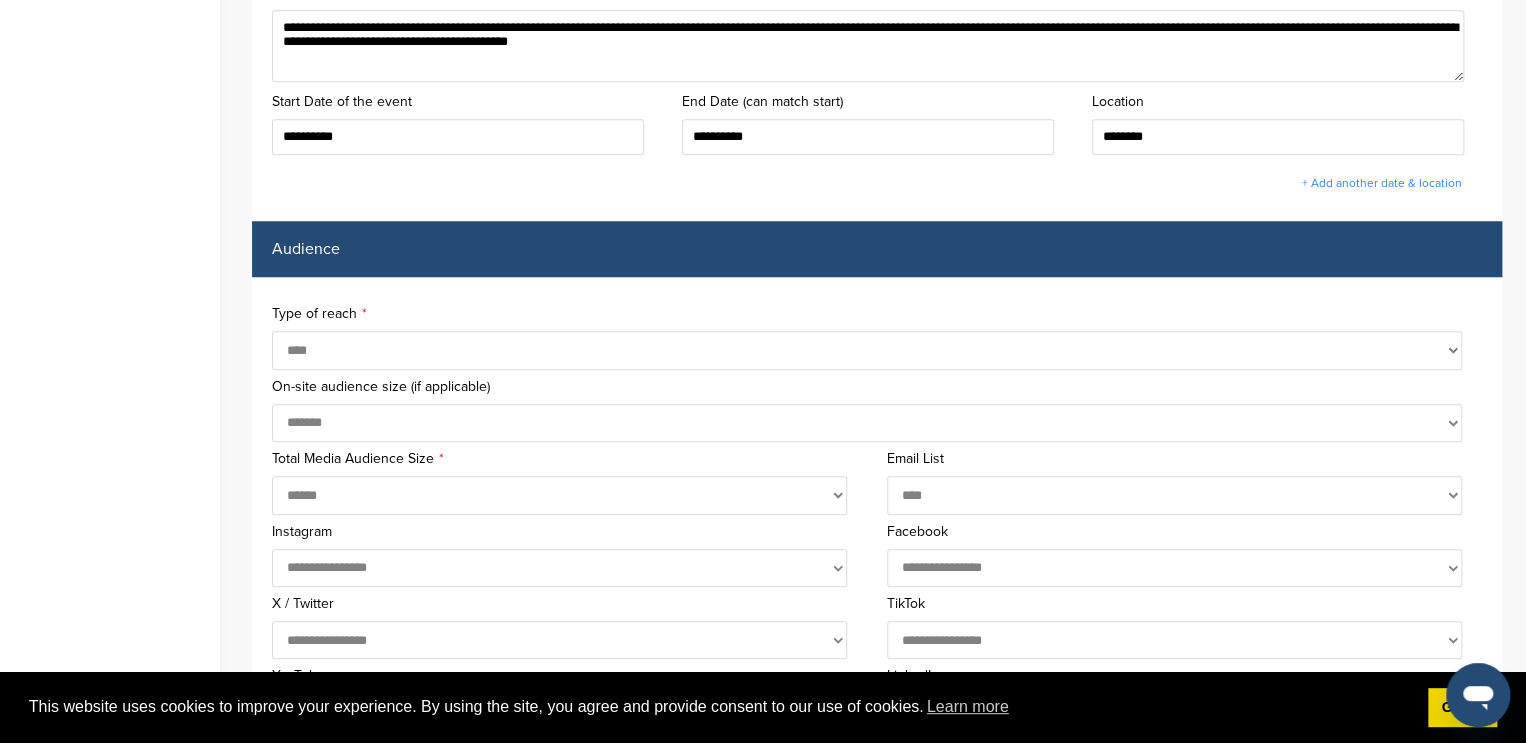 click on "**********" at bounding box center (1174, 495) 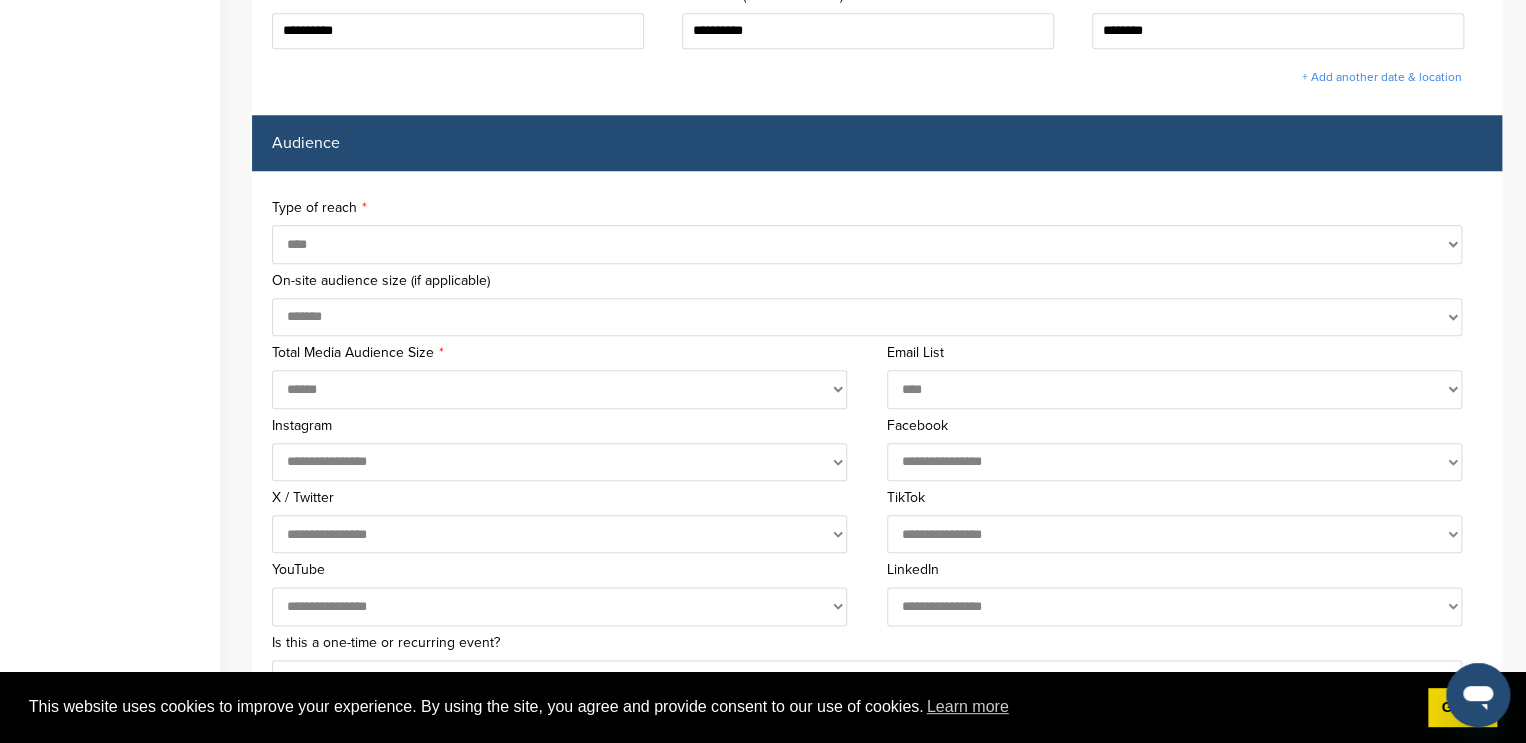 scroll, scrollTop: 868, scrollLeft: 0, axis: vertical 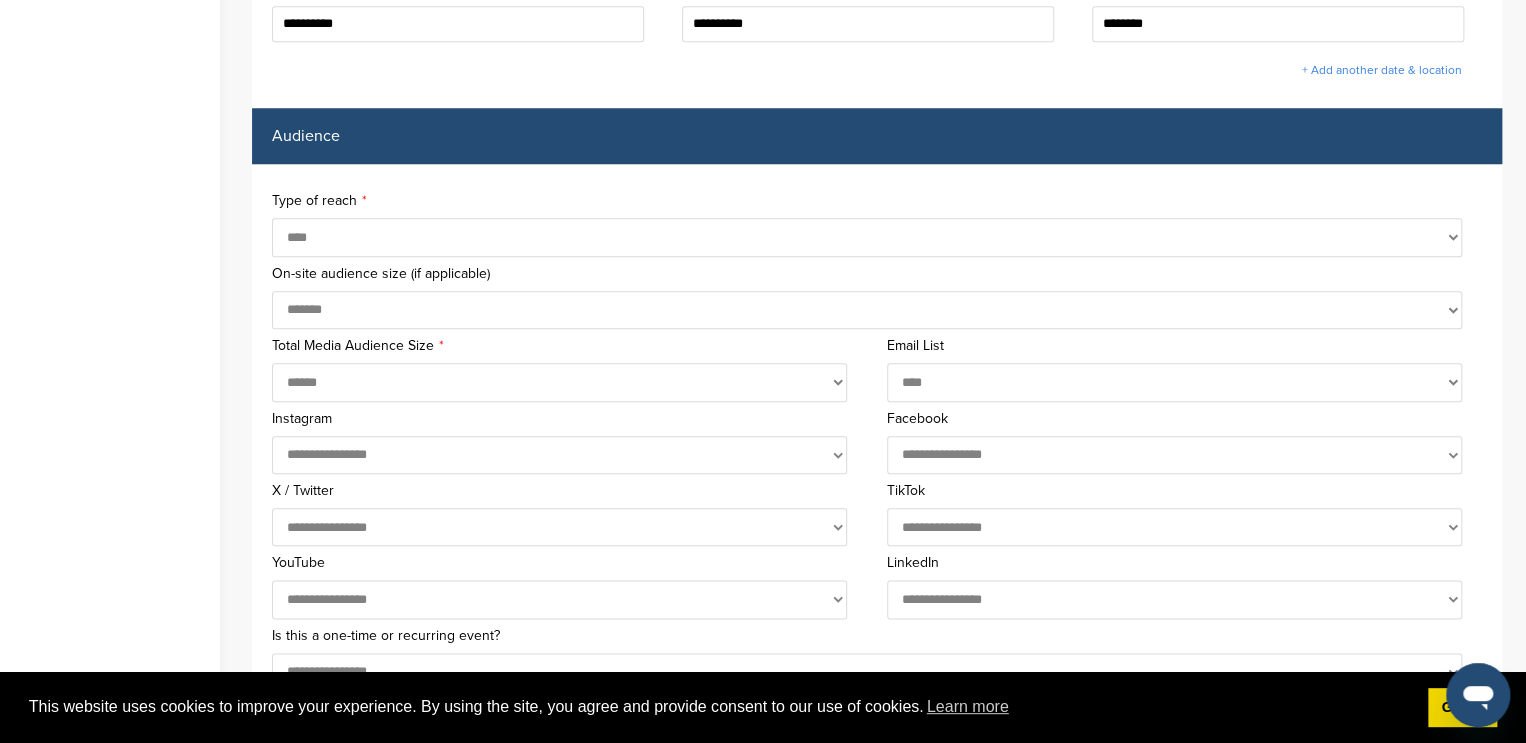 click on "**********" at bounding box center (559, 455) 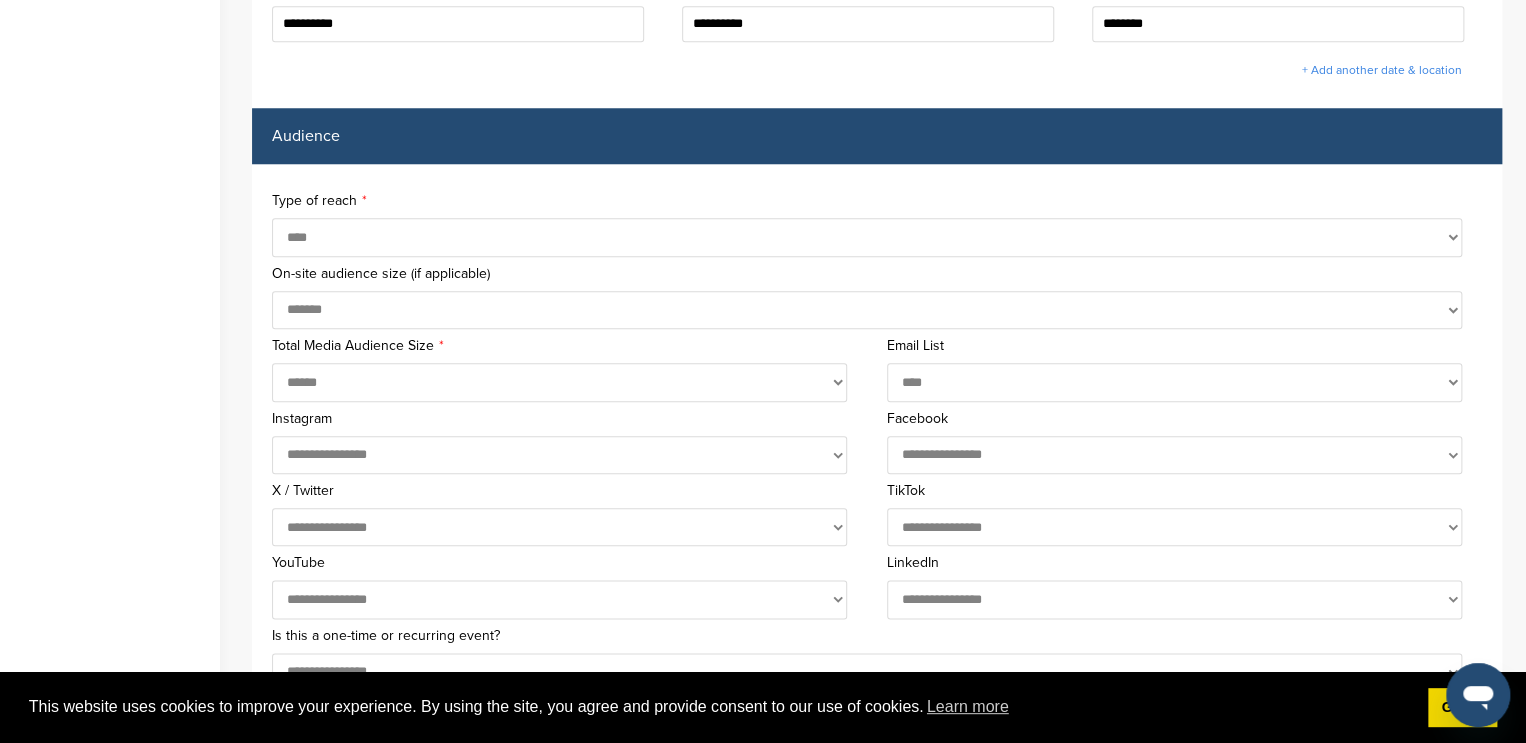 select on "**" 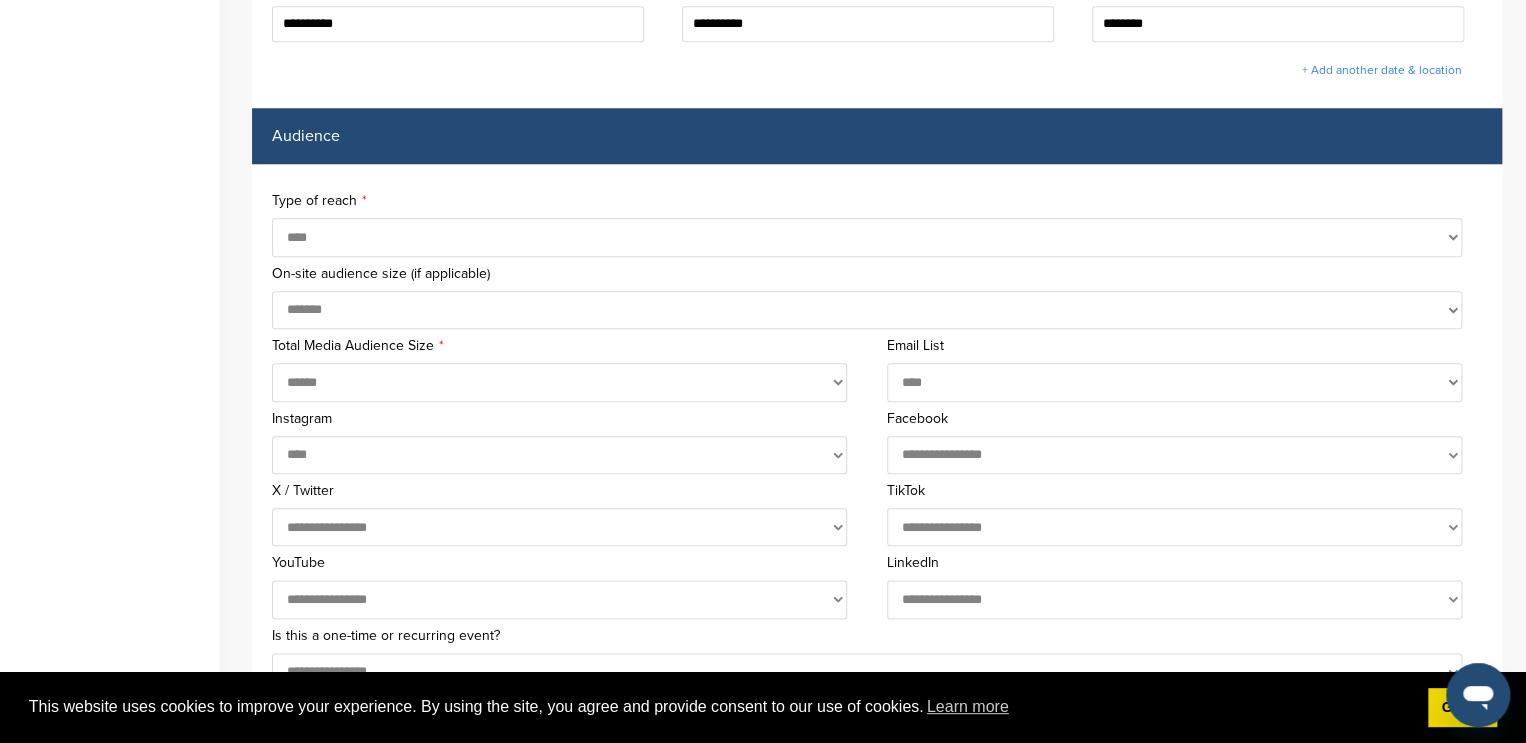 click on "**********" at bounding box center (559, 455) 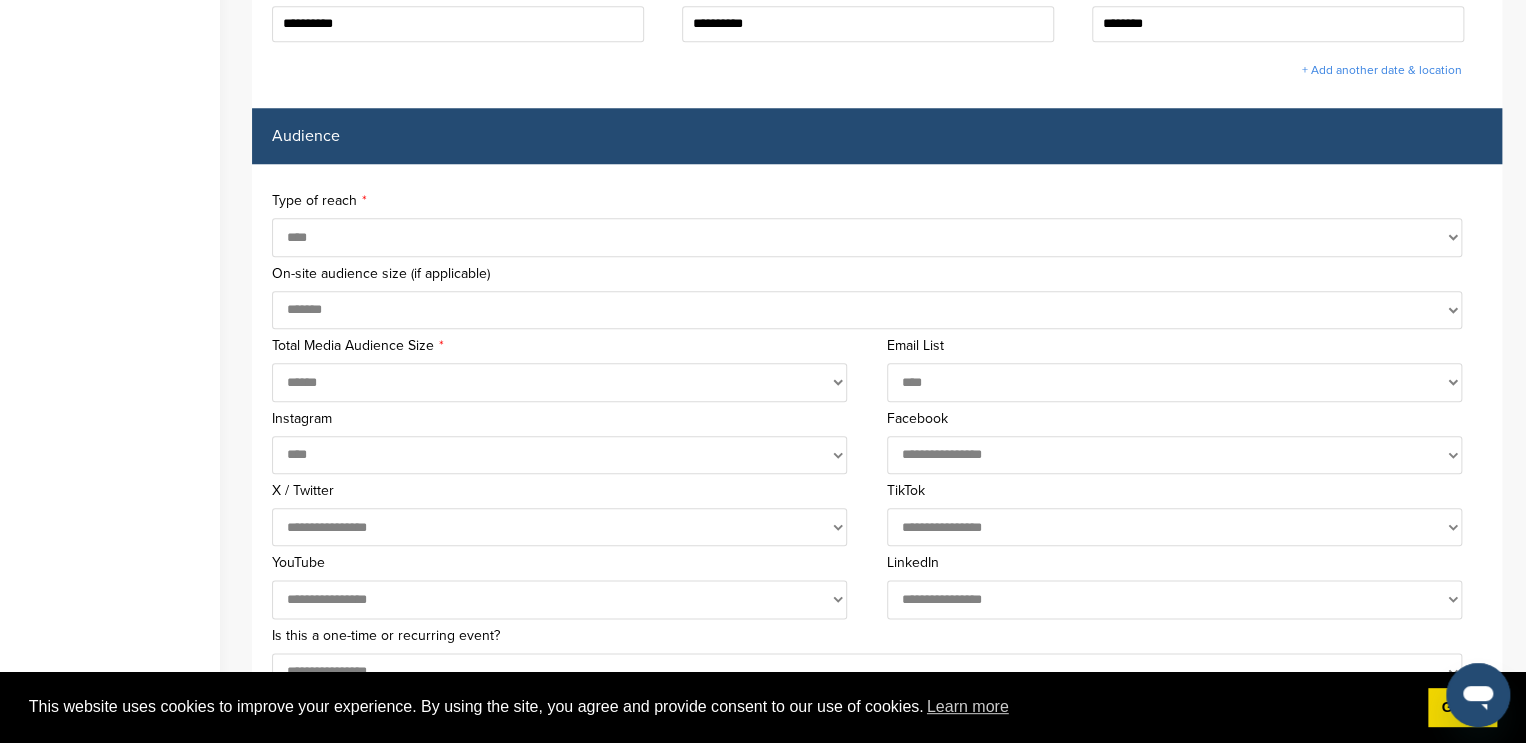 click on "**********" at bounding box center (1174, 455) 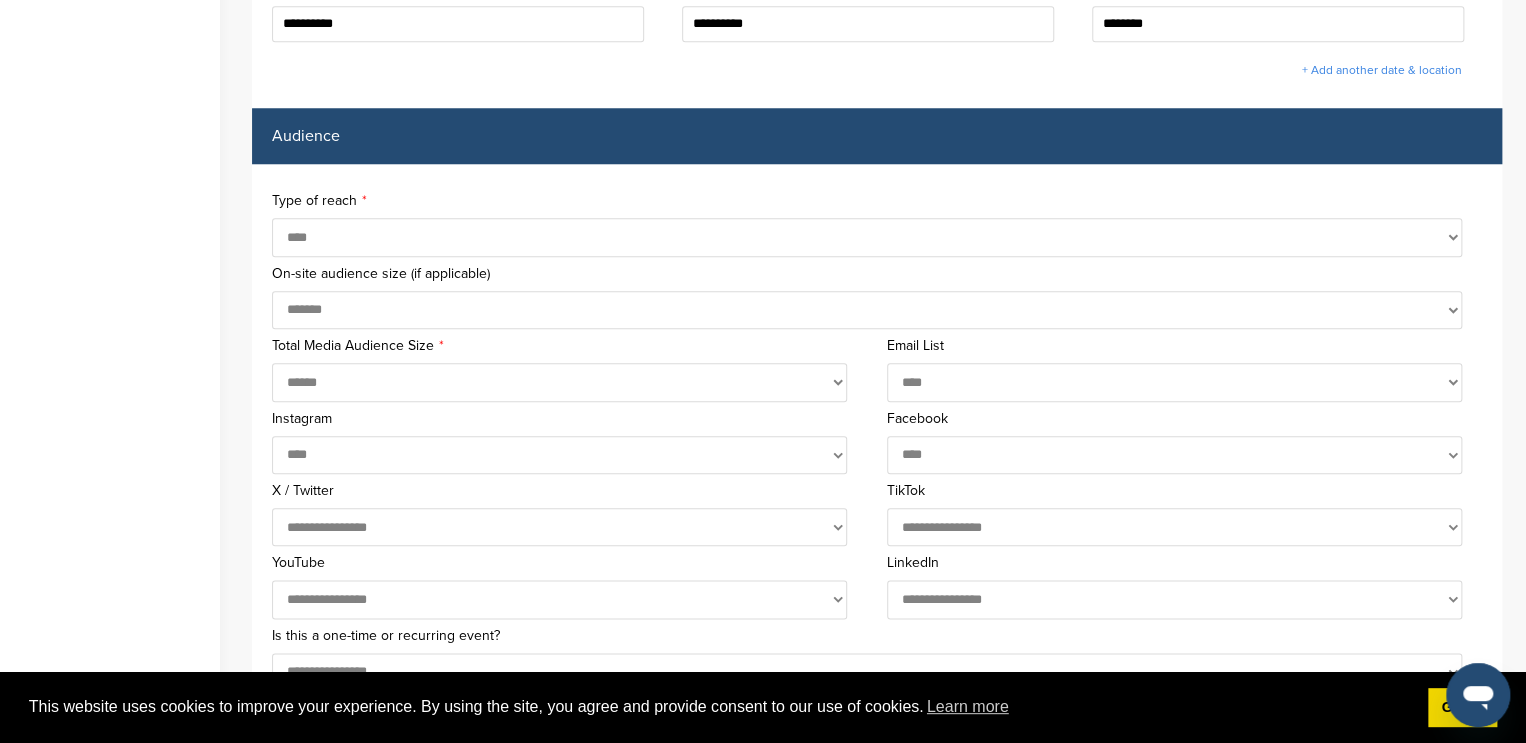click on "**********" at bounding box center [1174, 455] 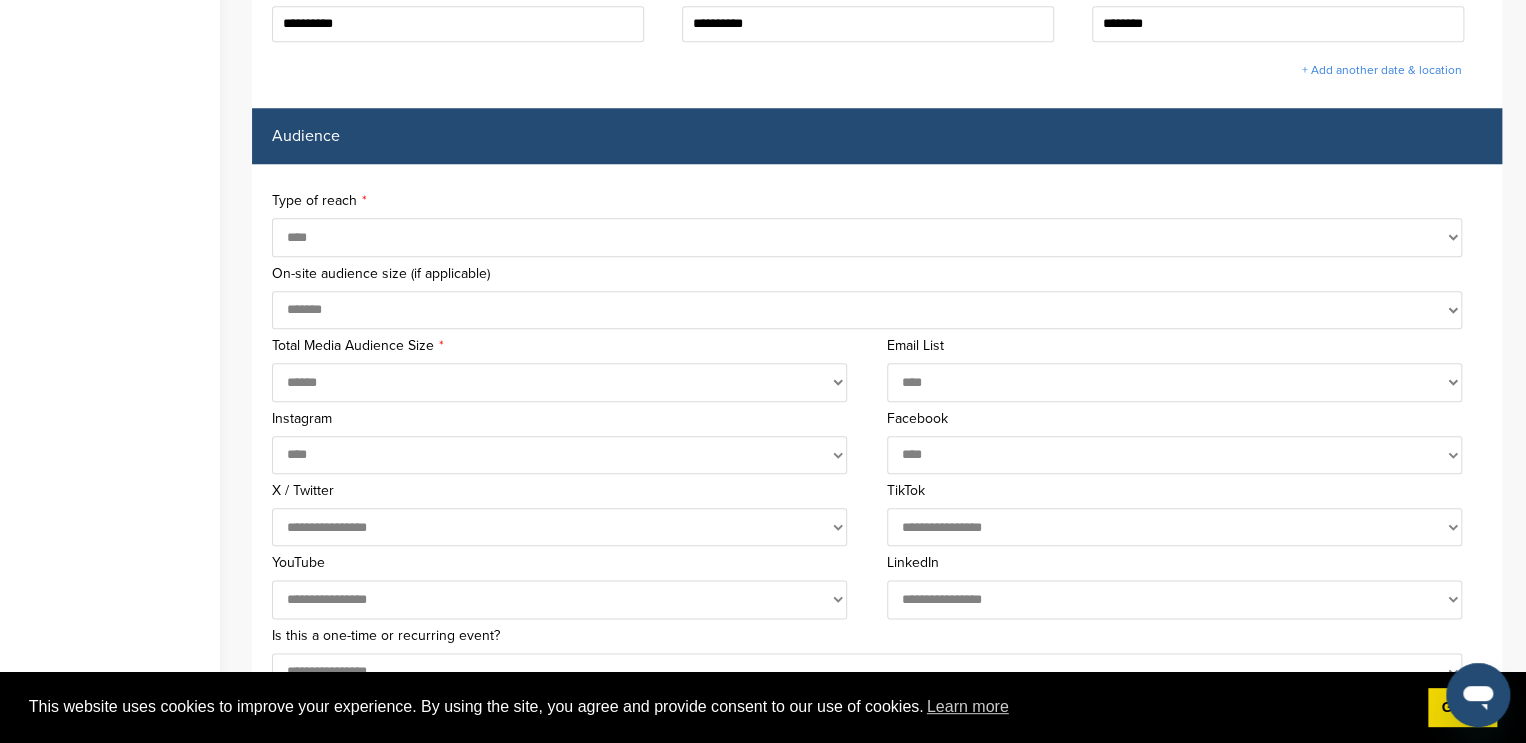 click on "**********" at bounding box center (559, 527) 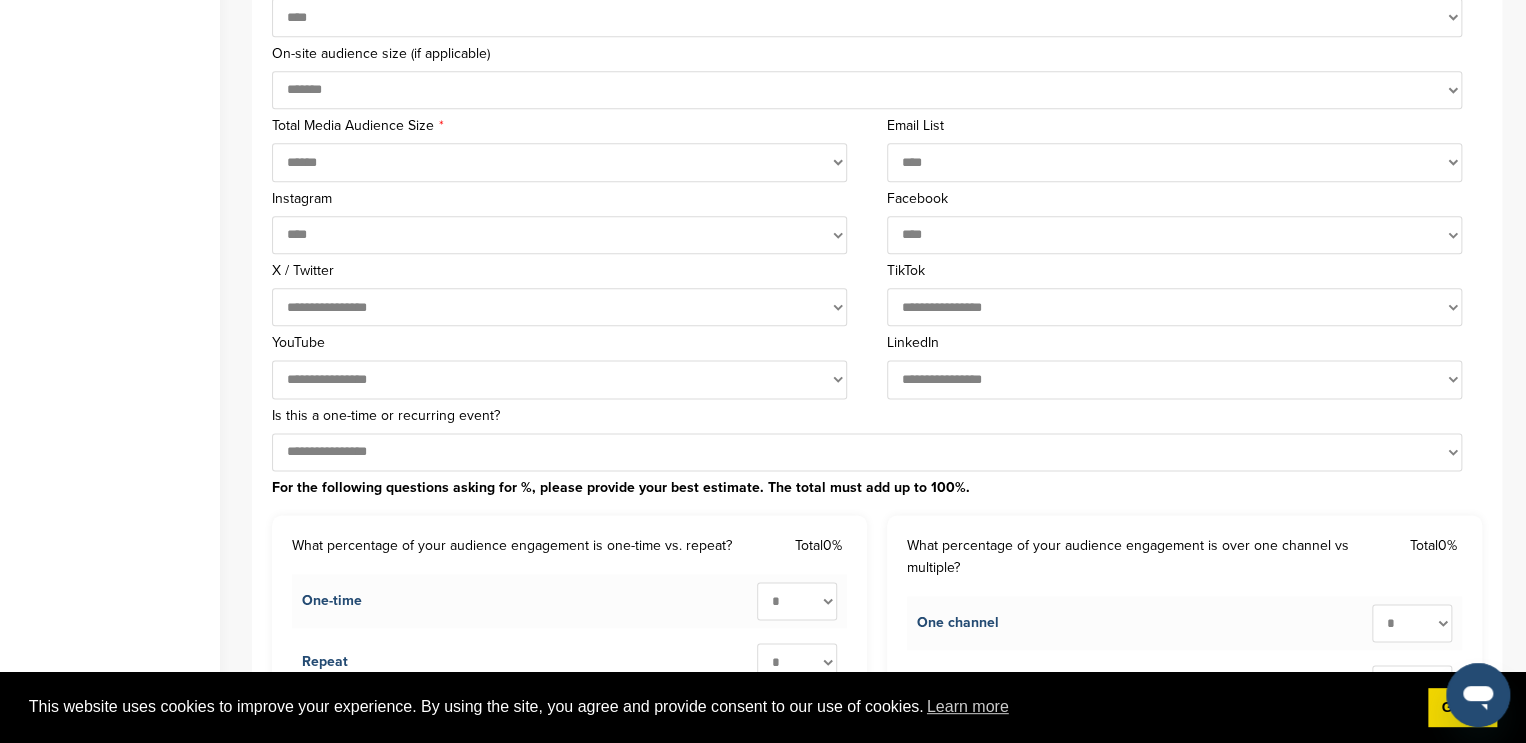 scroll, scrollTop: 1092, scrollLeft: 0, axis: vertical 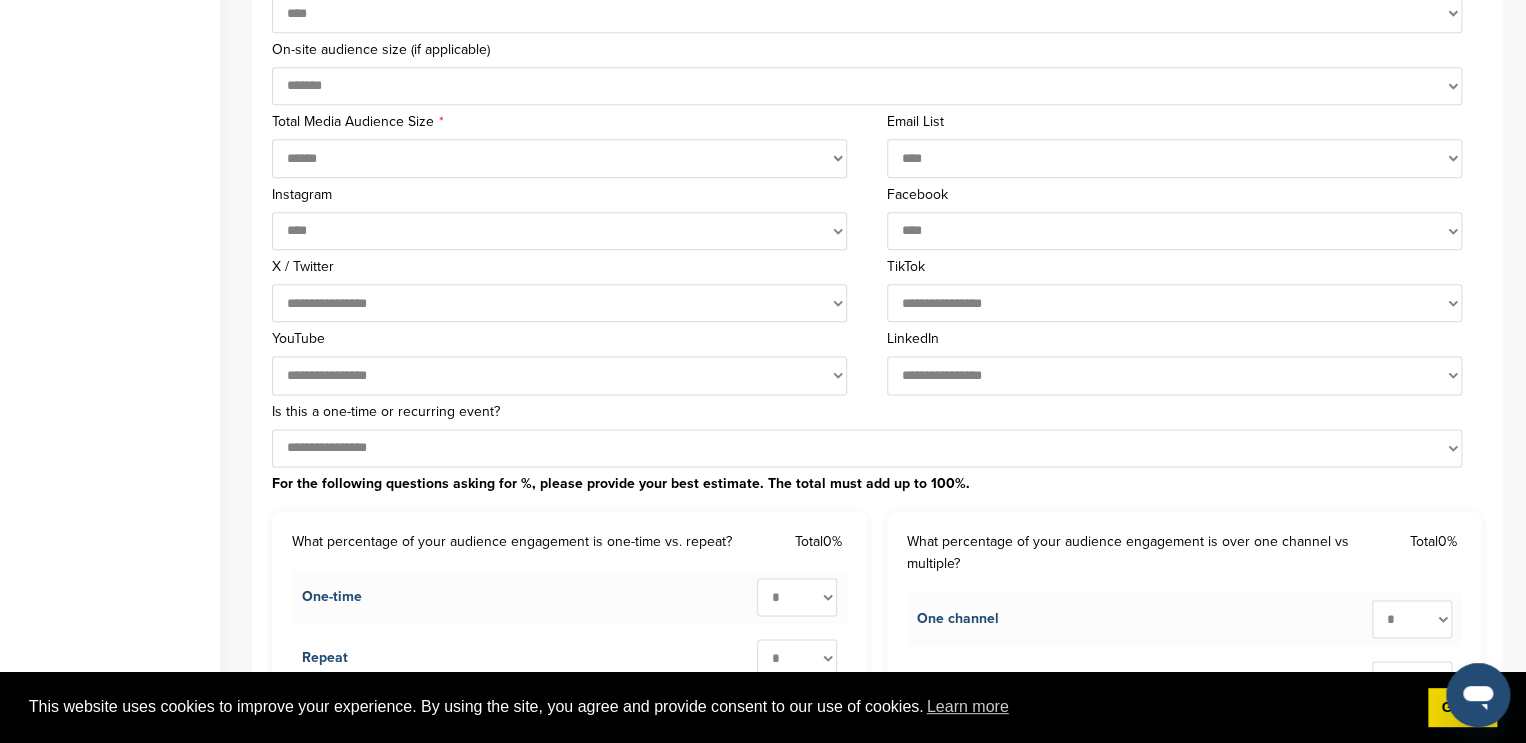click on "**********" at bounding box center (867, 448) 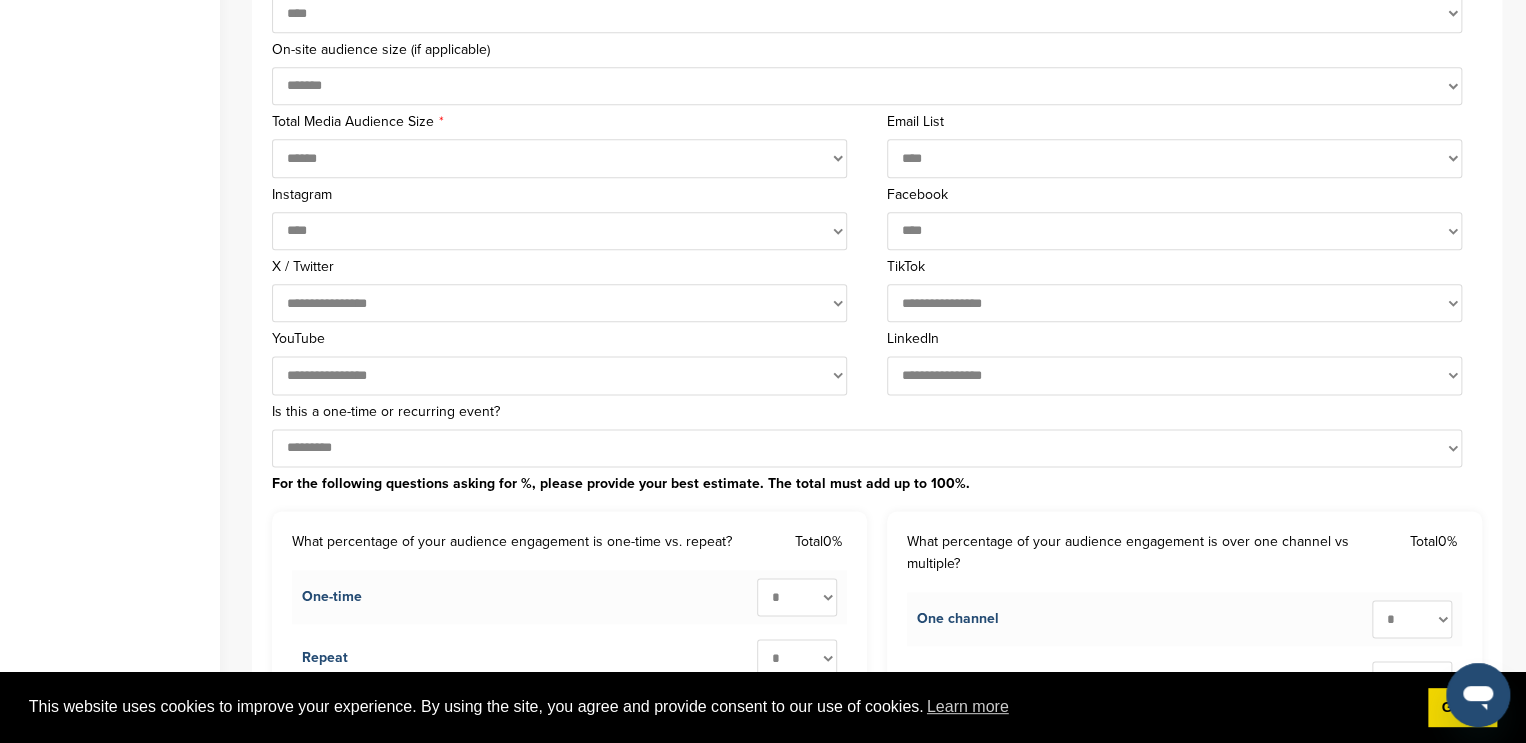 click on "**********" at bounding box center (867, 448) 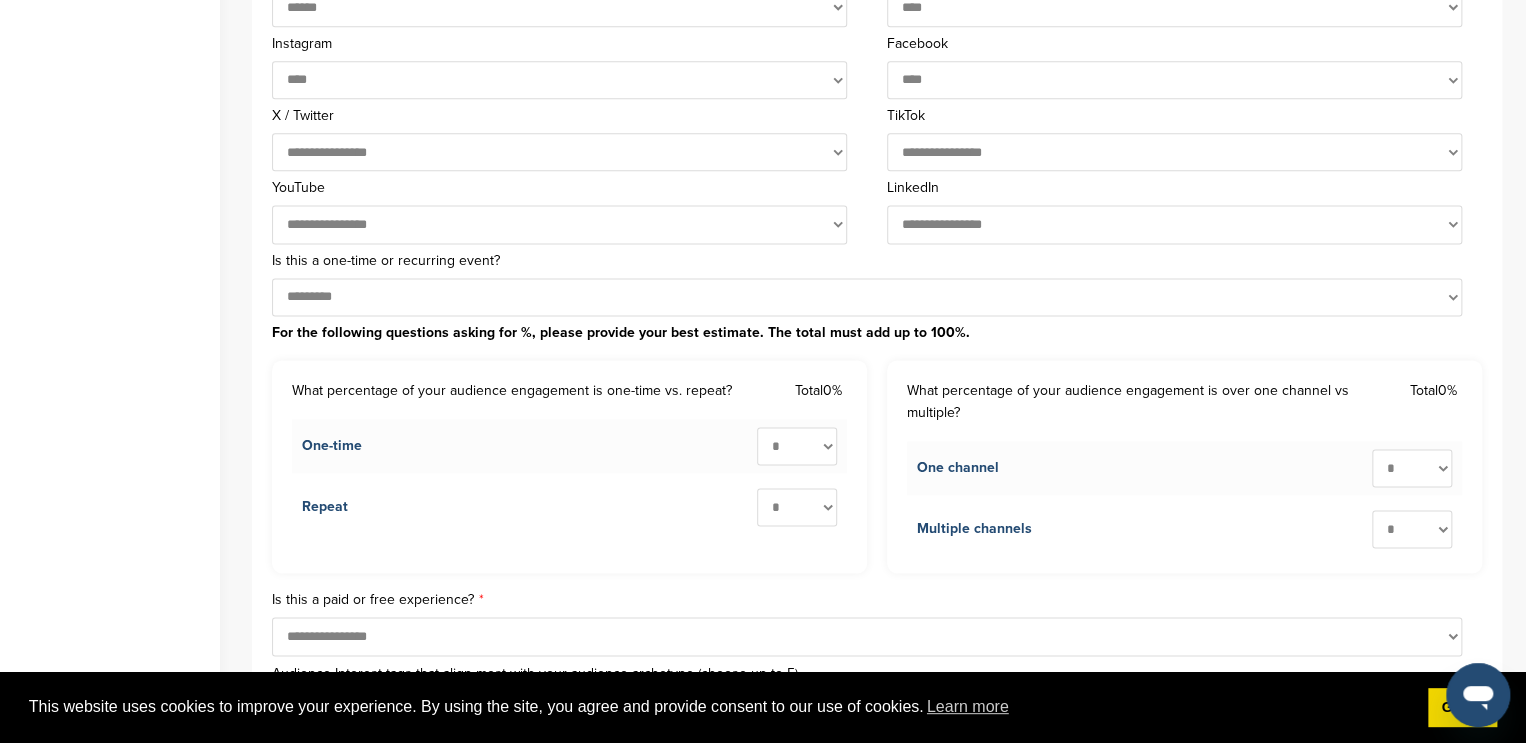 scroll, scrollTop: 1244, scrollLeft: 0, axis: vertical 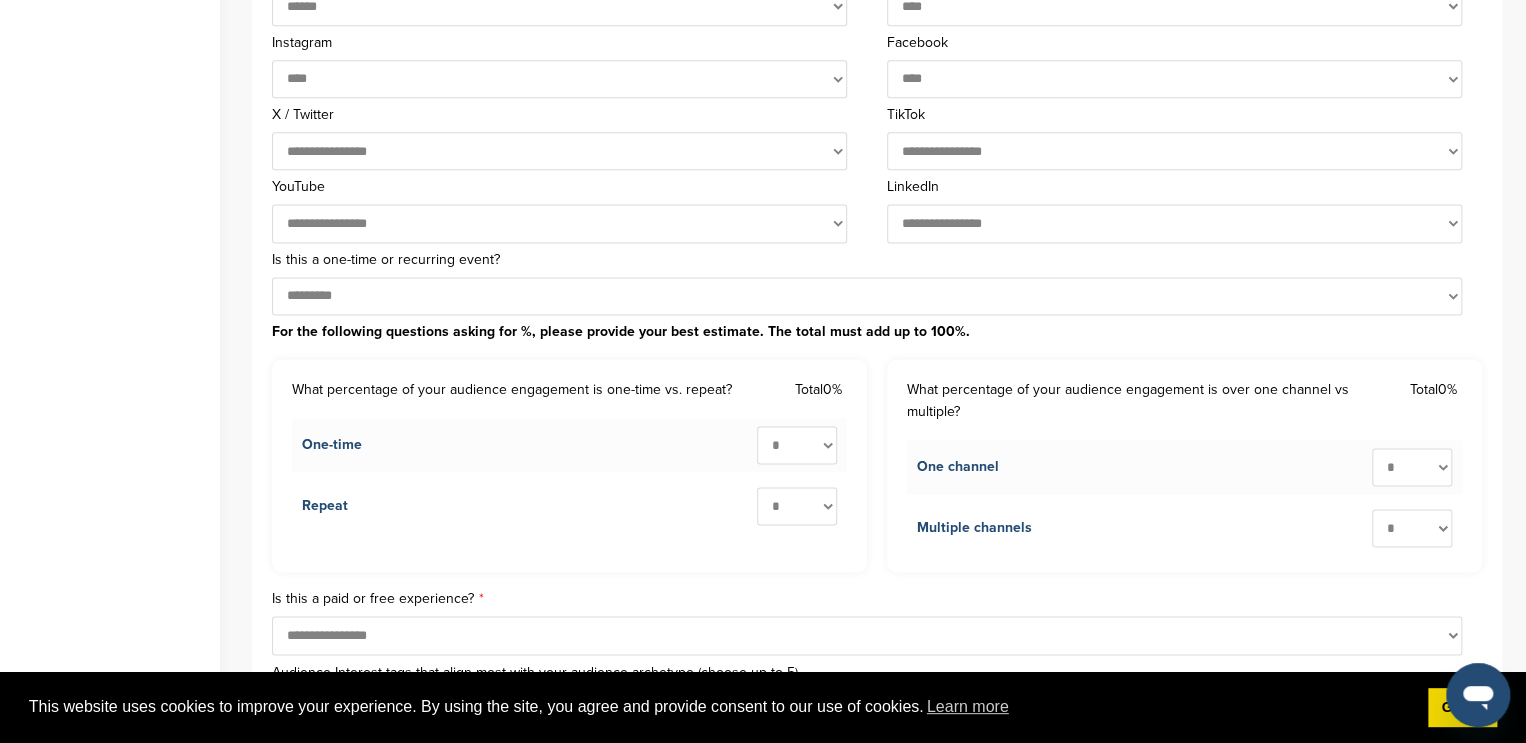 click on "*
**
**
**
**
**
**
**
**
**
***" at bounding box center (797, 445) 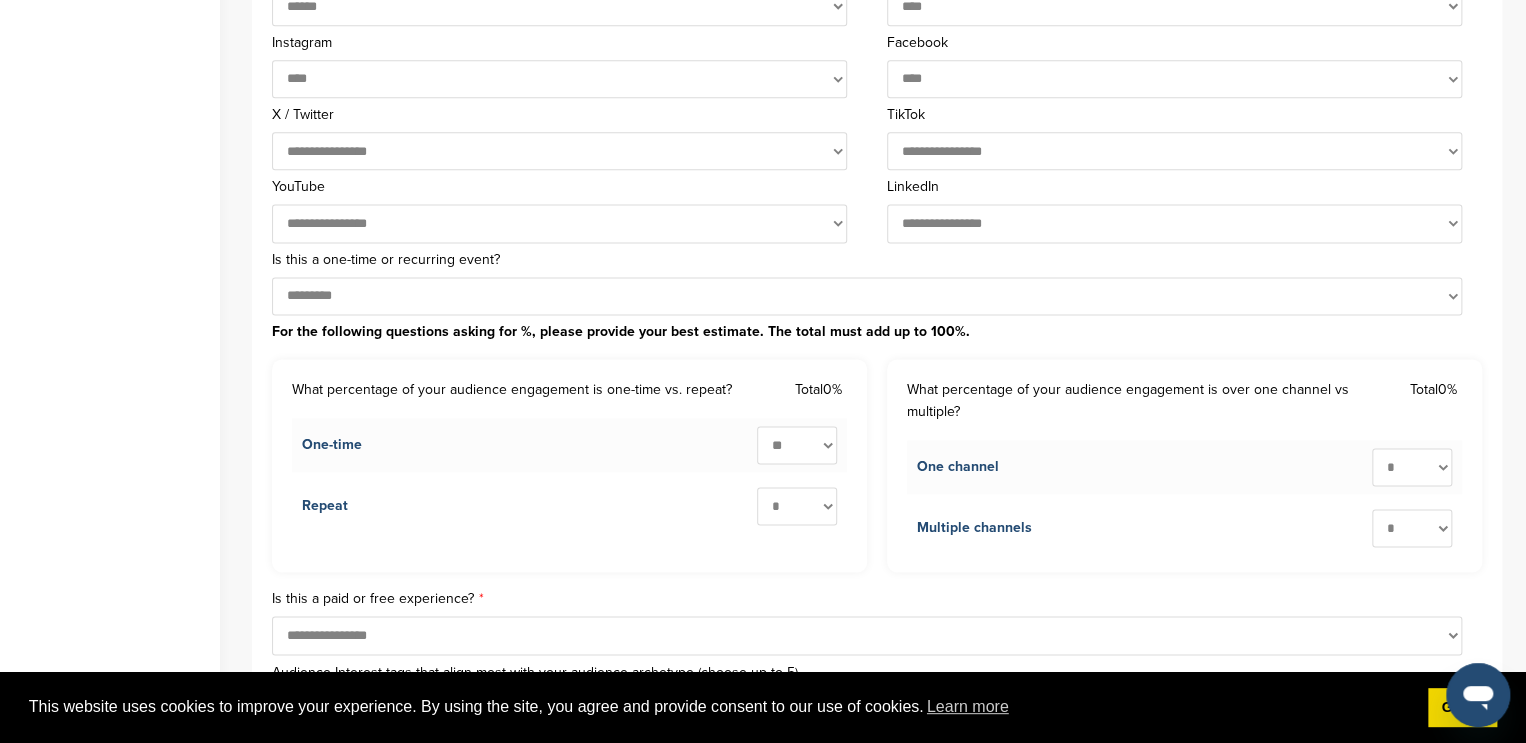 click on "*
**
**
**
**
**
**
**
**
**
***" at bounding box center [797, 445] 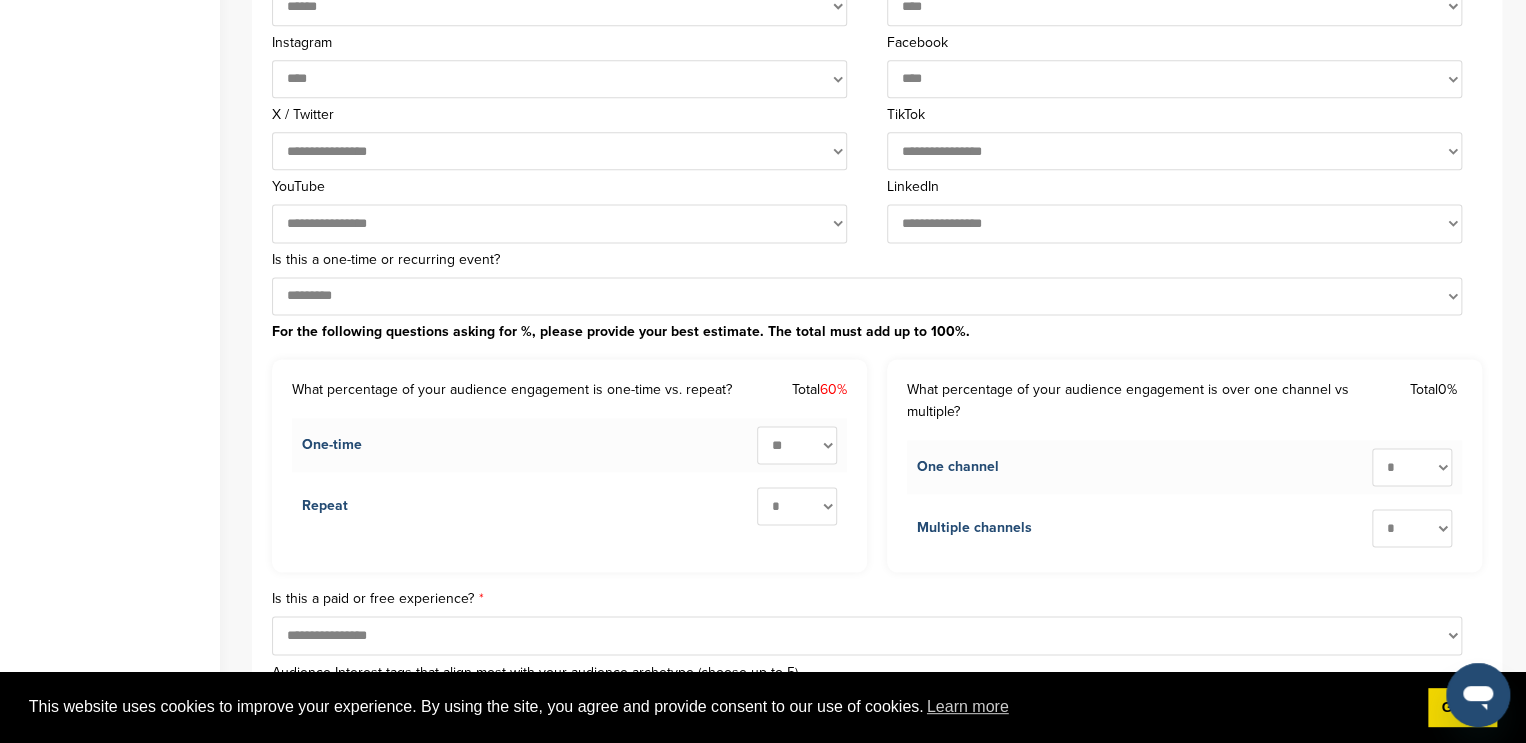 click on "*
**
**
**
**
**
**
**
**
**
***" at bounding box center (797, 506) 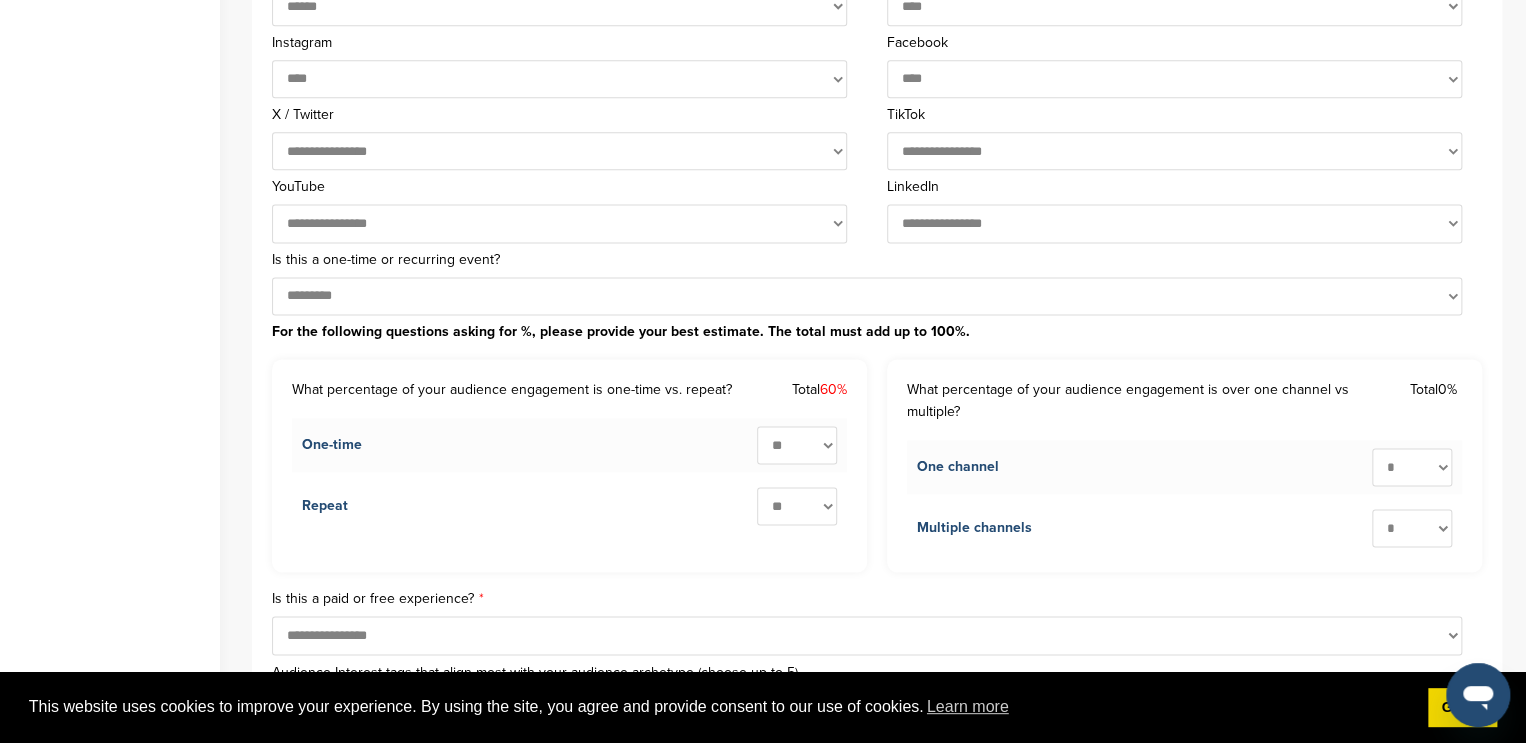 click on "*
**
**
**
**
**
**
**
**
**
***" at bounding box center (797, 506) 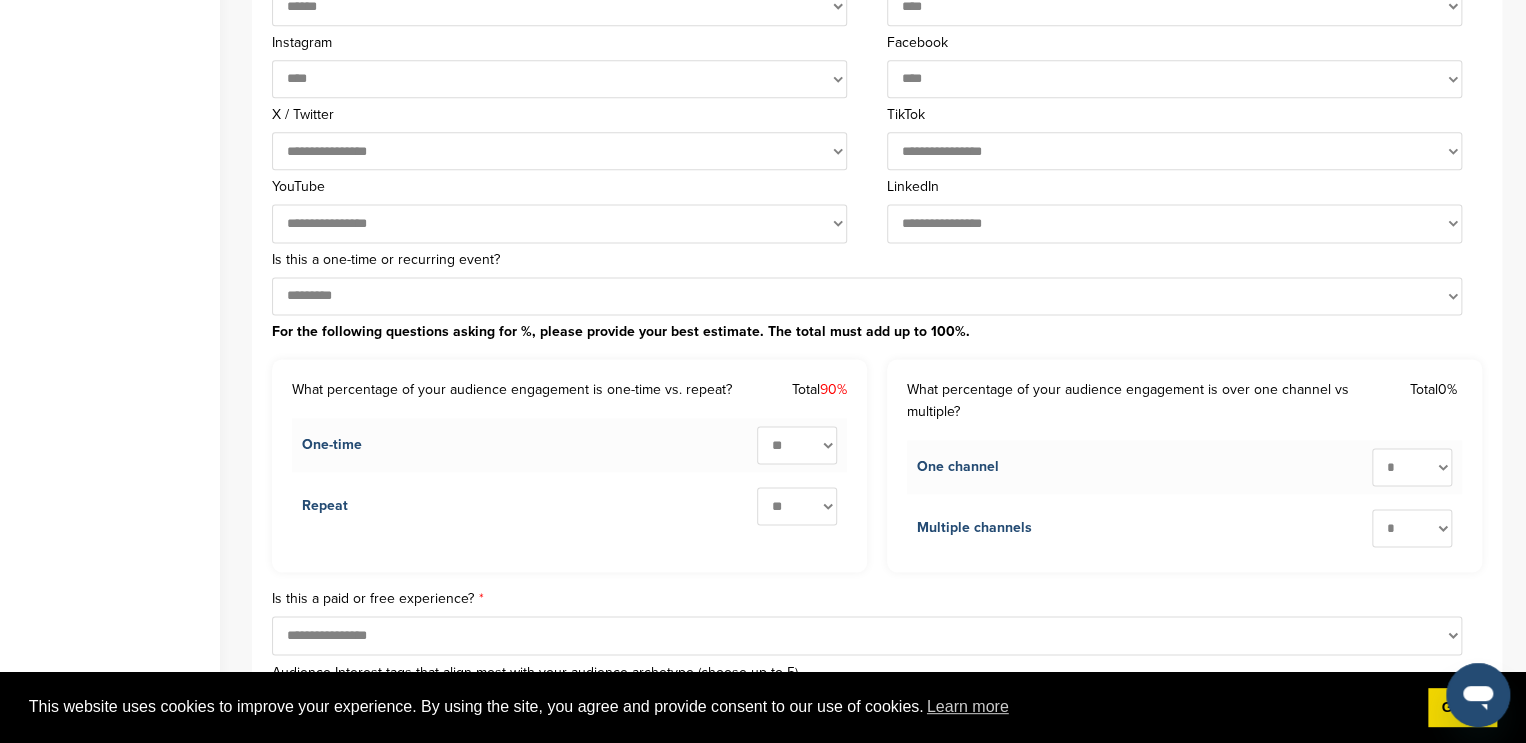 click on "*
**
**
**
**
**
**
**
**
**
***" at bounding box center (797, 506) 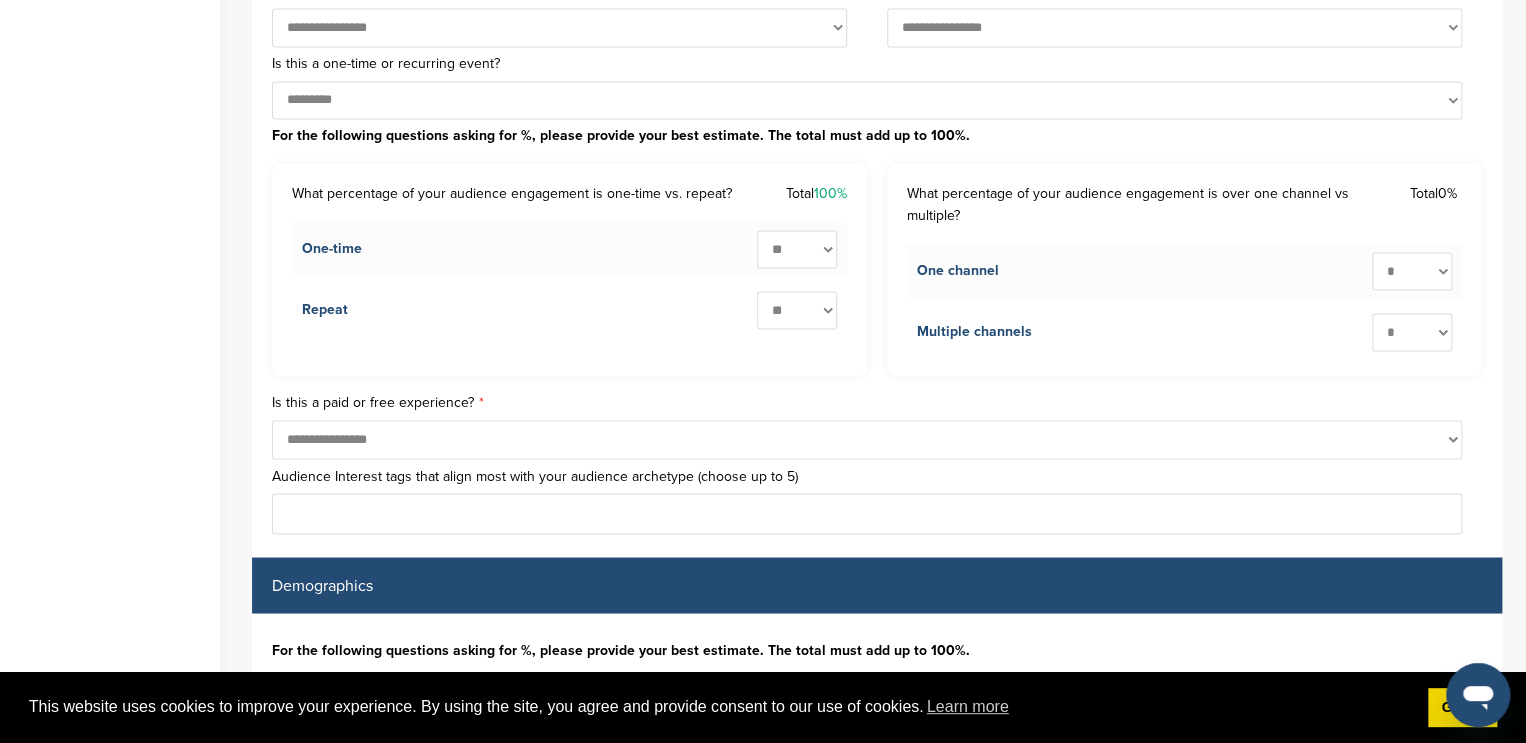 scroll, scrollTop: 1458, scrollLeft: 0, axis: vertical 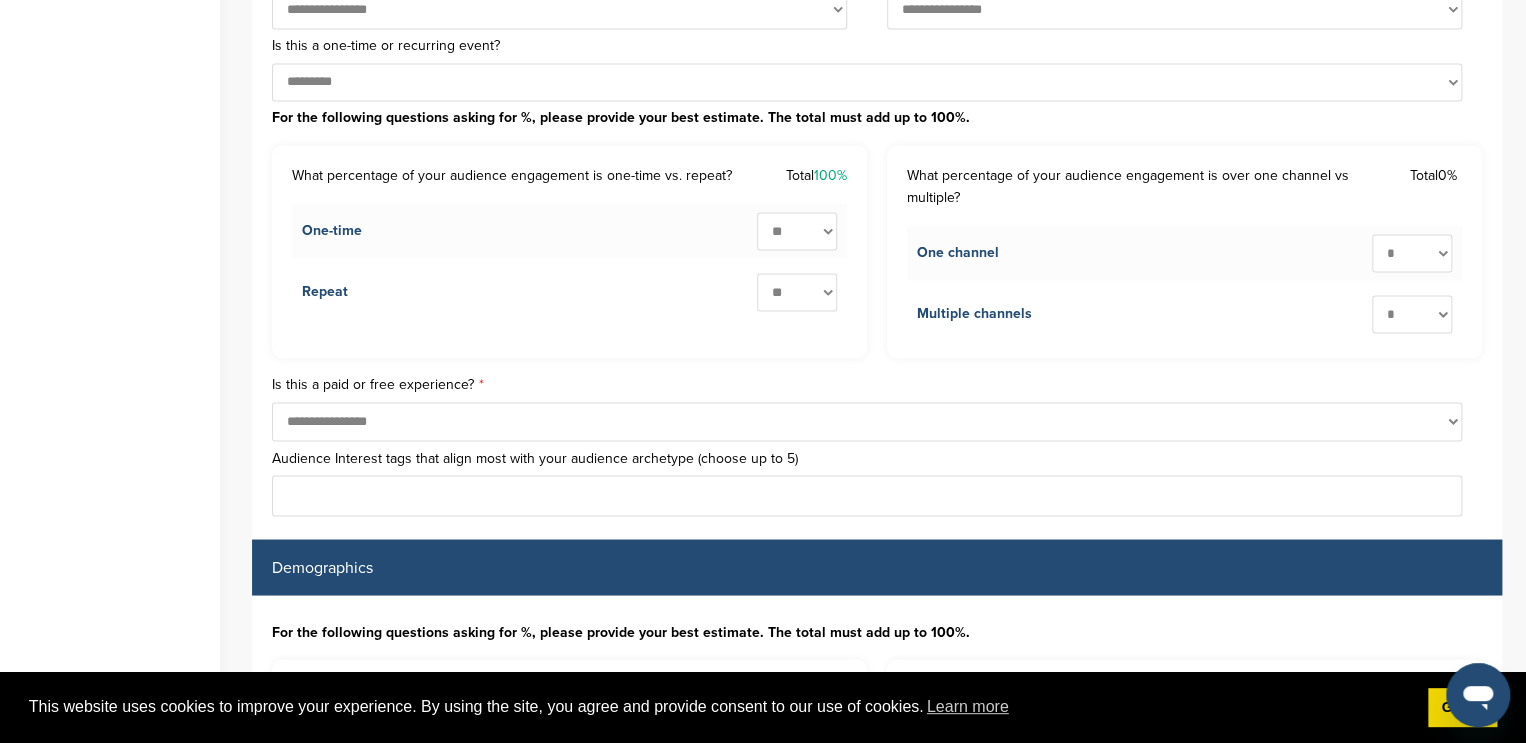 click on "**********" at bounding box center [867, 421] 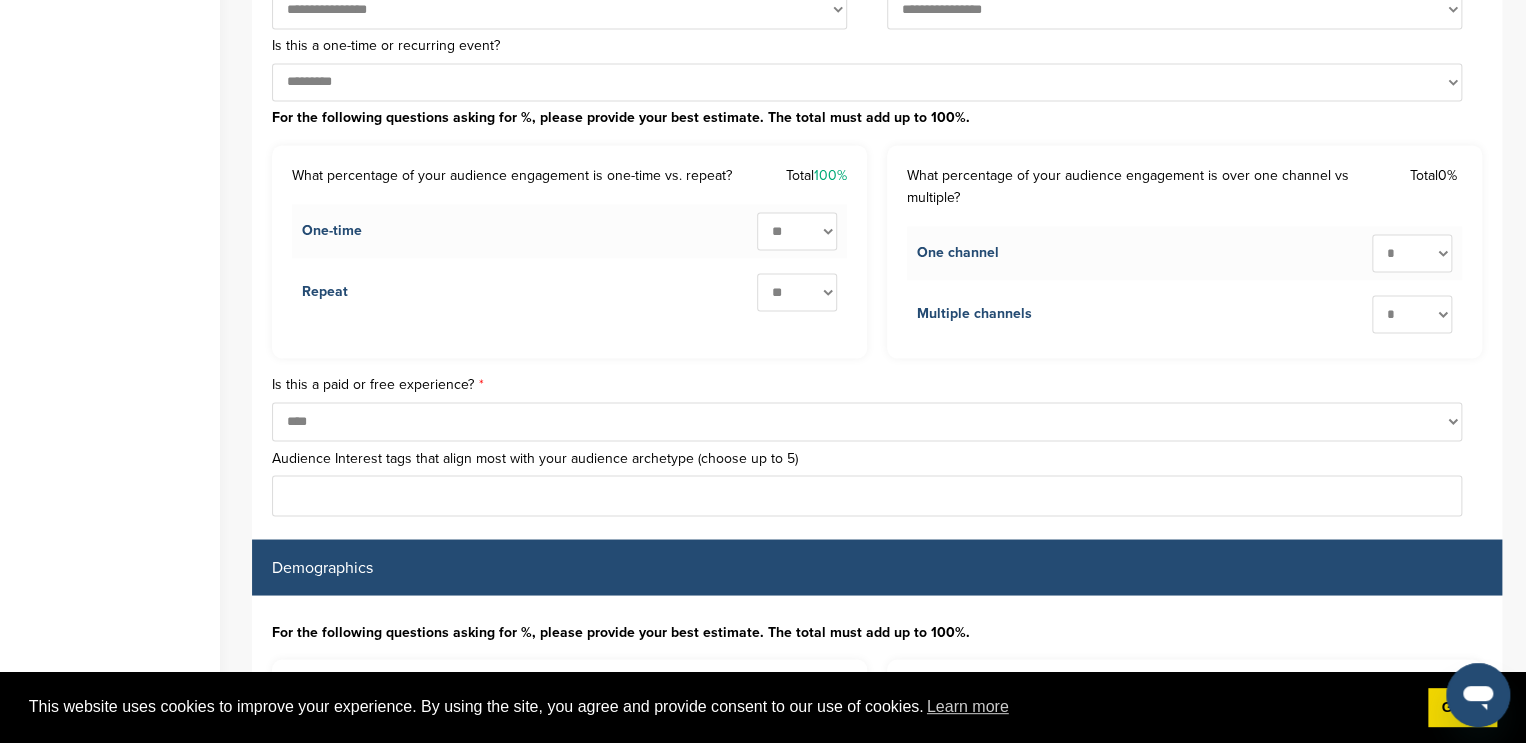 click on "**********" at bounding box center [867, 421] 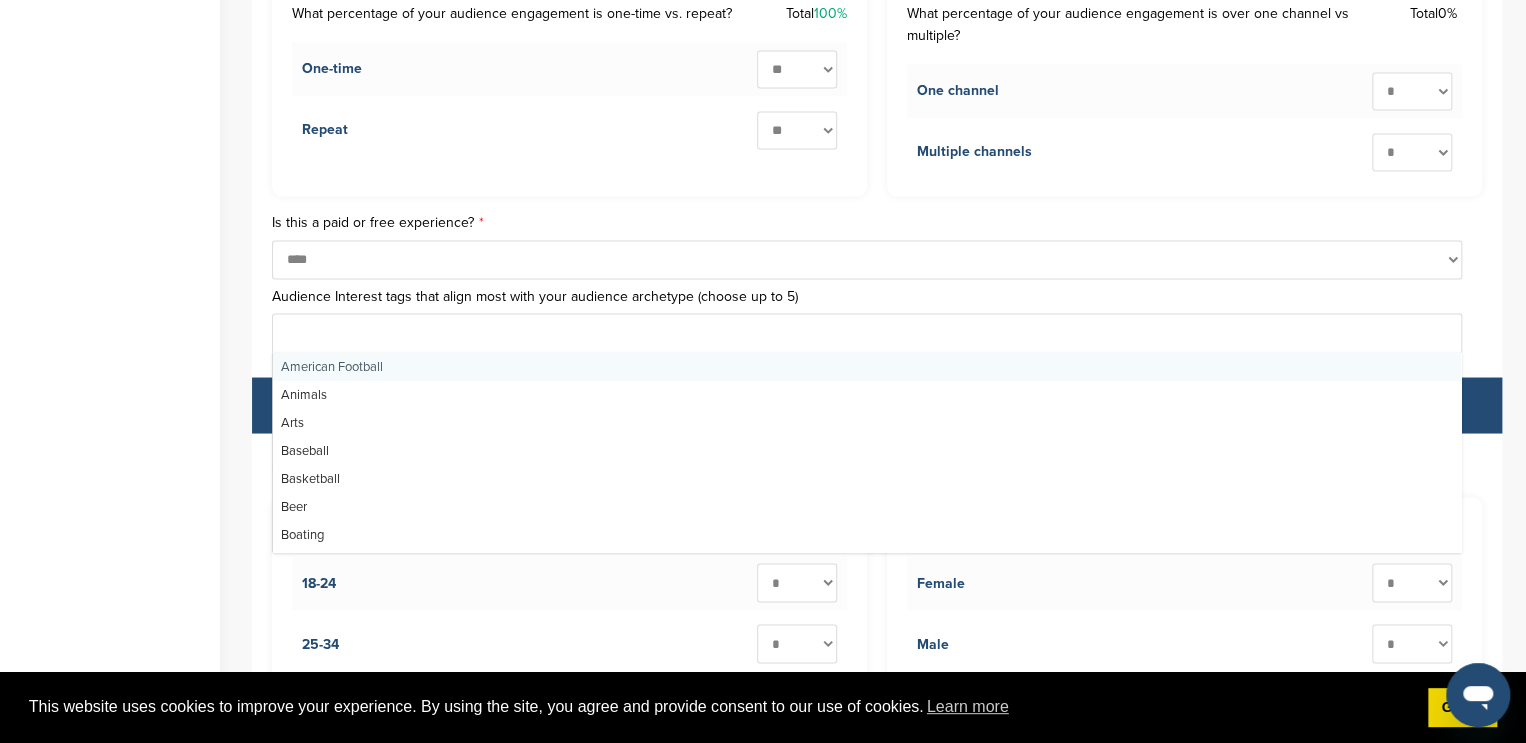 scroll, scrollTop: 1632, scrollLeft: 0, axis: vertical 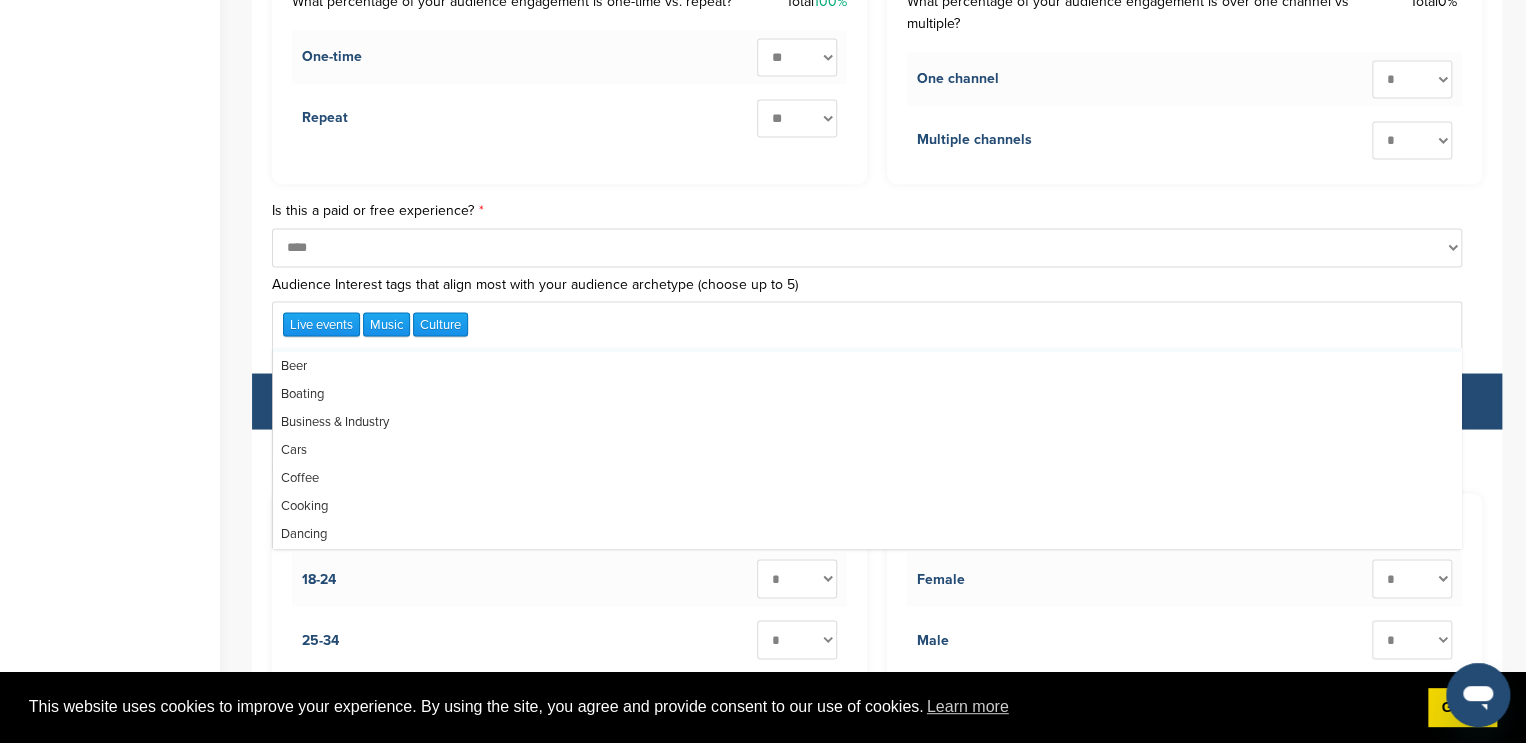 click on "Live events Music Culture" at bounding box center (867, 325) 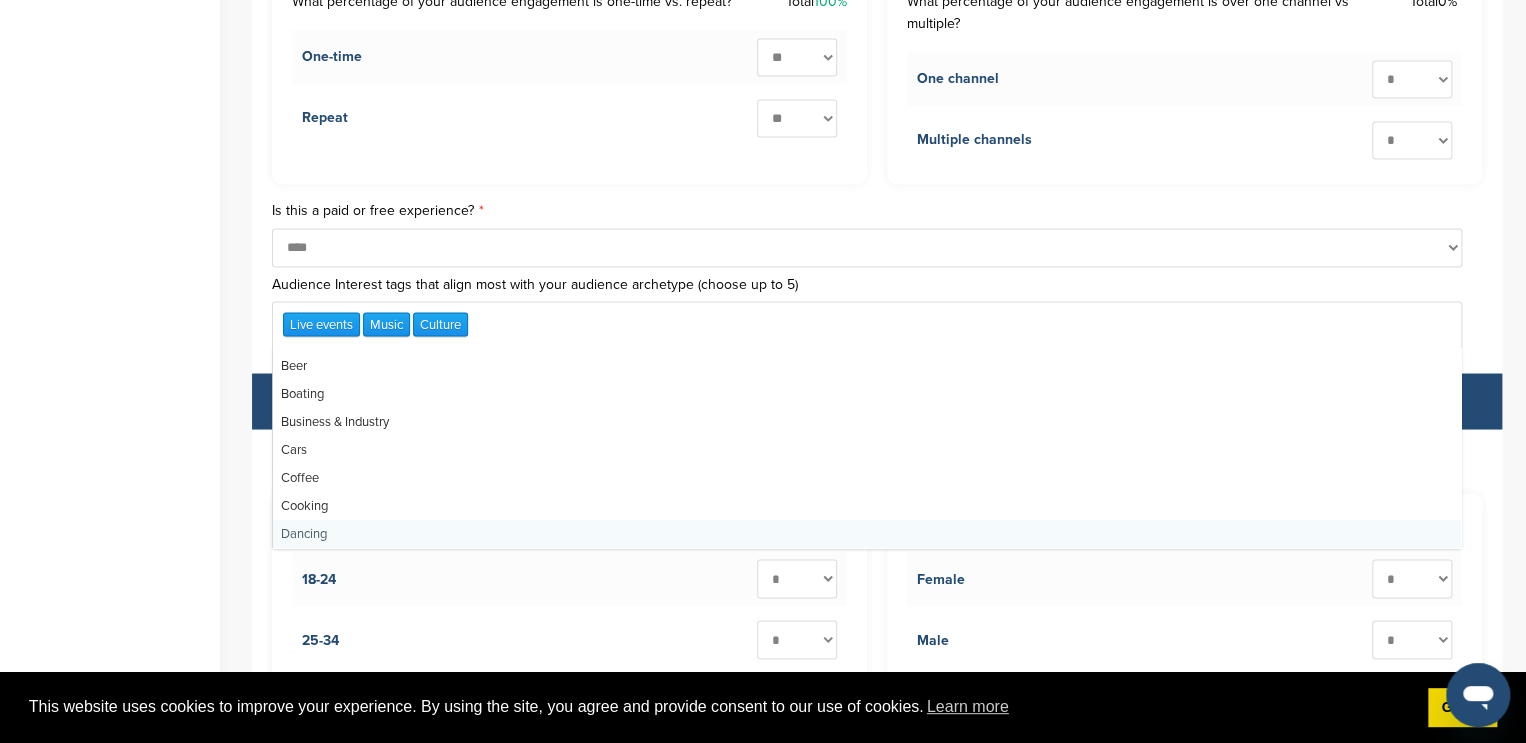 click on "**********" at bounding box center (763, 2018) 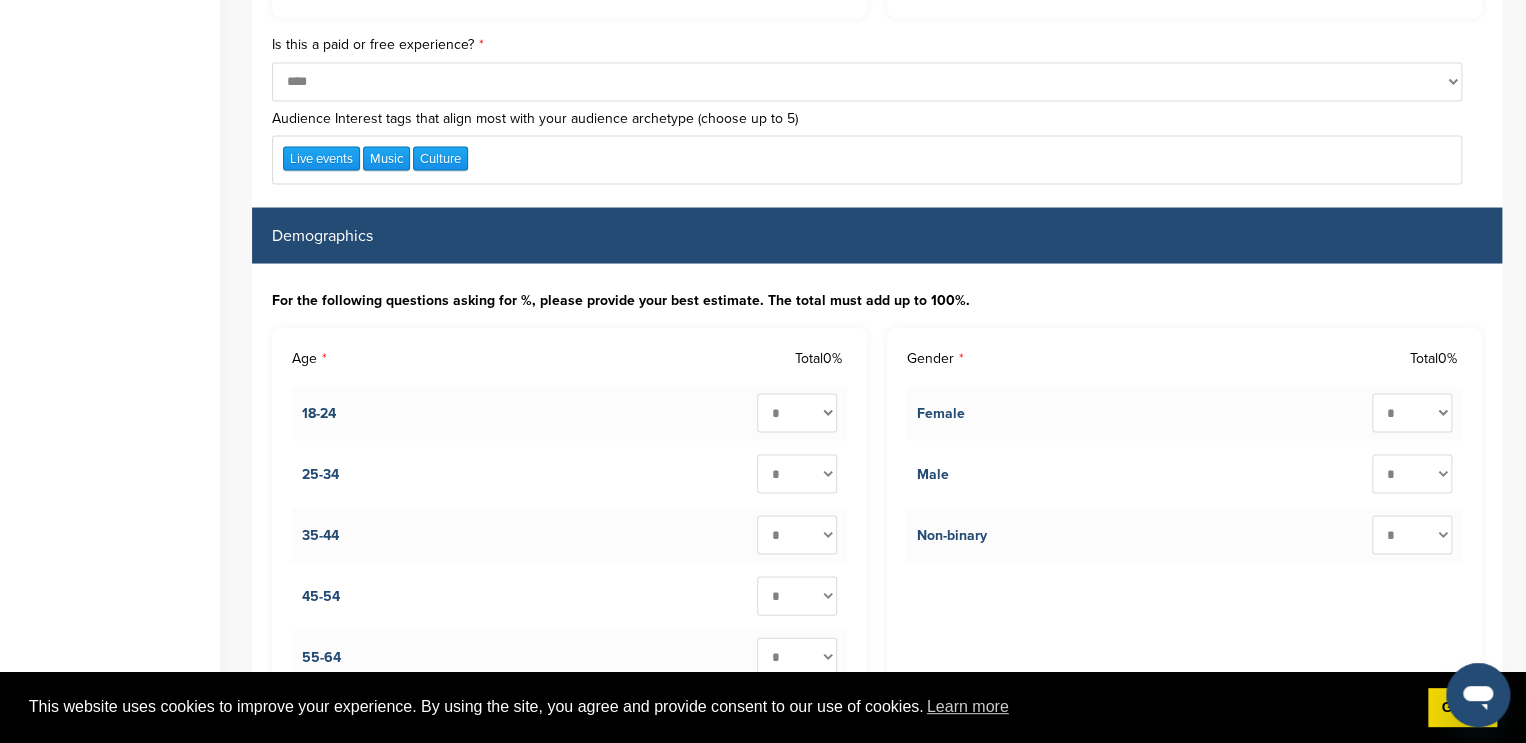 scroll, scrollTop: 1807, scrollLeft: 0, axis: vertical 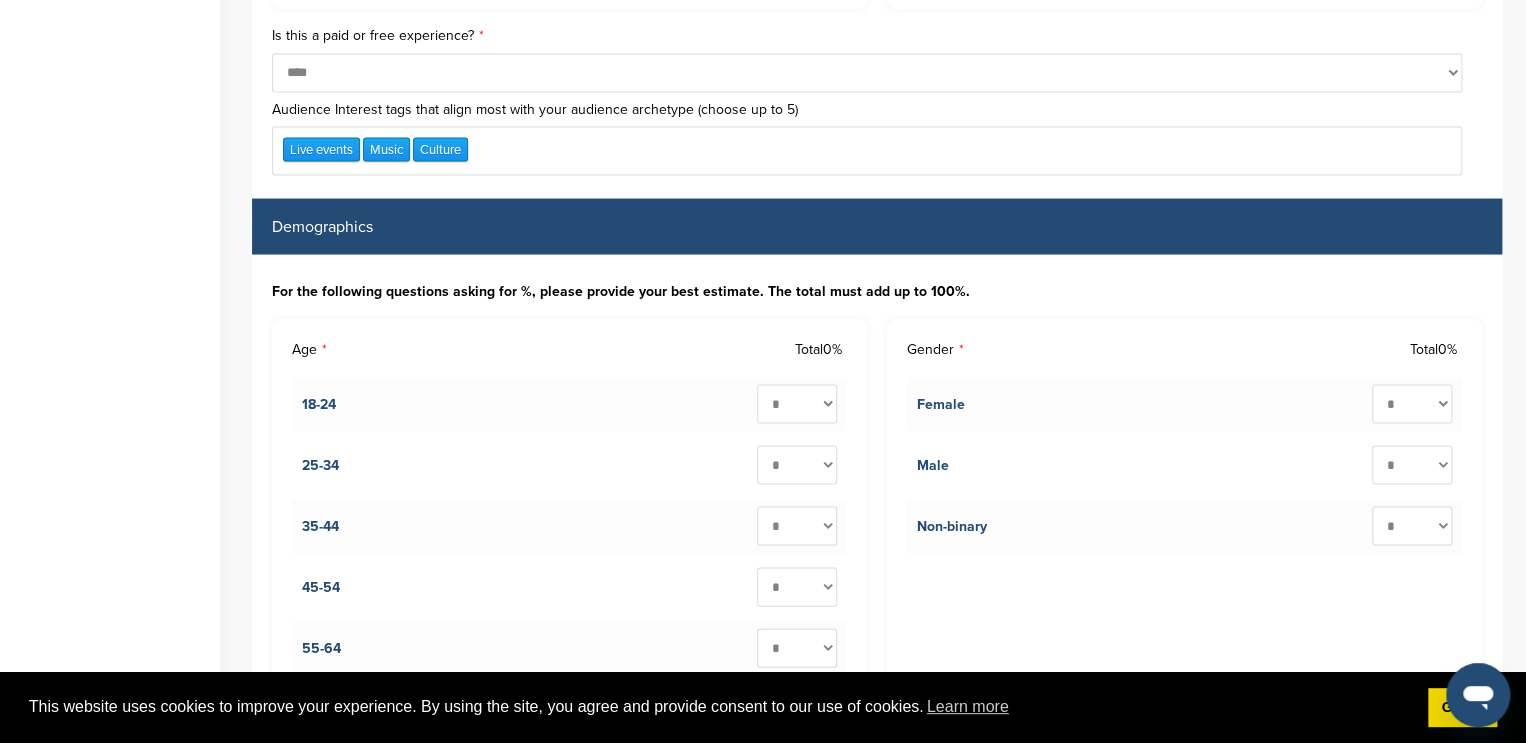 click on "*
**
**
**
**
**
**
**
**
**
***" at bounding box center (797, 403) 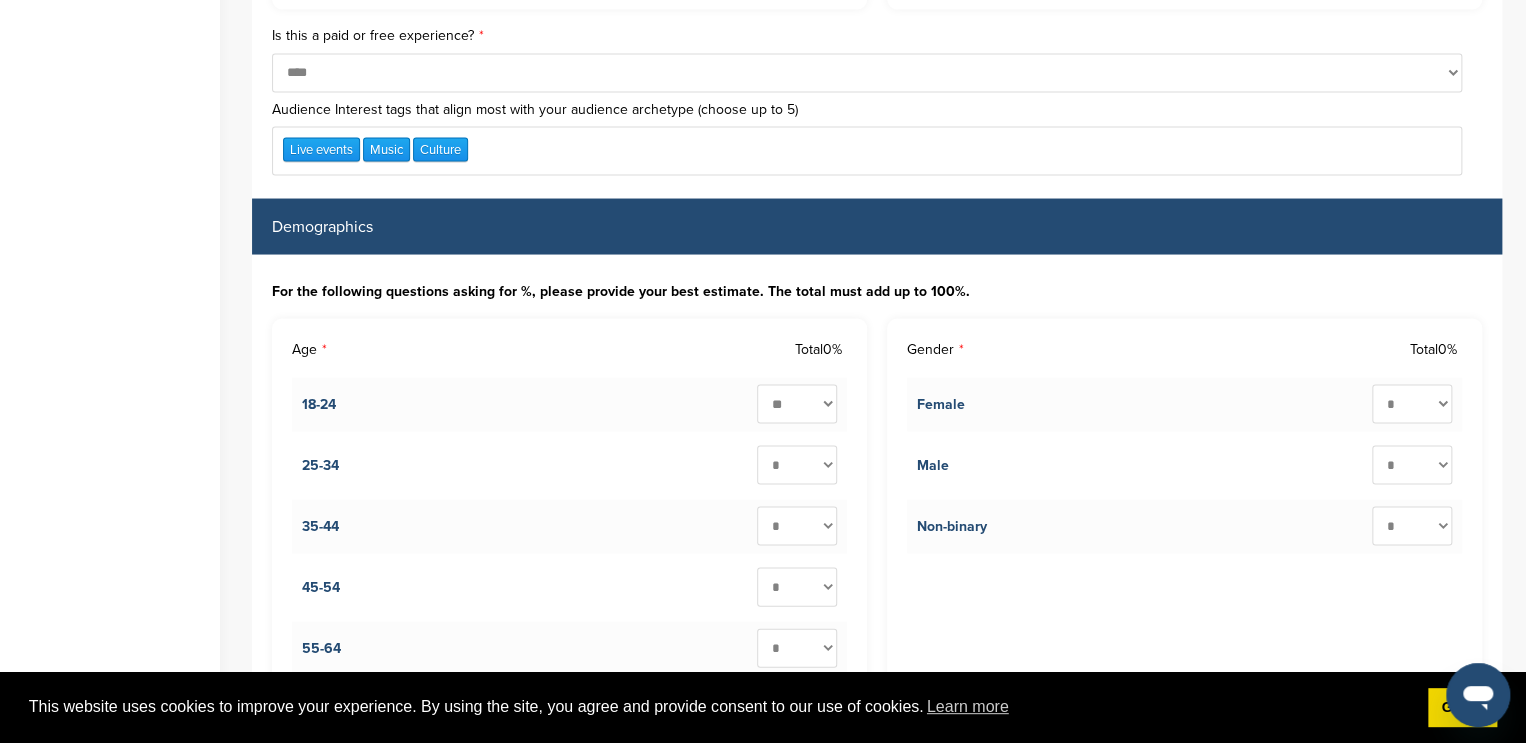 click on "*
**
**
**
**
**
**
**
**
**
***" at bounding box center [797, 403] 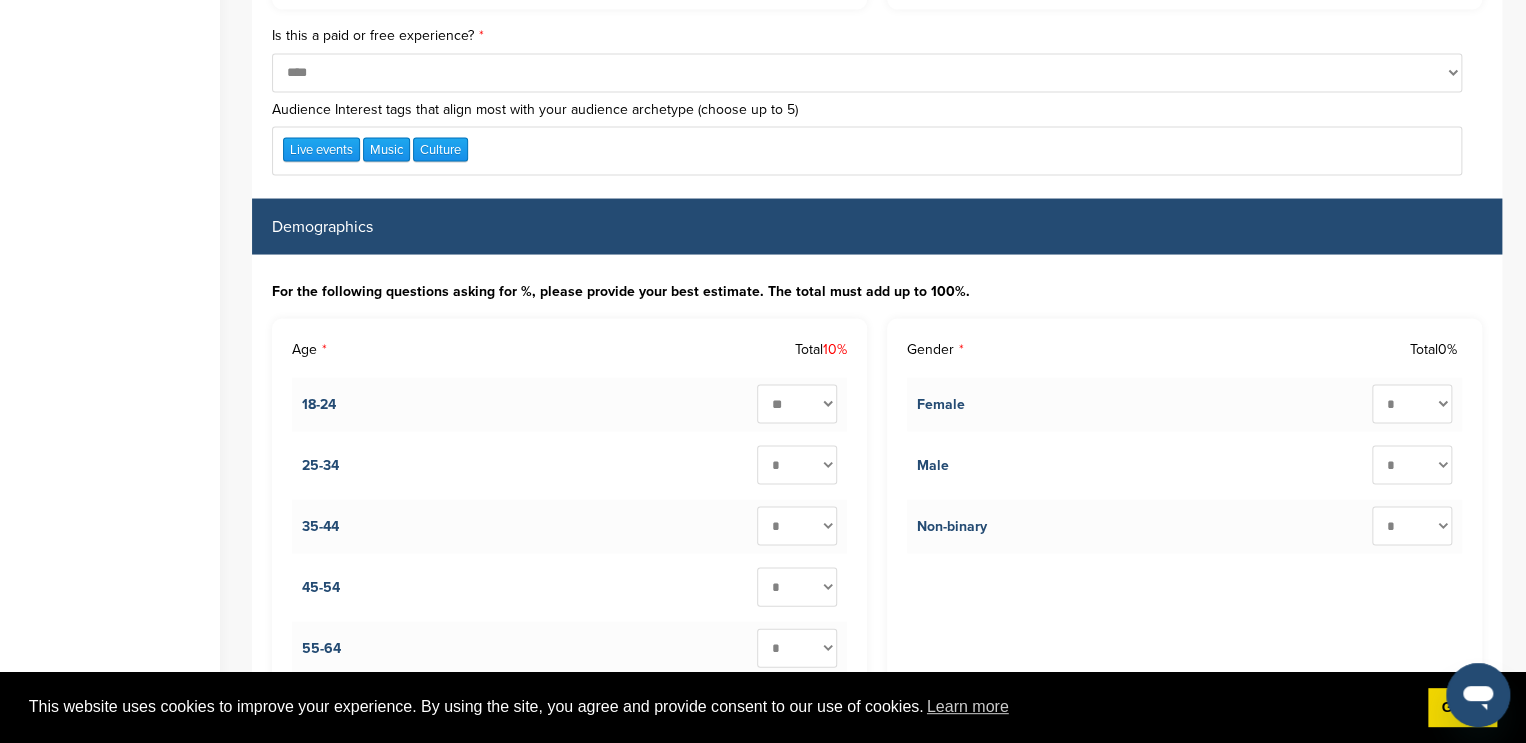 click on "*
**
**
**
**
**
**
**
**
**
***" at bounding box center [797, 403] 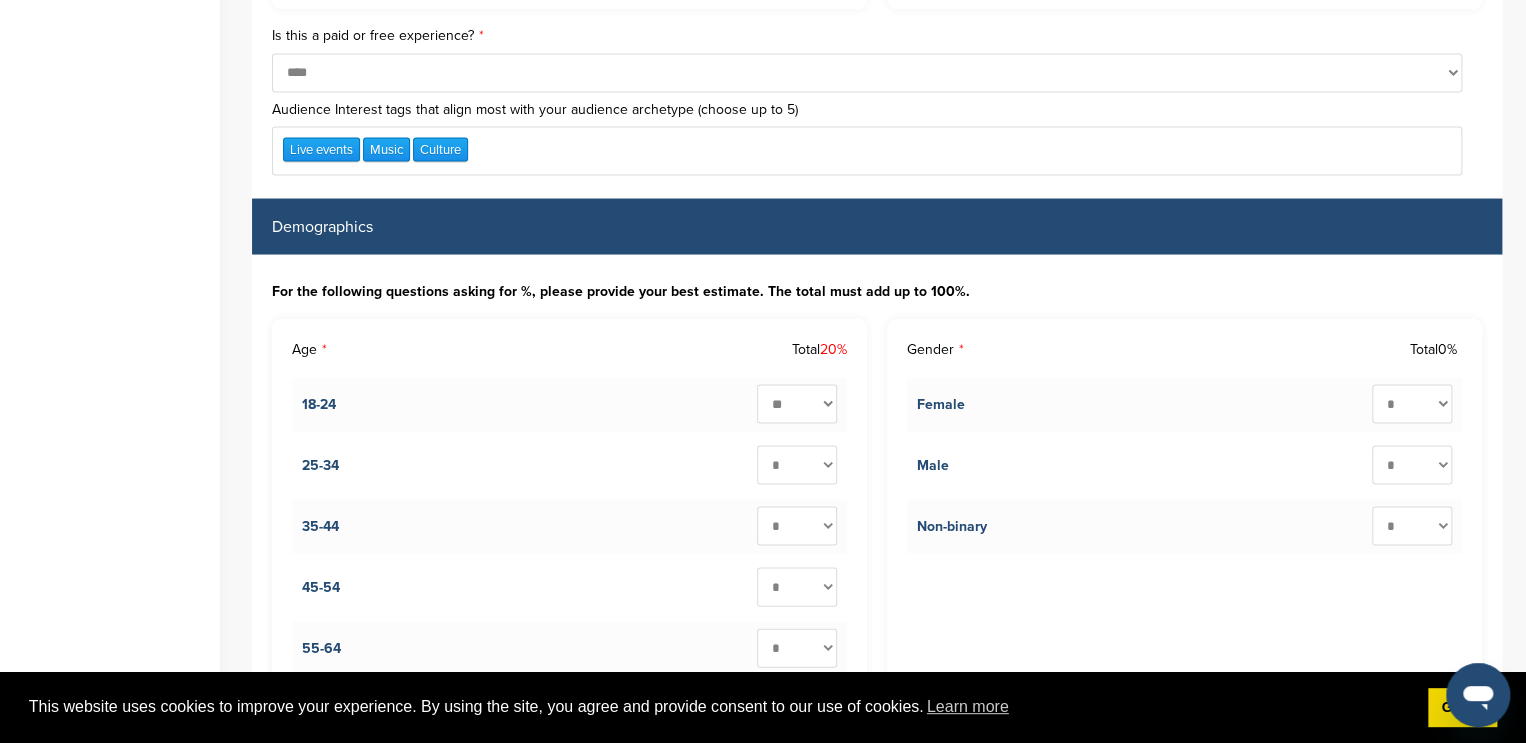 click on "*
**
**
**
**
**
**
**
**
**
***" at bounding box center [797, 464] 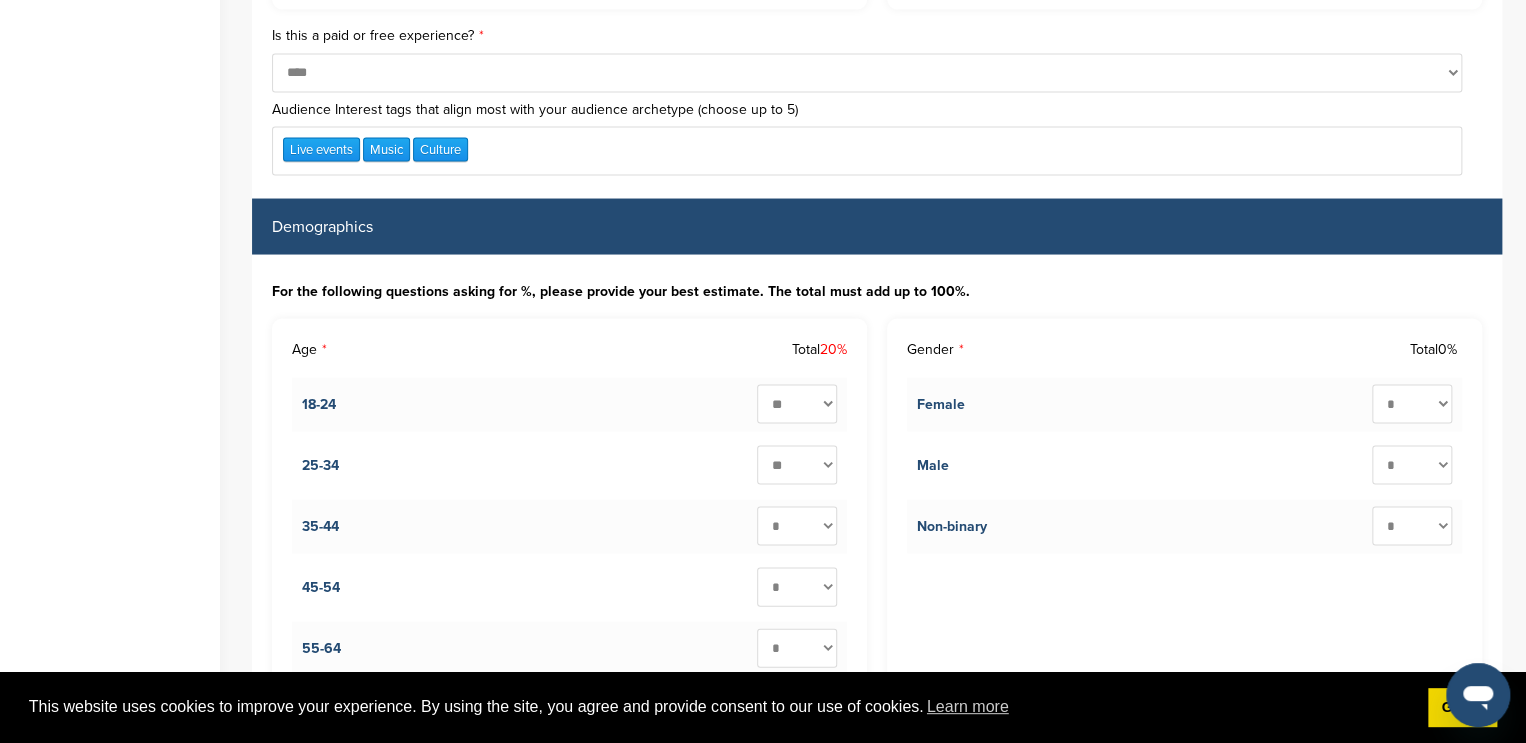 click on "*
**
**
**
**
**
**
**
**
**
***" at bounding box center [797, 464] 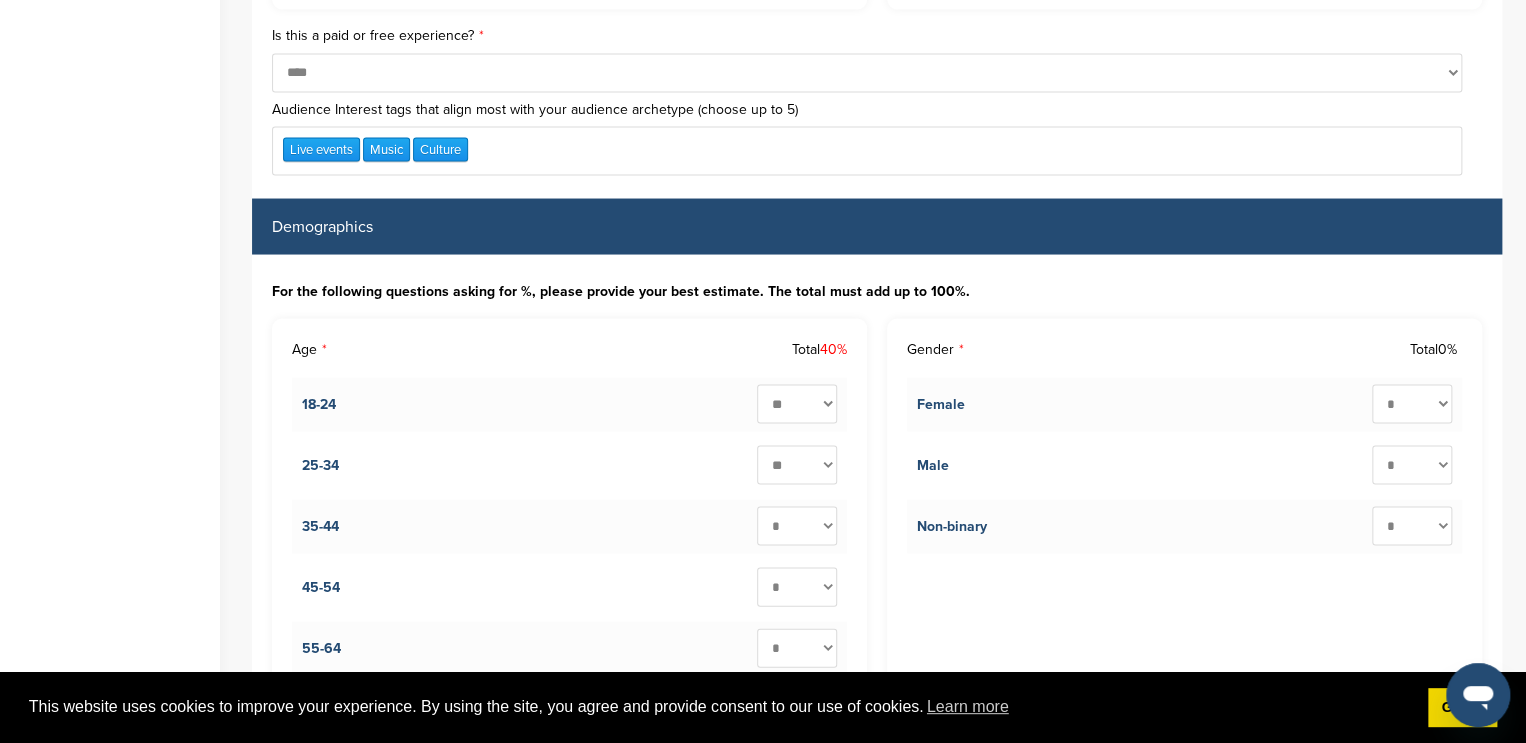 click on "*
**
**
**
**
**
**
**
**
**
***" at bounding box center [797, 403] 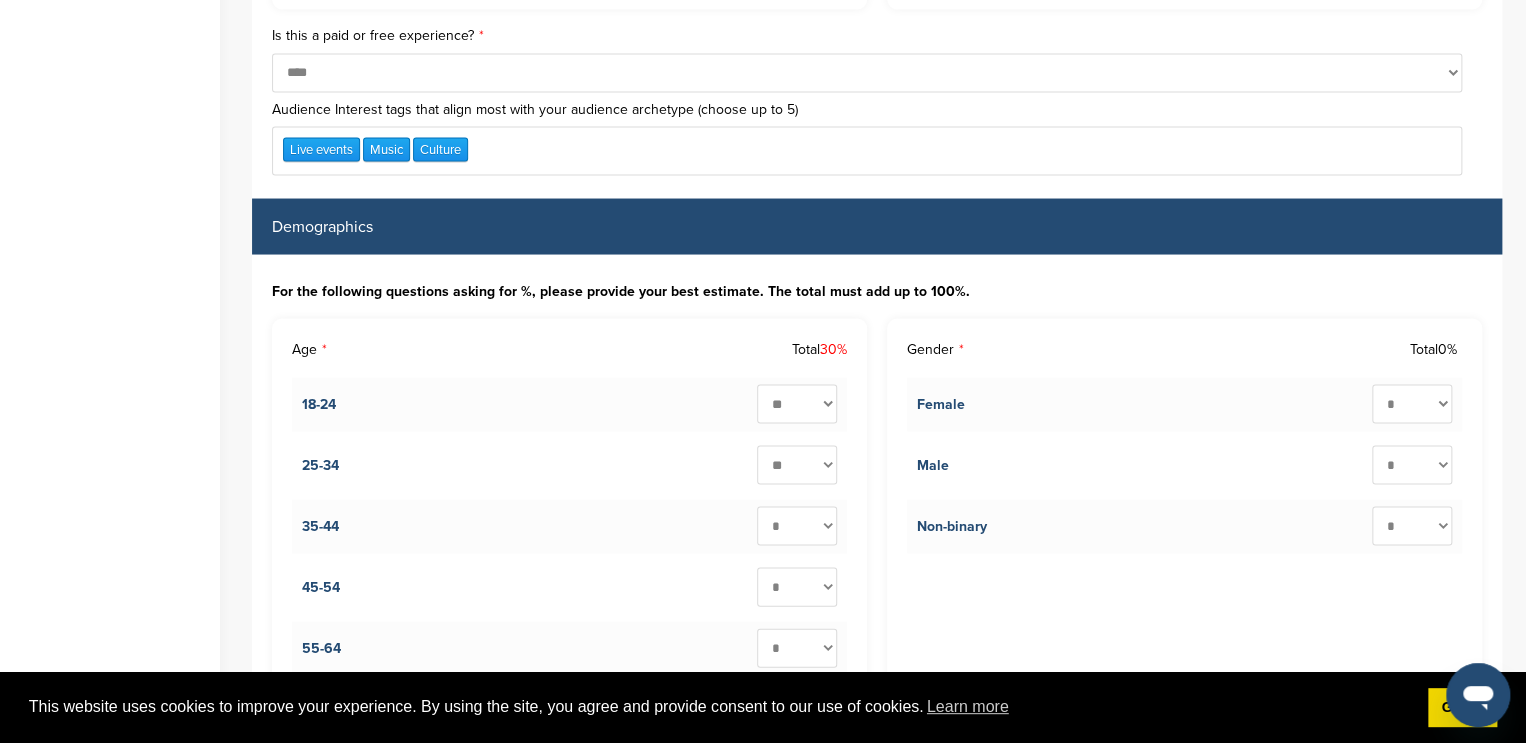 click on "*
**
**
**
**
**
**
**
**
**
***" at bounding box center (797, 525) 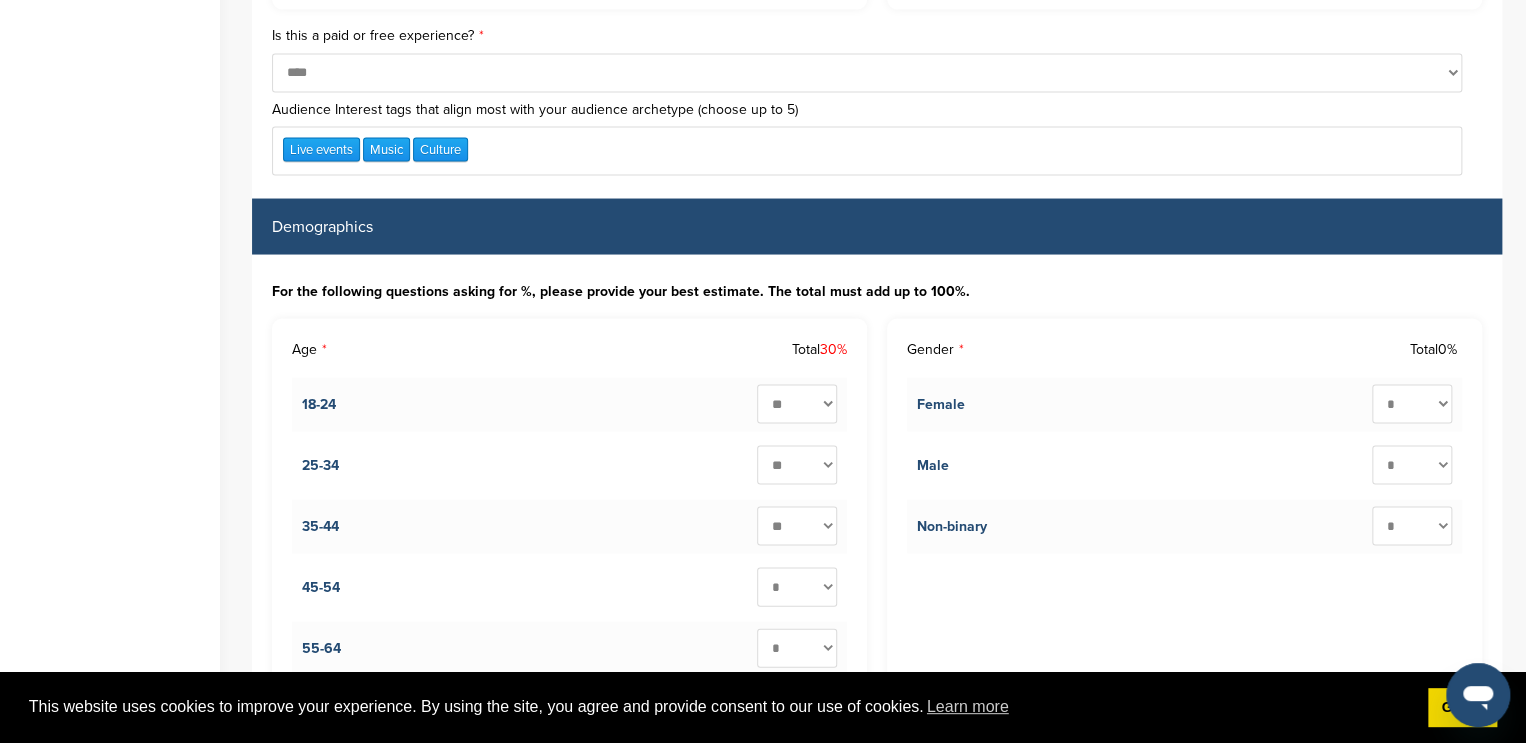 click on "*
**
**
**
**
**
**
**
**
**
***" at bounding box center (797, 525) 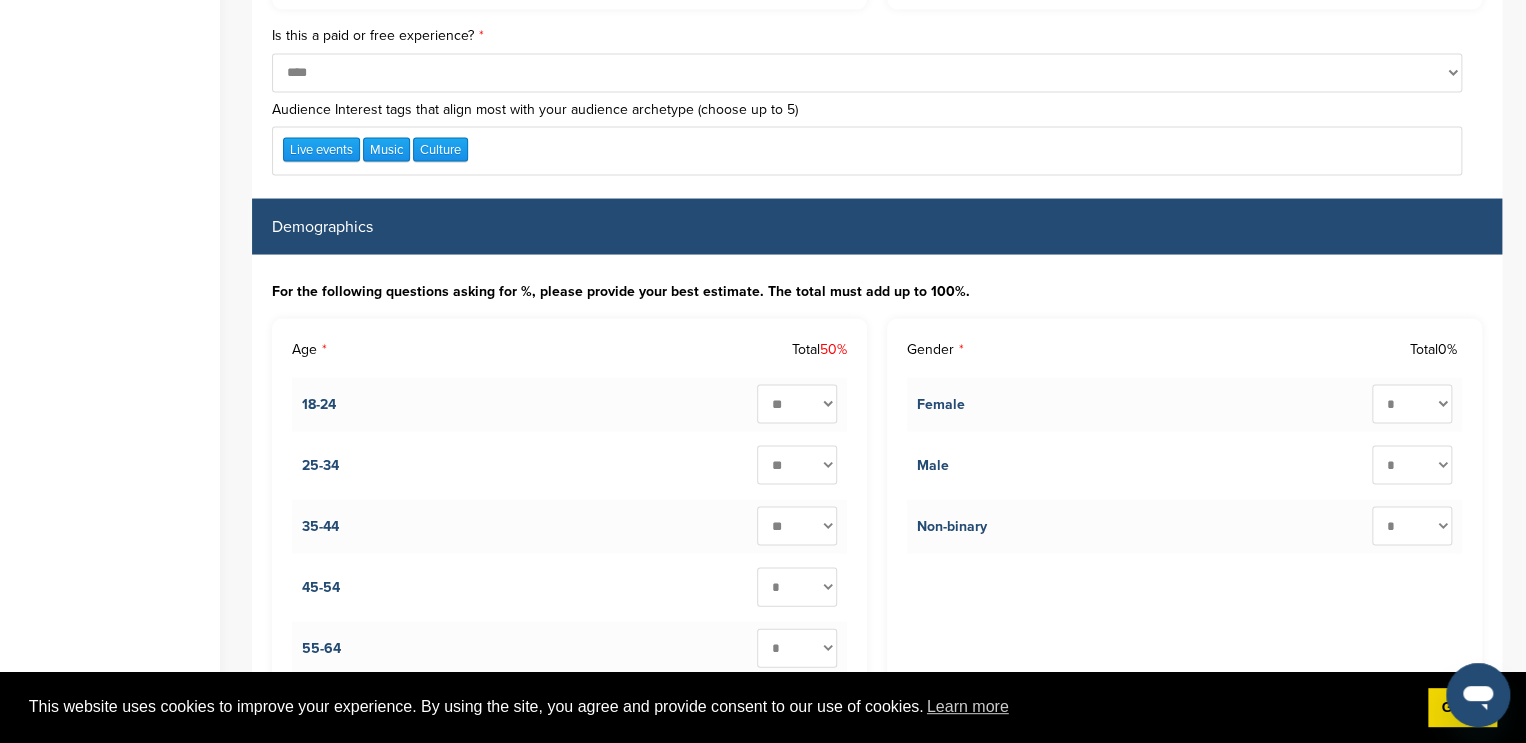 click on "*
**
**
**
**
**
**
**
**
**
***" at bounding box center [797, 586] 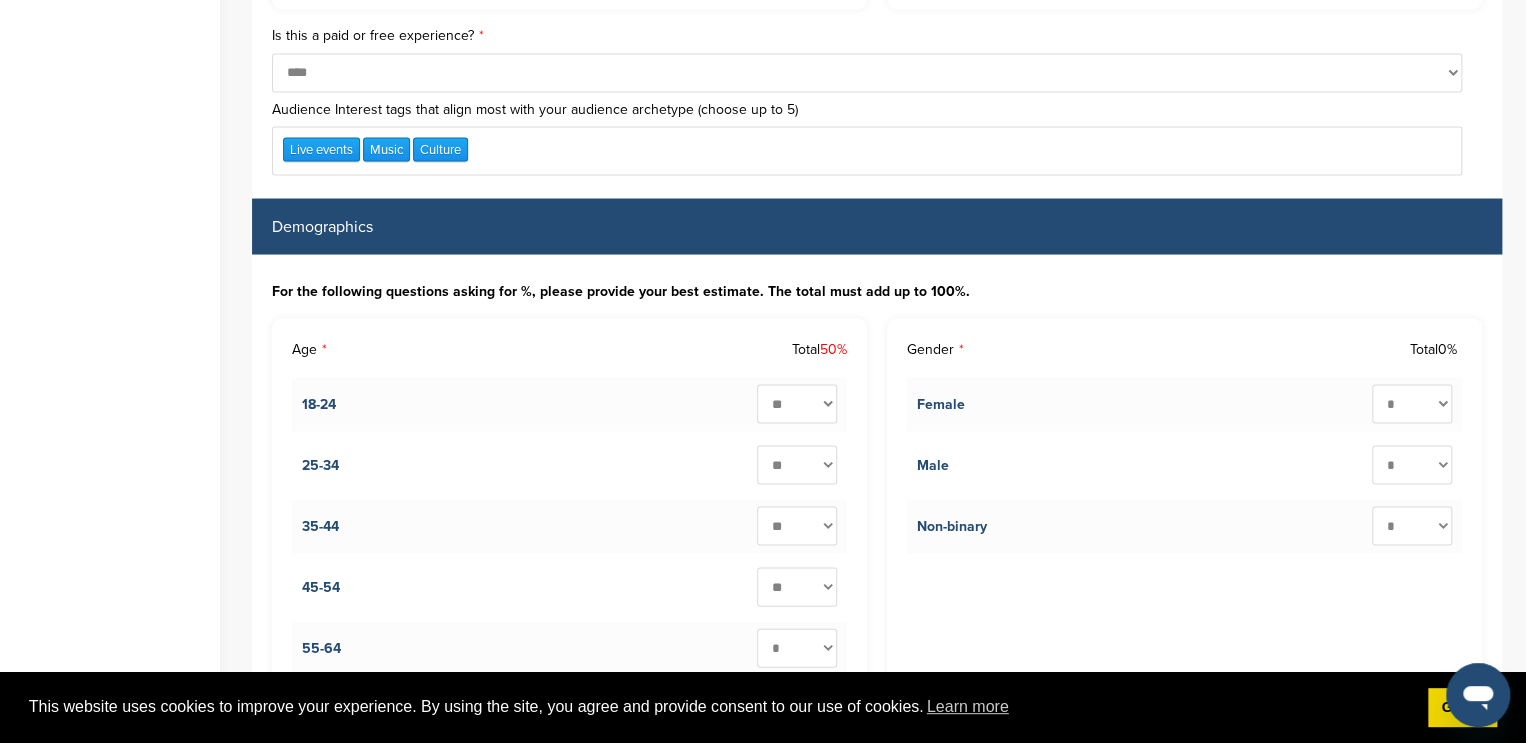 click on "*
**
**
**
**
**
**
**
**
**
***" at bounding box center [797, 586] 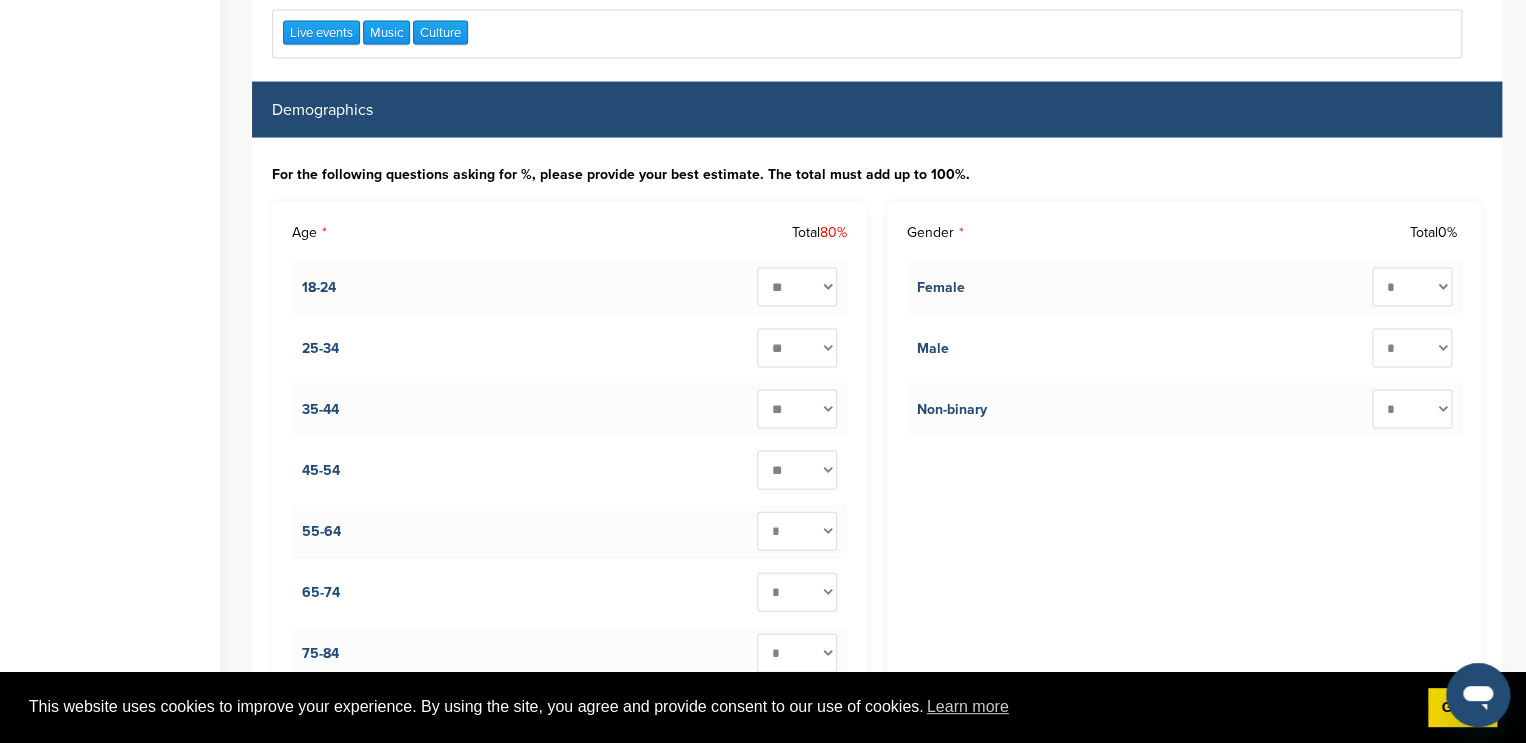 scroll, scrollTop: 1924, scrollLeft: 0, axis: vertical 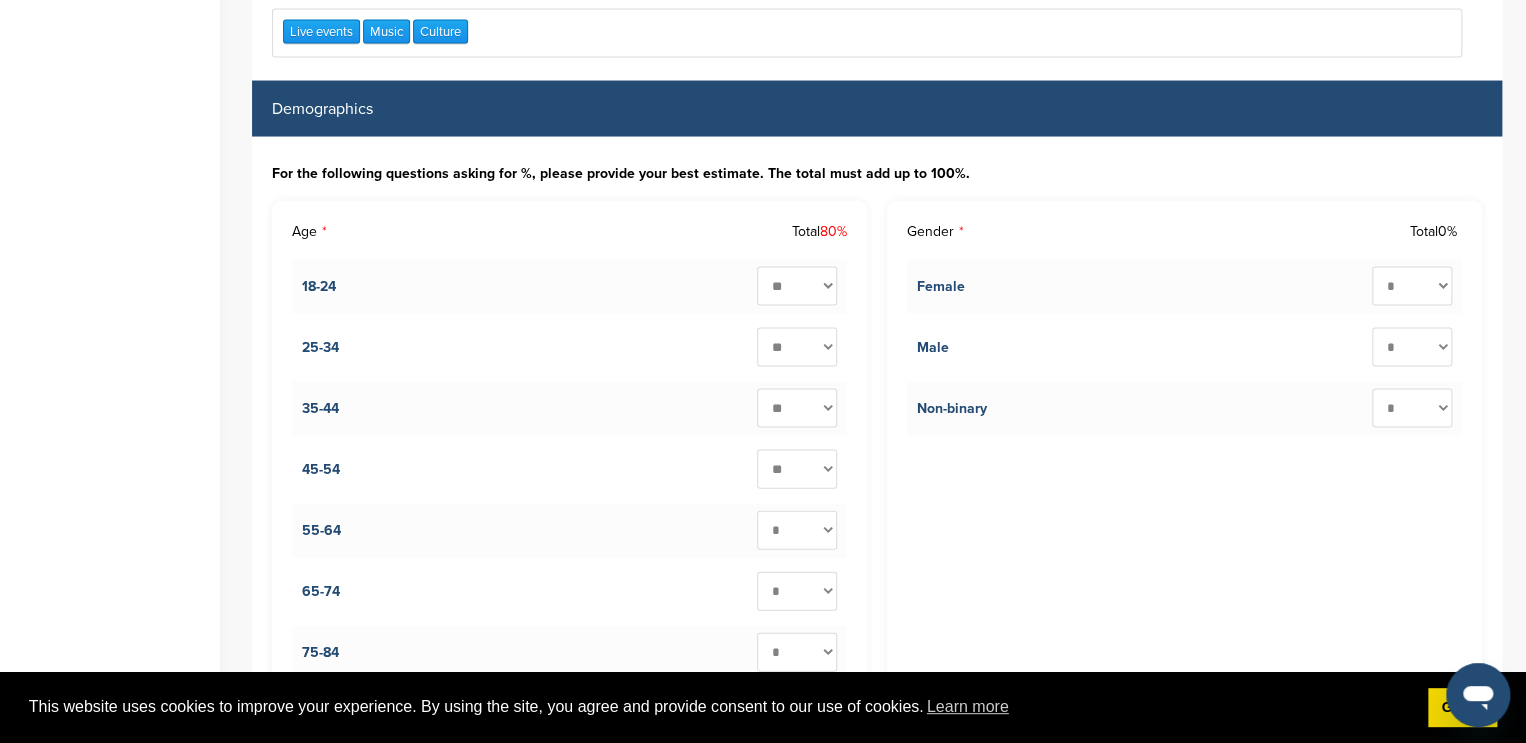 click on "*
**
**
**
**
**
**
**
**
**
***" at bounding box center (797, 469) 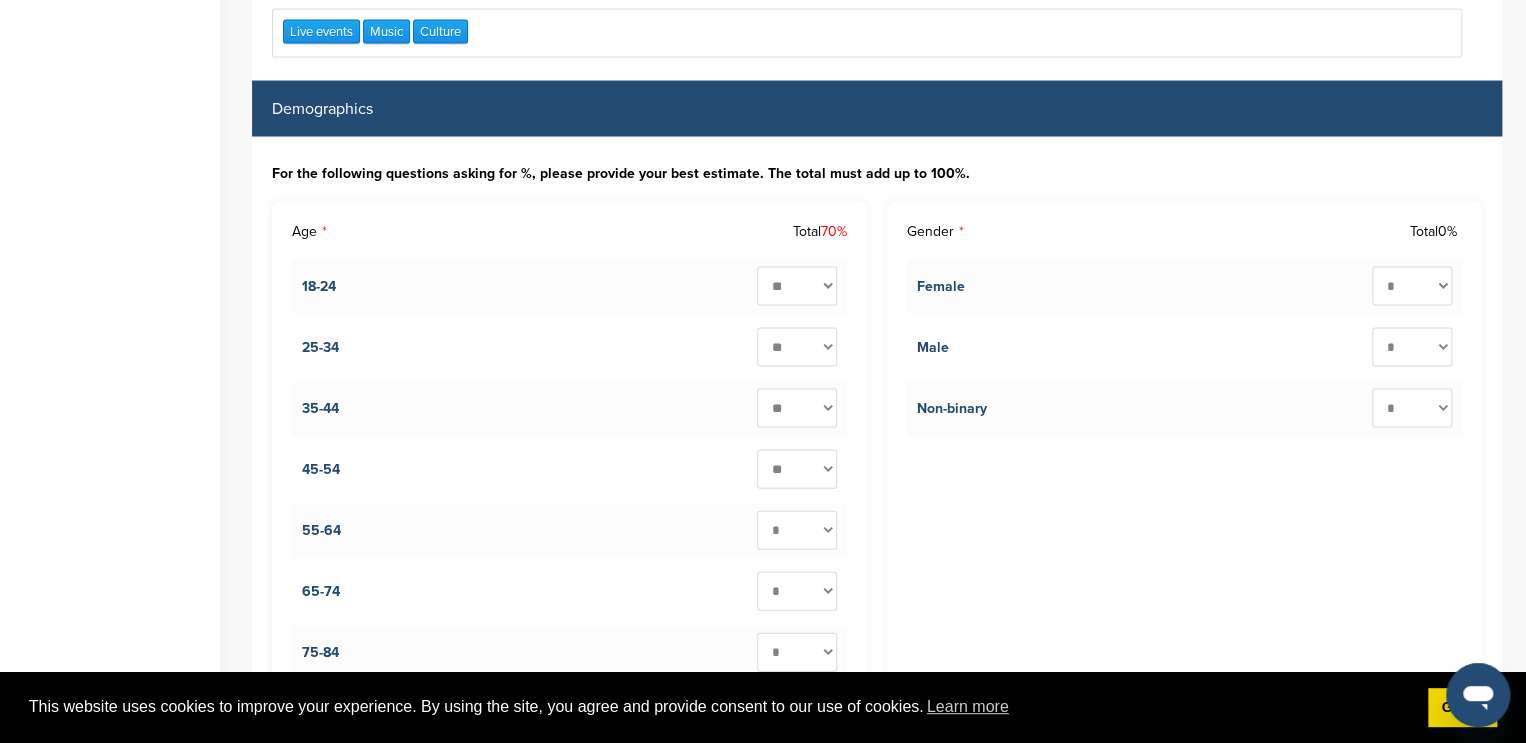 click on "*
**
**
**
**
**
**
**
**
**
***" at bounding box center (797, 530) 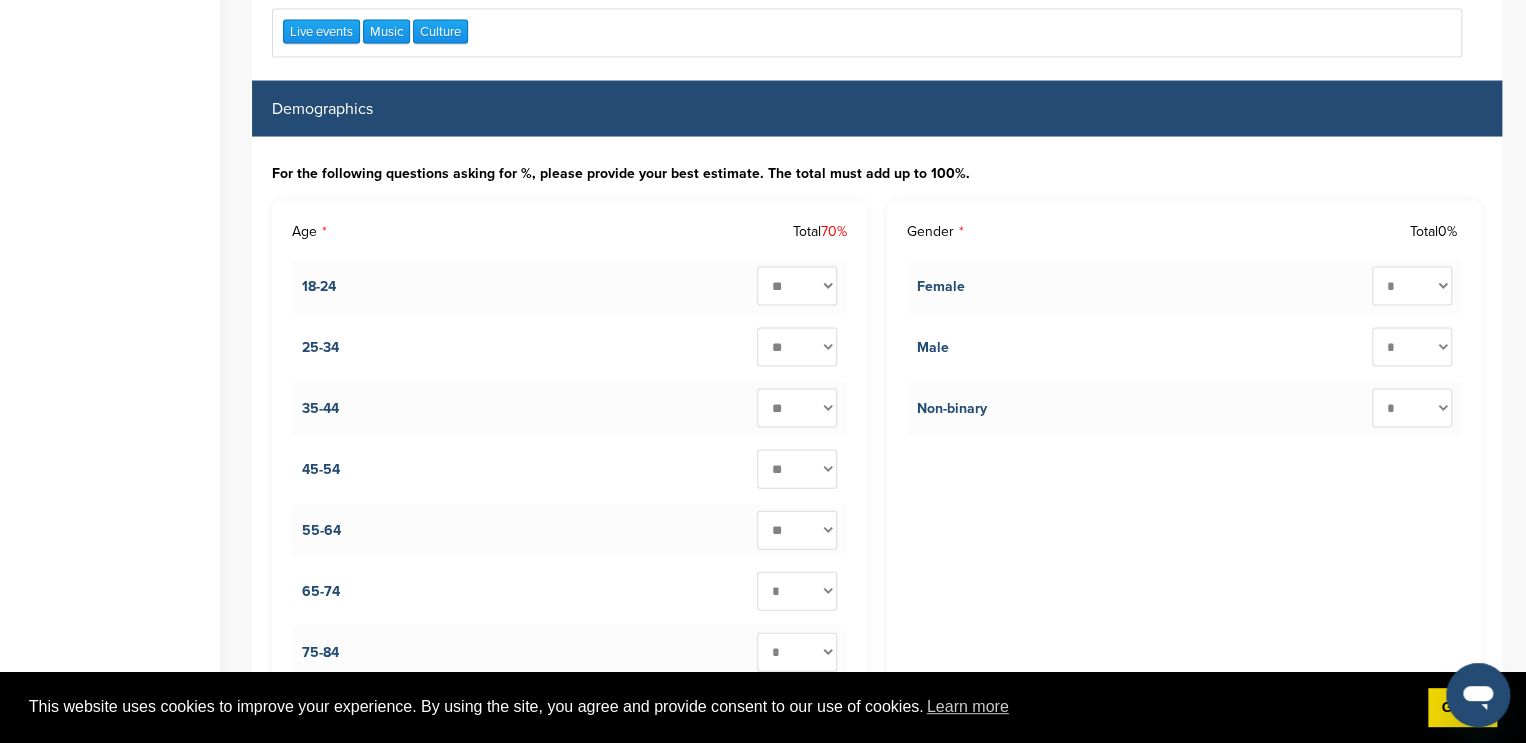 click on "*
**
**
**
**
**
**
**
**
**
***" at bounding box center [797, 530] 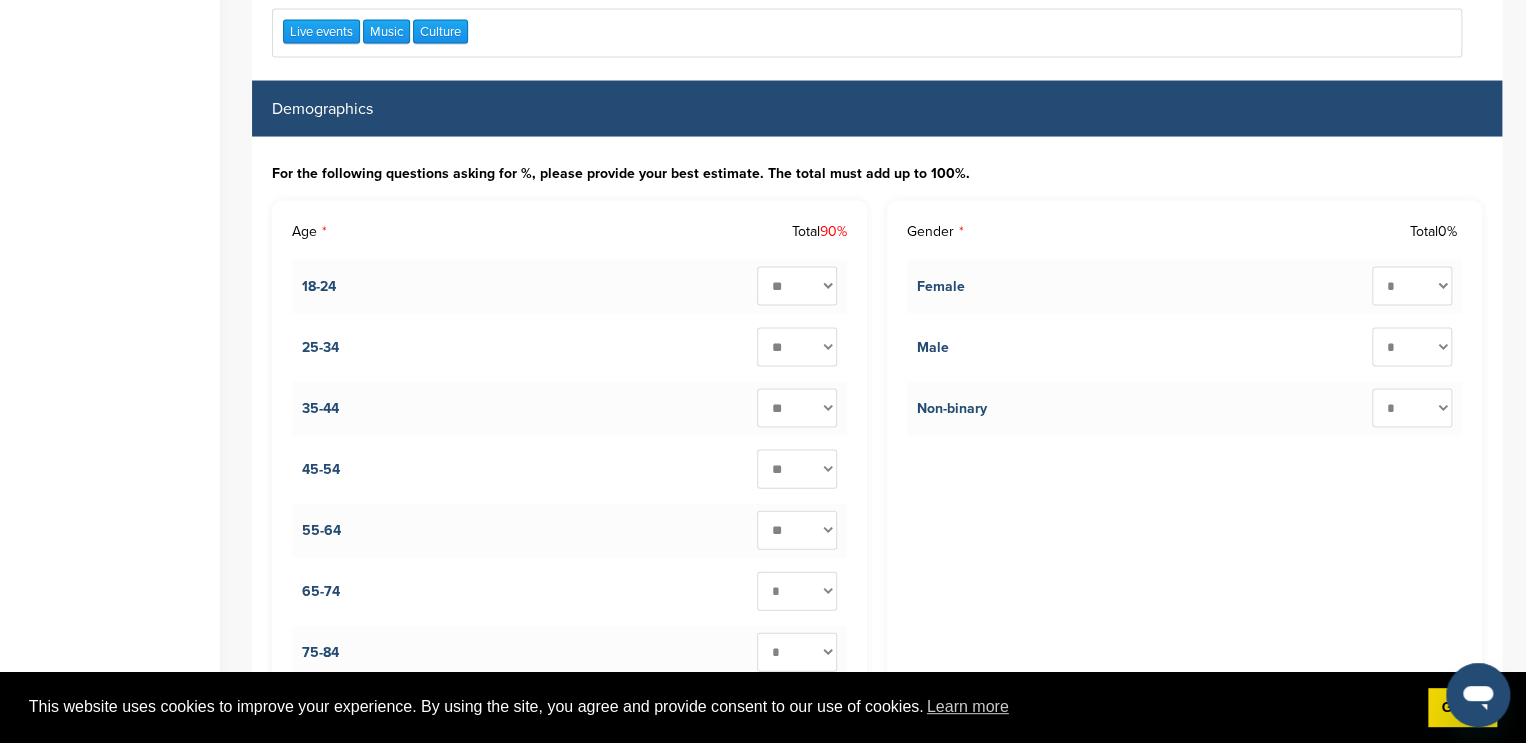 click on "*
**
**
**
**
**
**
**
**
**
***" at bounding box center (797, 591) 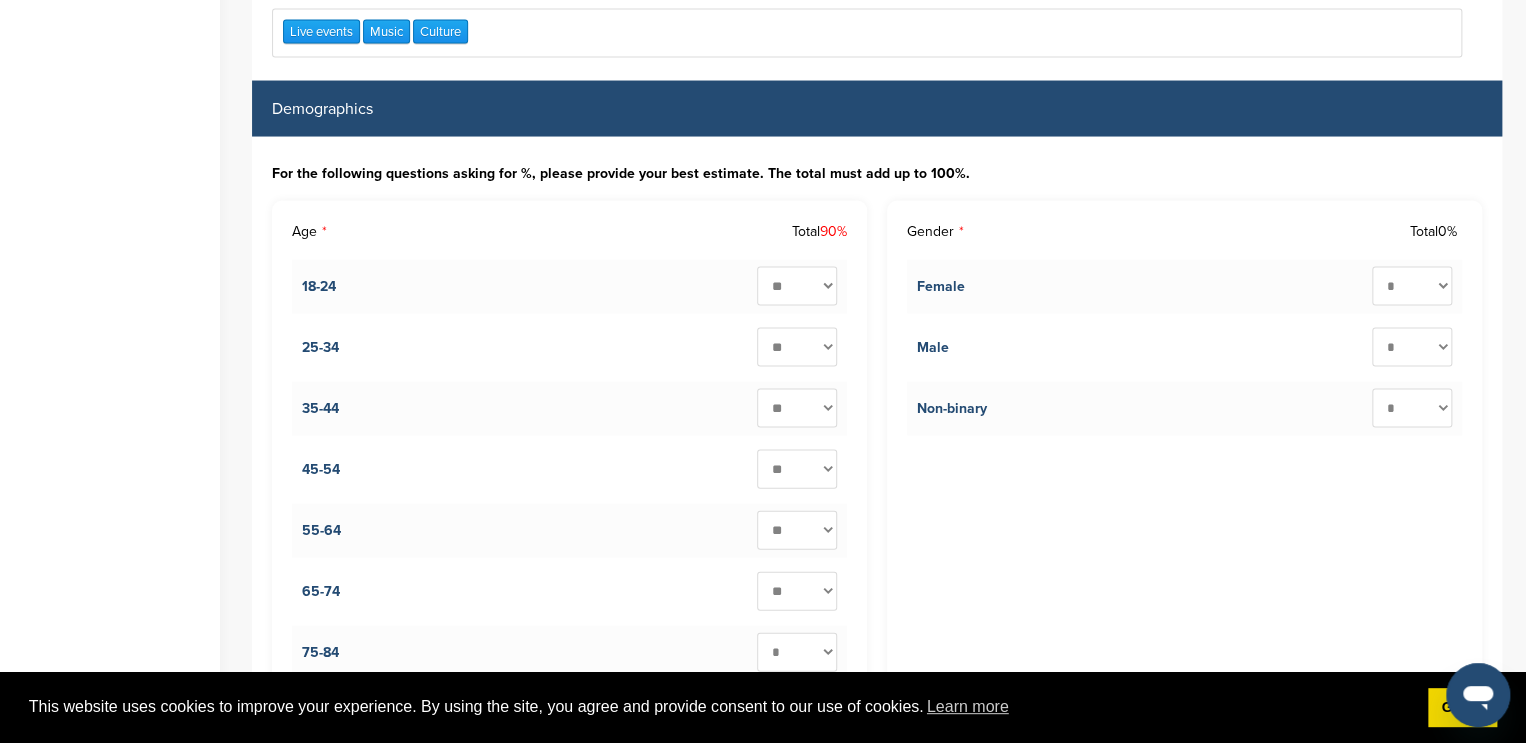 click on "*
**
**
**
**
**
**
**
**
**
***" at bounding box center (797, 591) 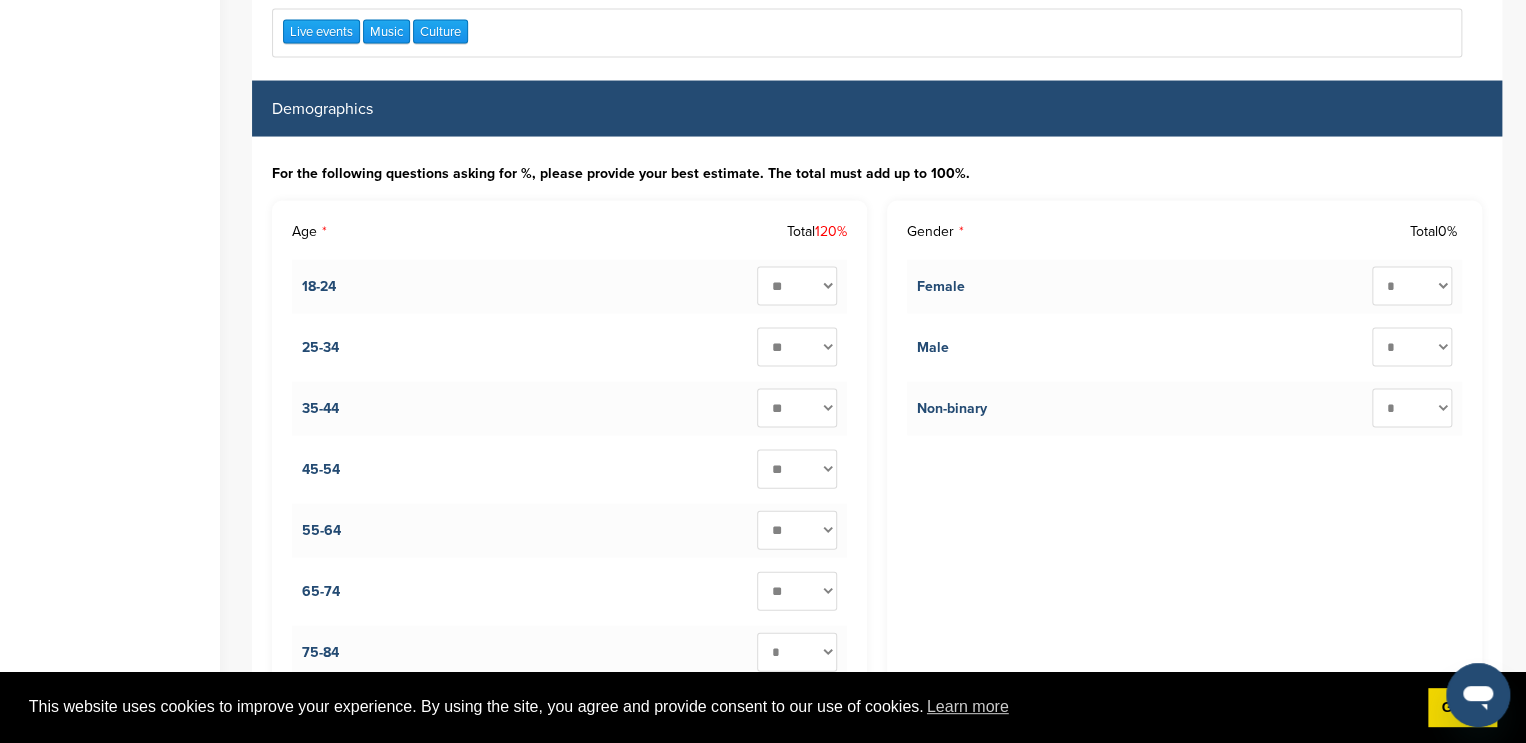 click on "*
**
**
**
**
**
**
**
**
**
***" at bounding box center (797, 347) 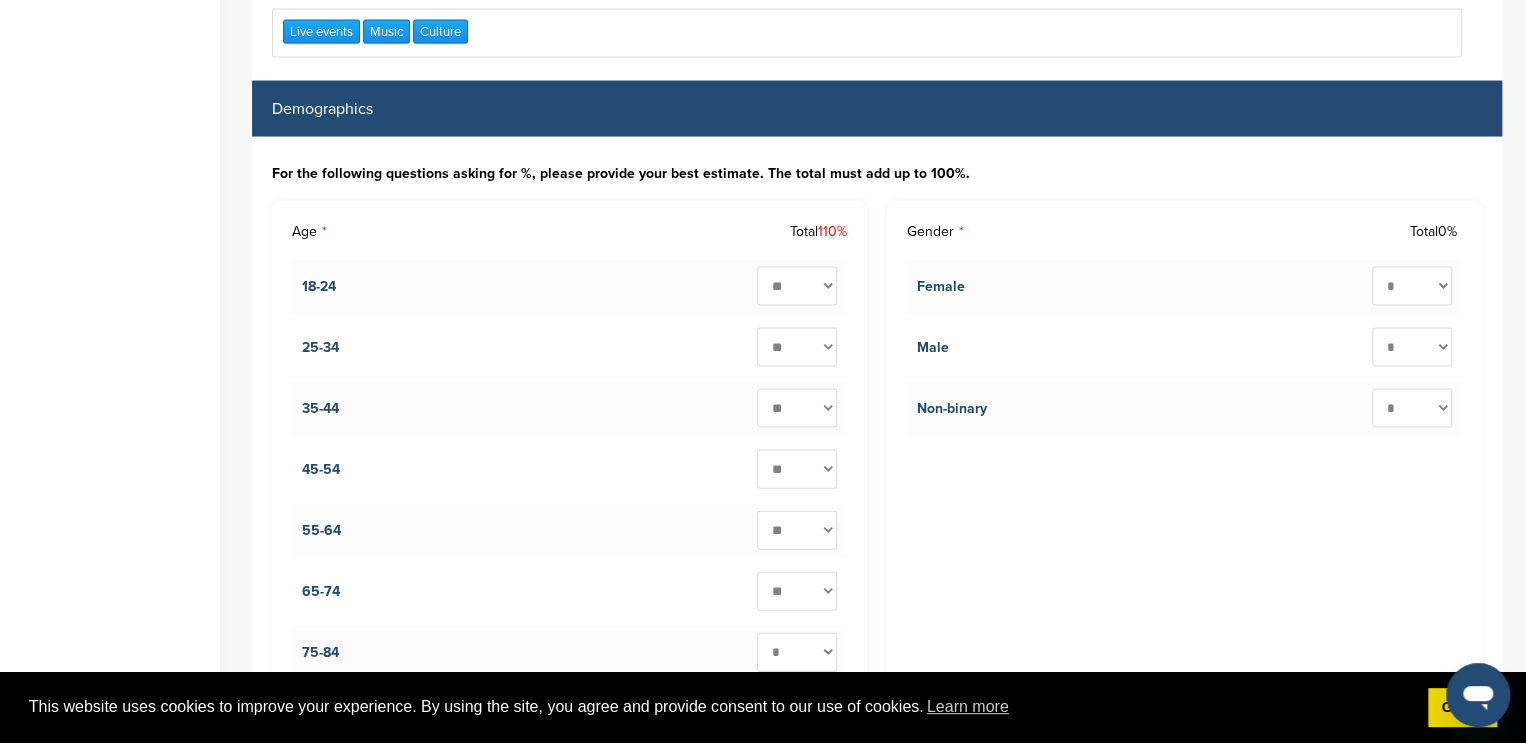 click on "*
**
**
**
**
**
**
**
**
**
***" at bounding box center (797, 408) 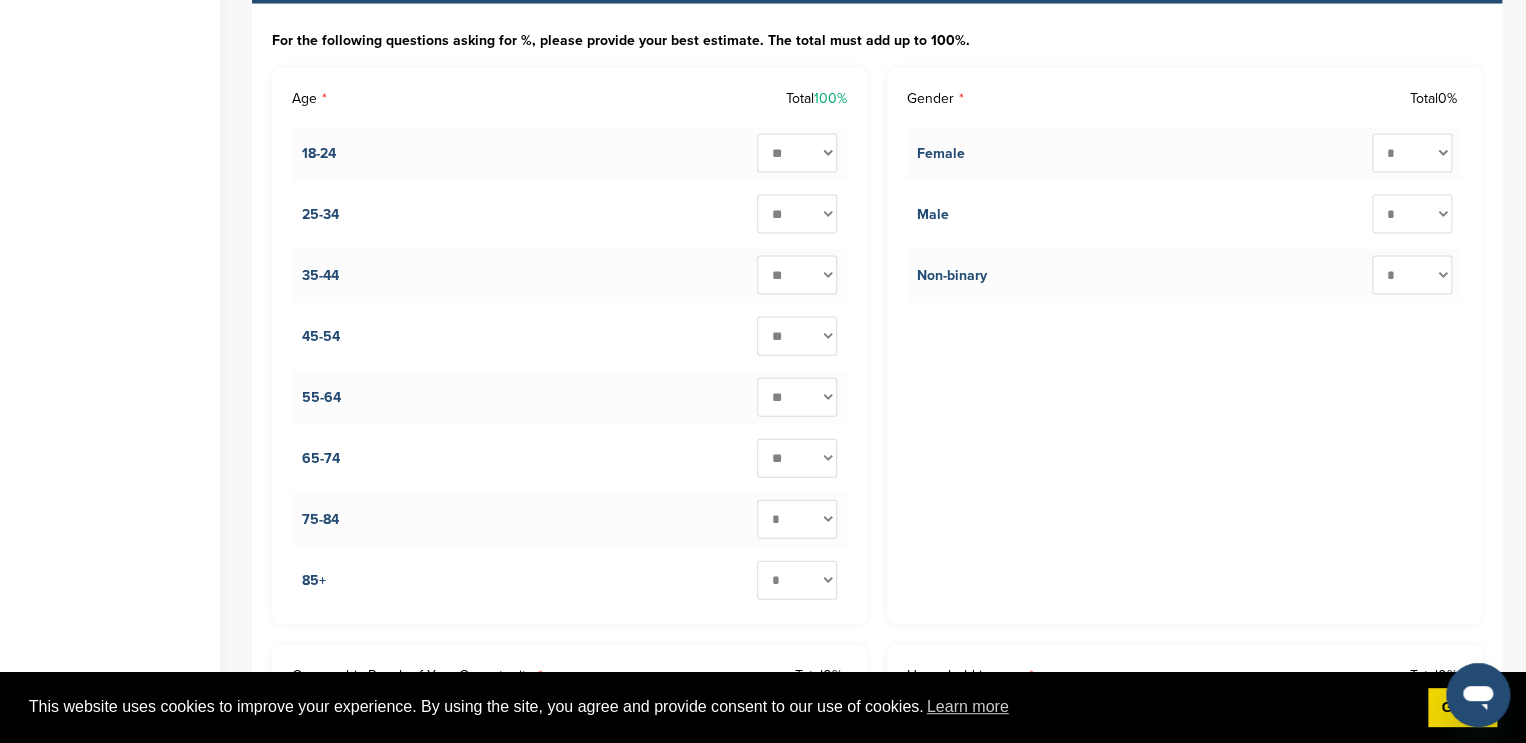 scroll, scrollTop: 2056, scrollLeft: 0, axis: vertical 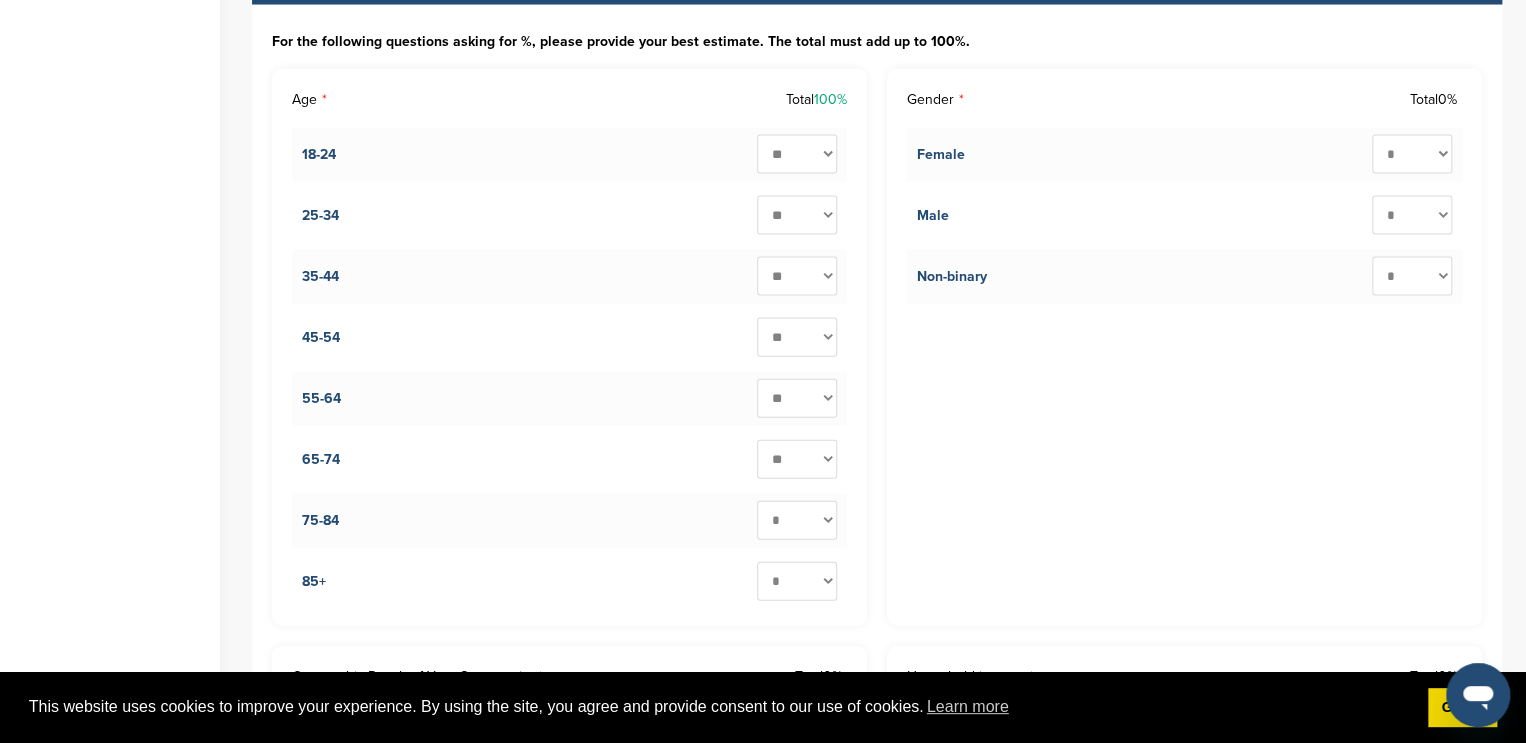 click on "*
**
**
**
**
**
**
**
**
**
***" at bounding box center [1412, 154] 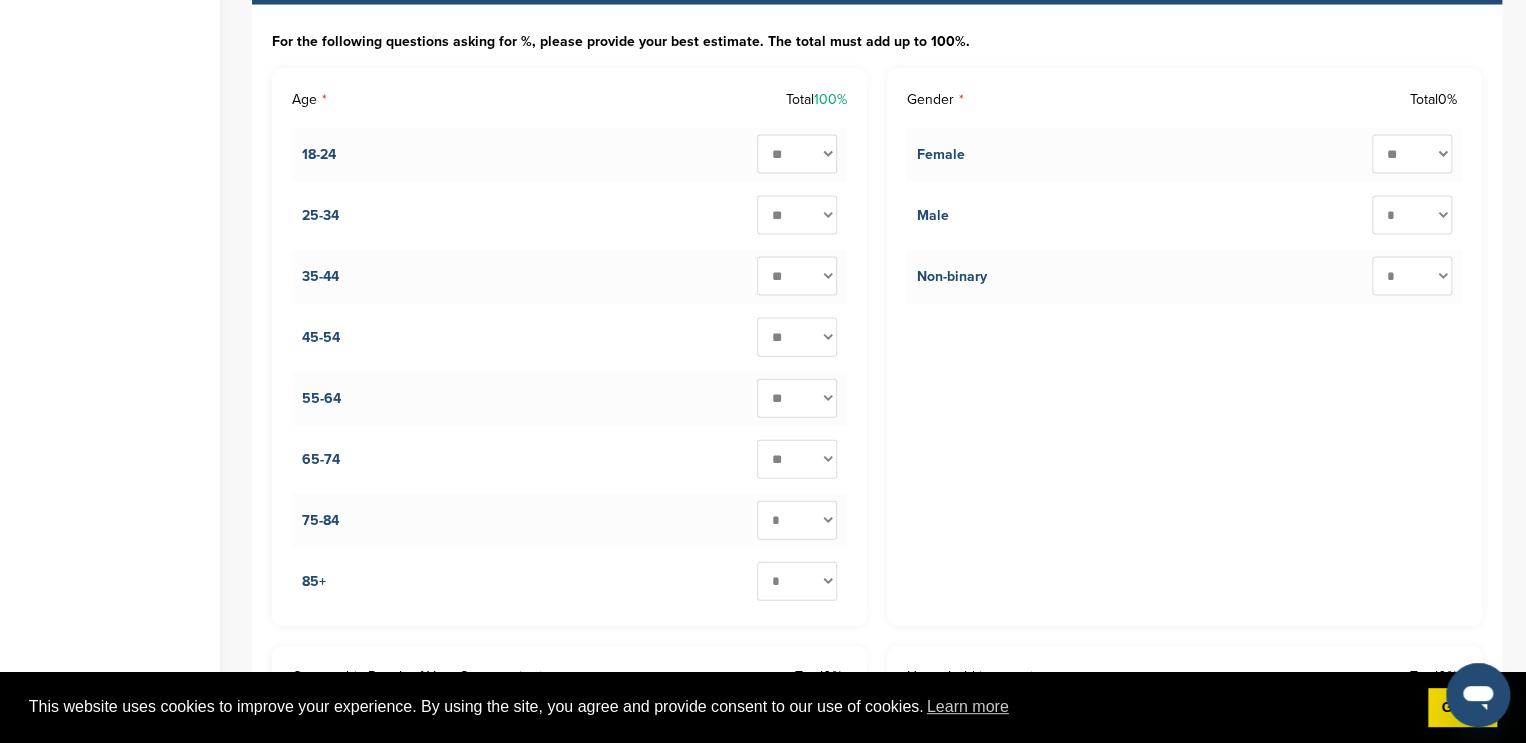 click on "*
**
**
**
**
**
**
**
**
**
***" at bounding box center [1412, 154] 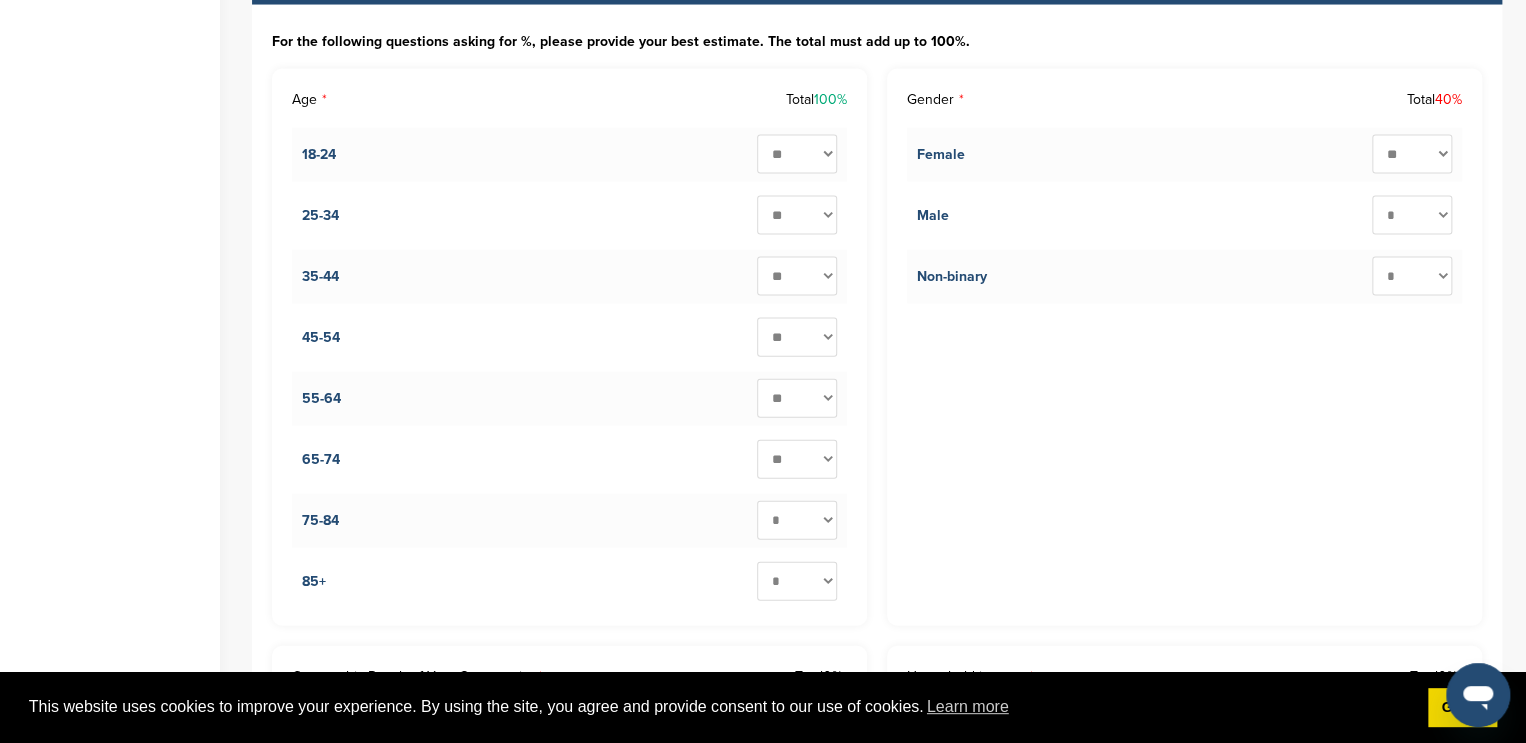 click on "*
**
**
**
**
**
**
**
**
**
***" at bounding box center [1412, 154] 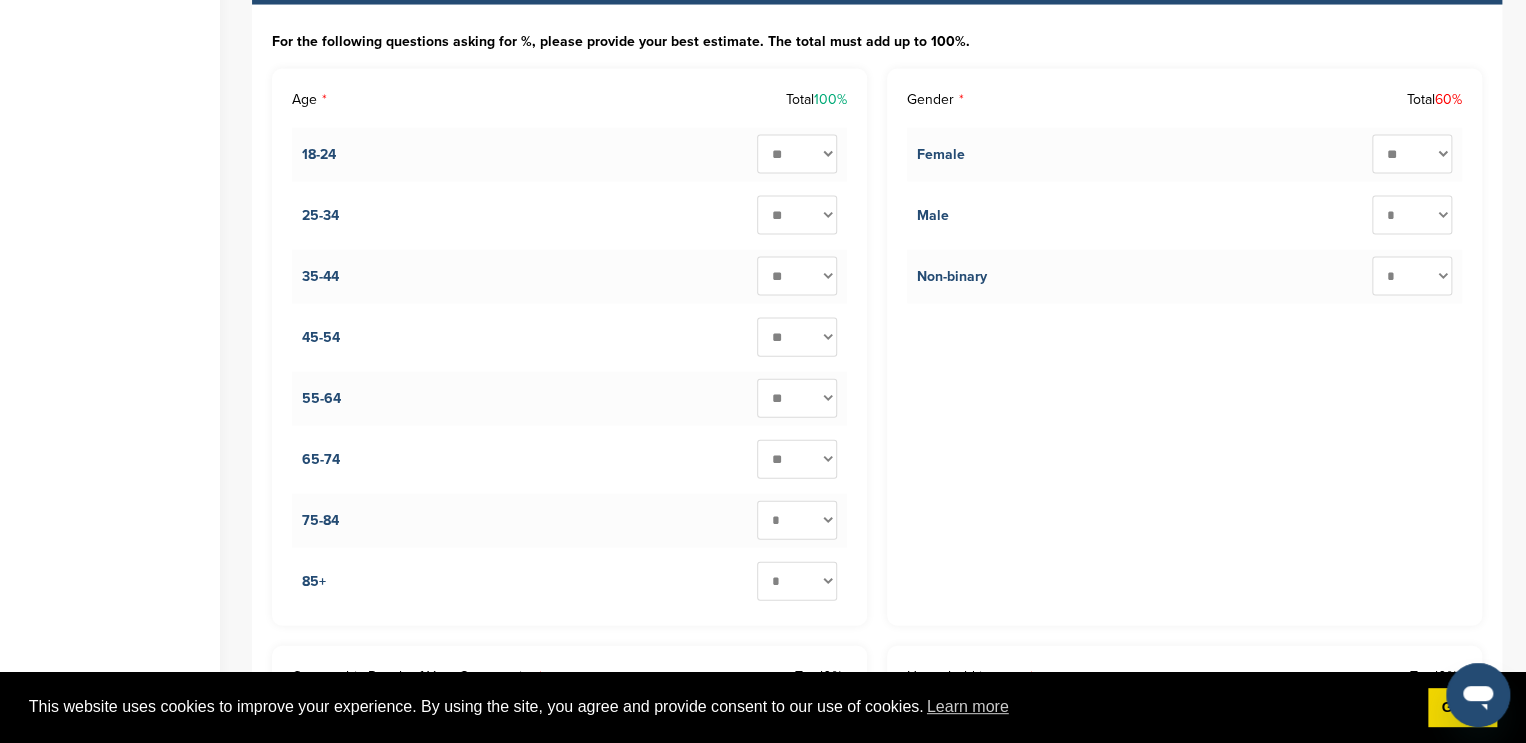 click on "*
**
**
**
**
**
**
**
**
**
***" at bounding box center [1412, 215] 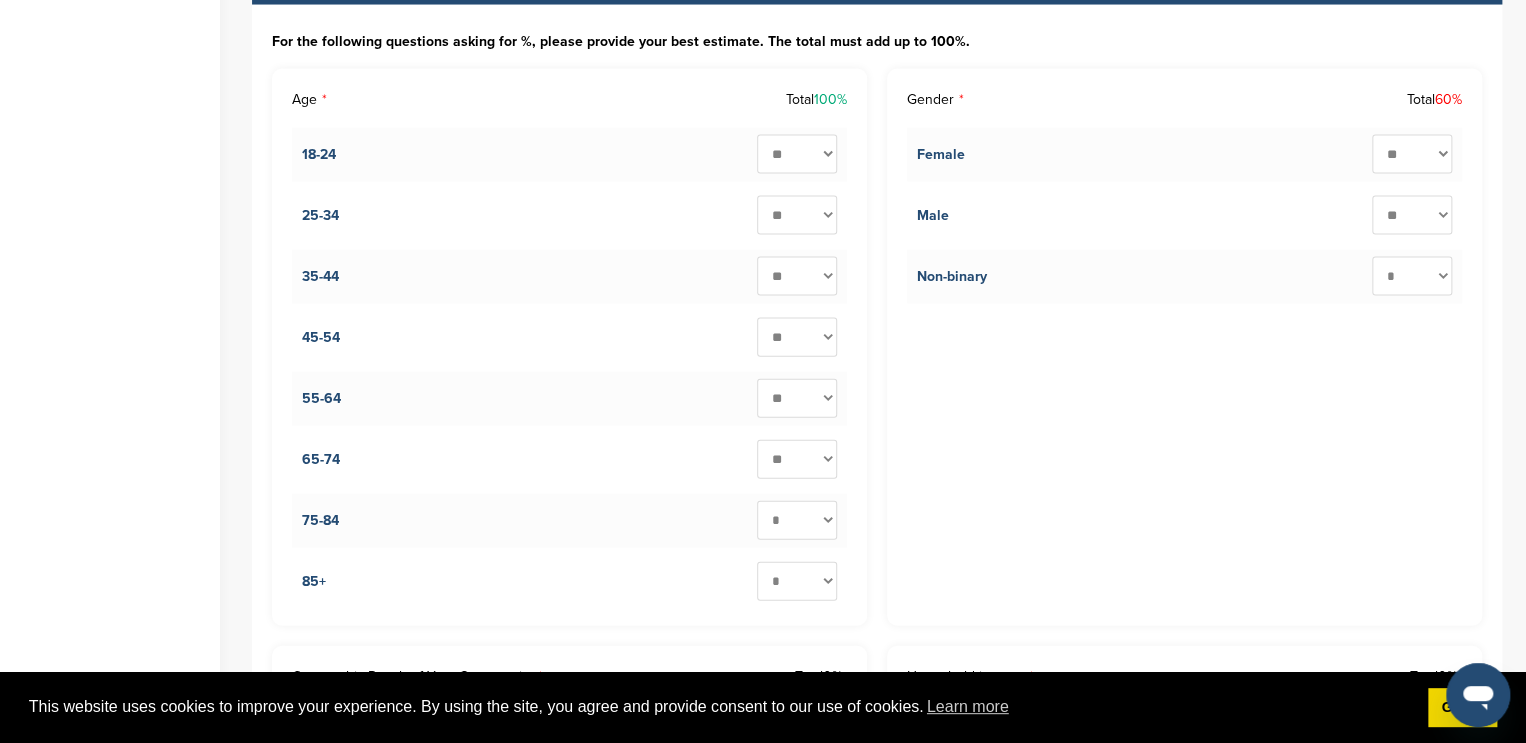 click on "*
**
**
**
**
**
**
**
**
**
***" at bounding box center [1412, 215] 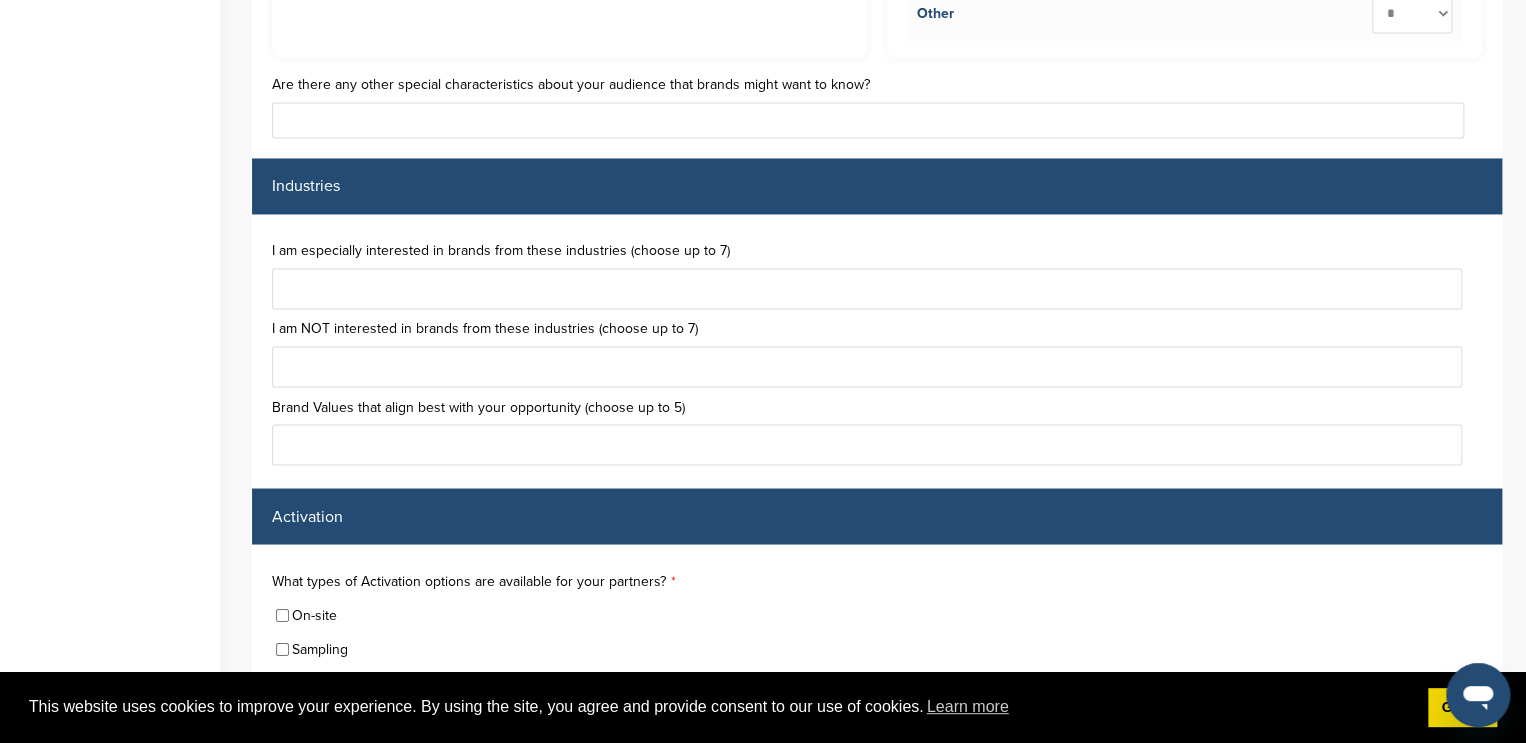 scroll, scrollTop: 5316, scrollLeft: 0, axis: vertical 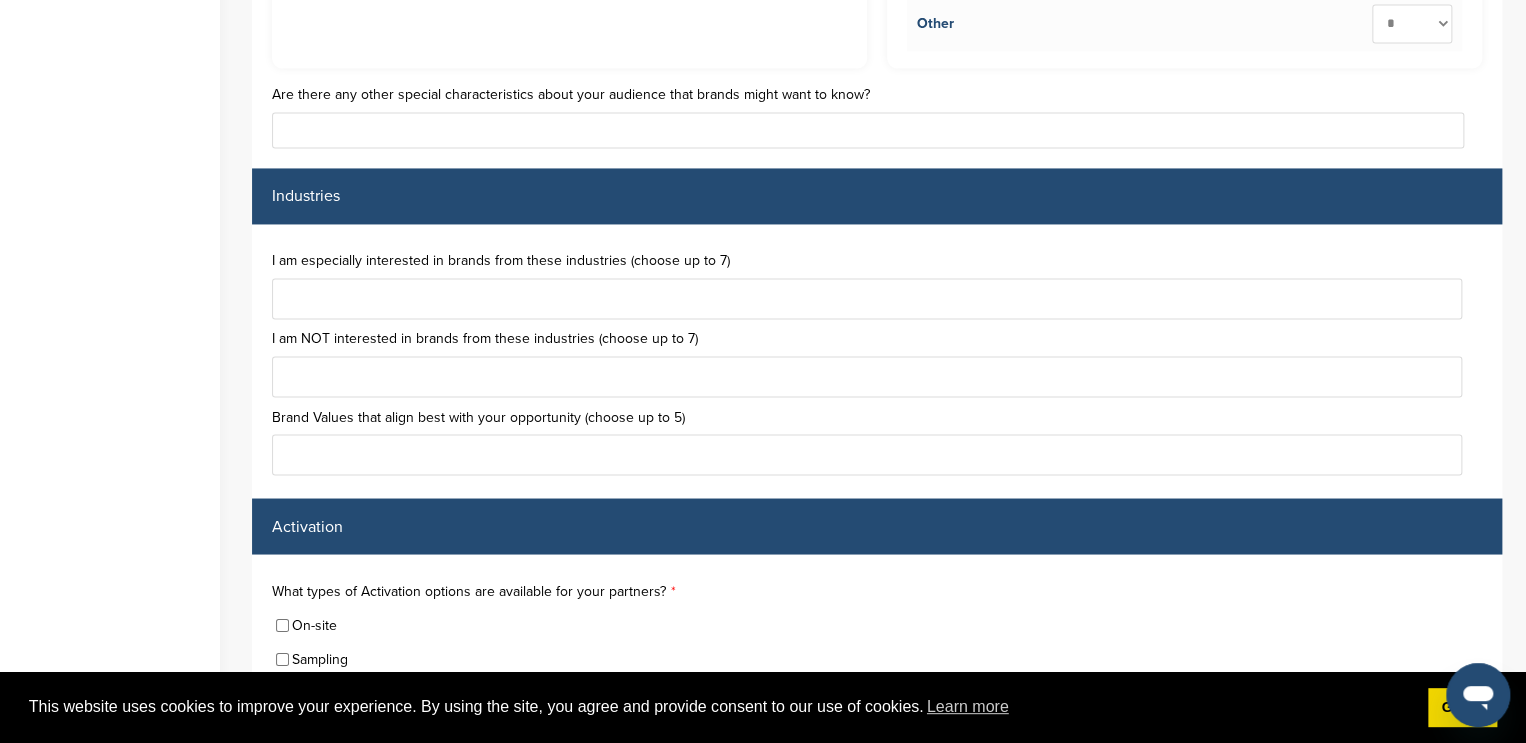 click on "Are there any other special characteristics about your audience that brands might want to know?" at bounding box center (877, 95) 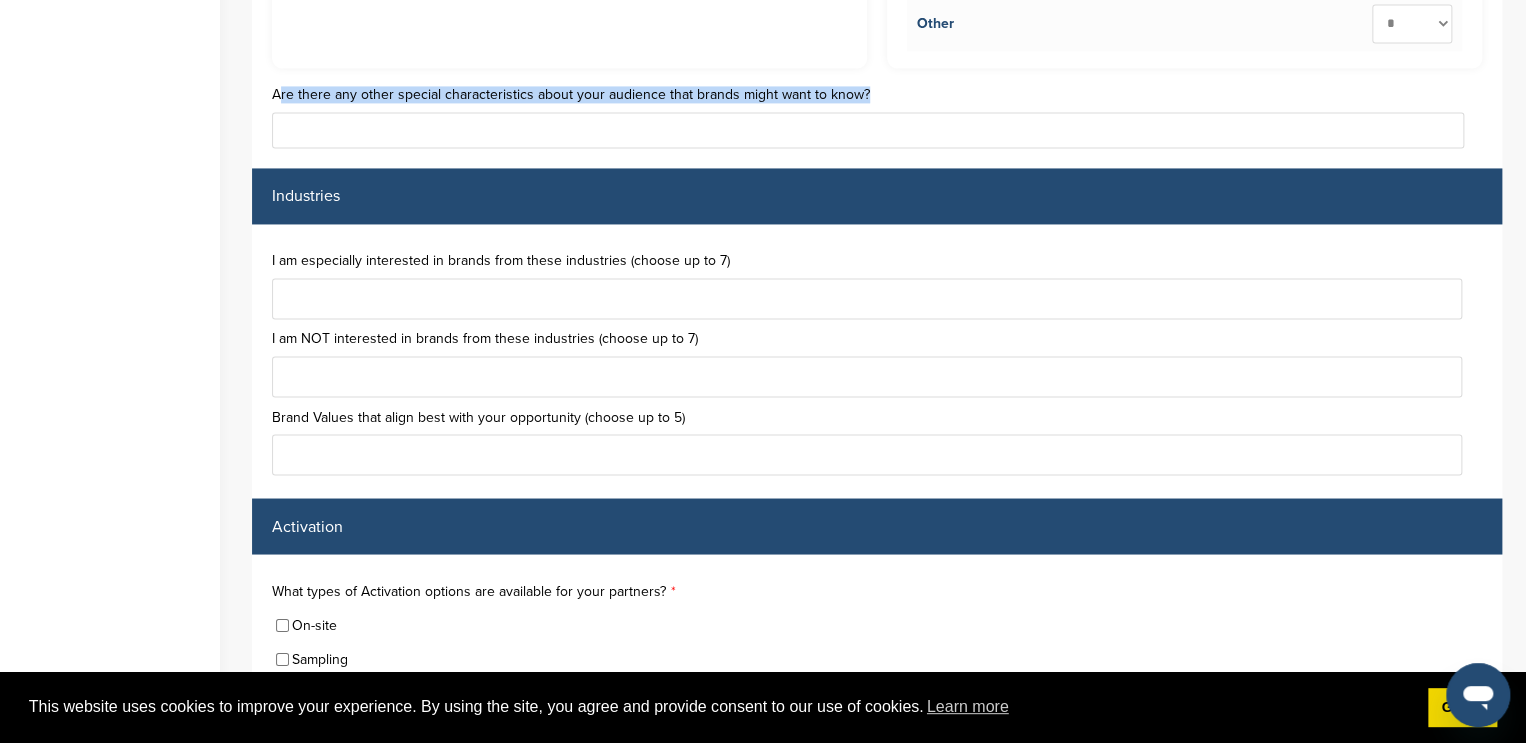 copy on "Are there any other special characteristics about your audience that brands might want to know?" 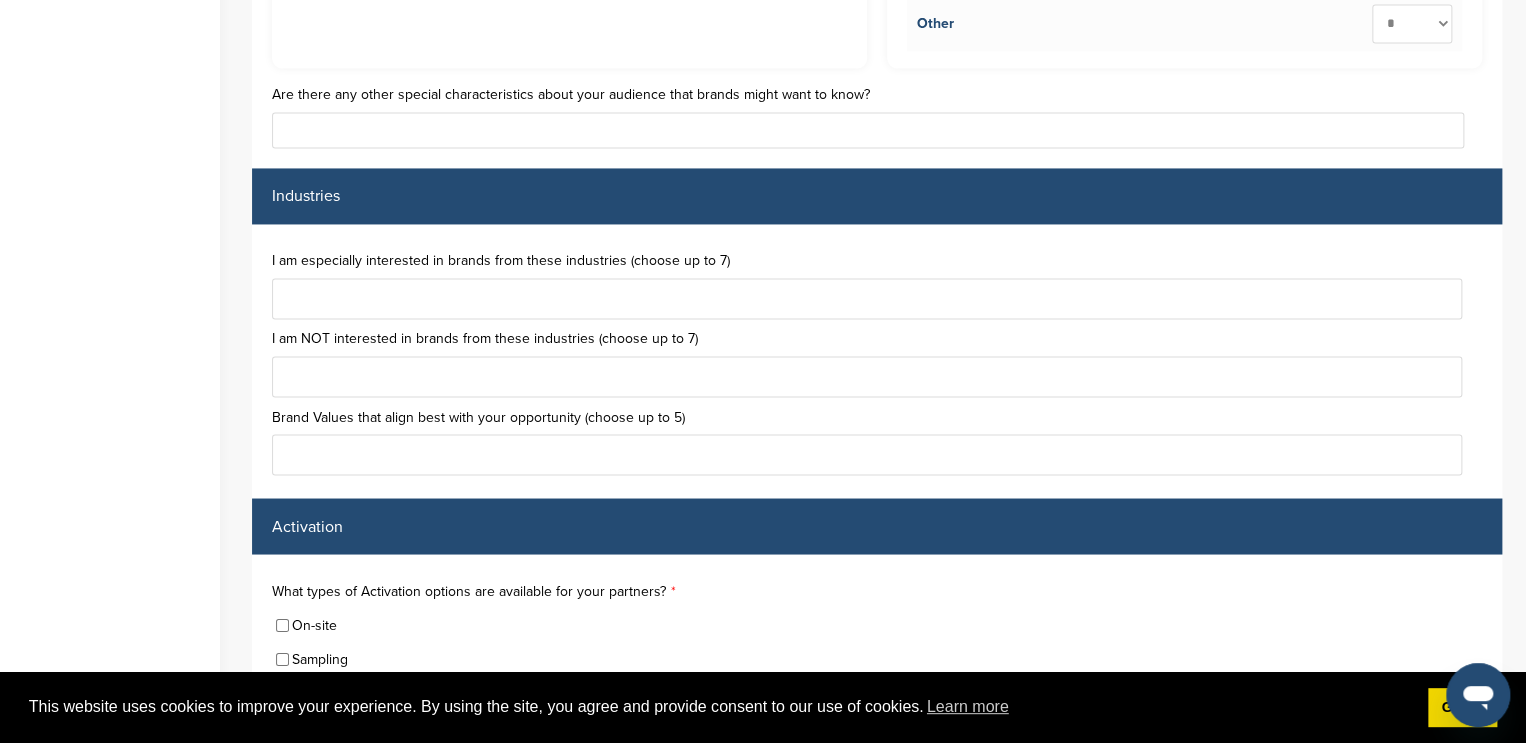 paste on "**********" 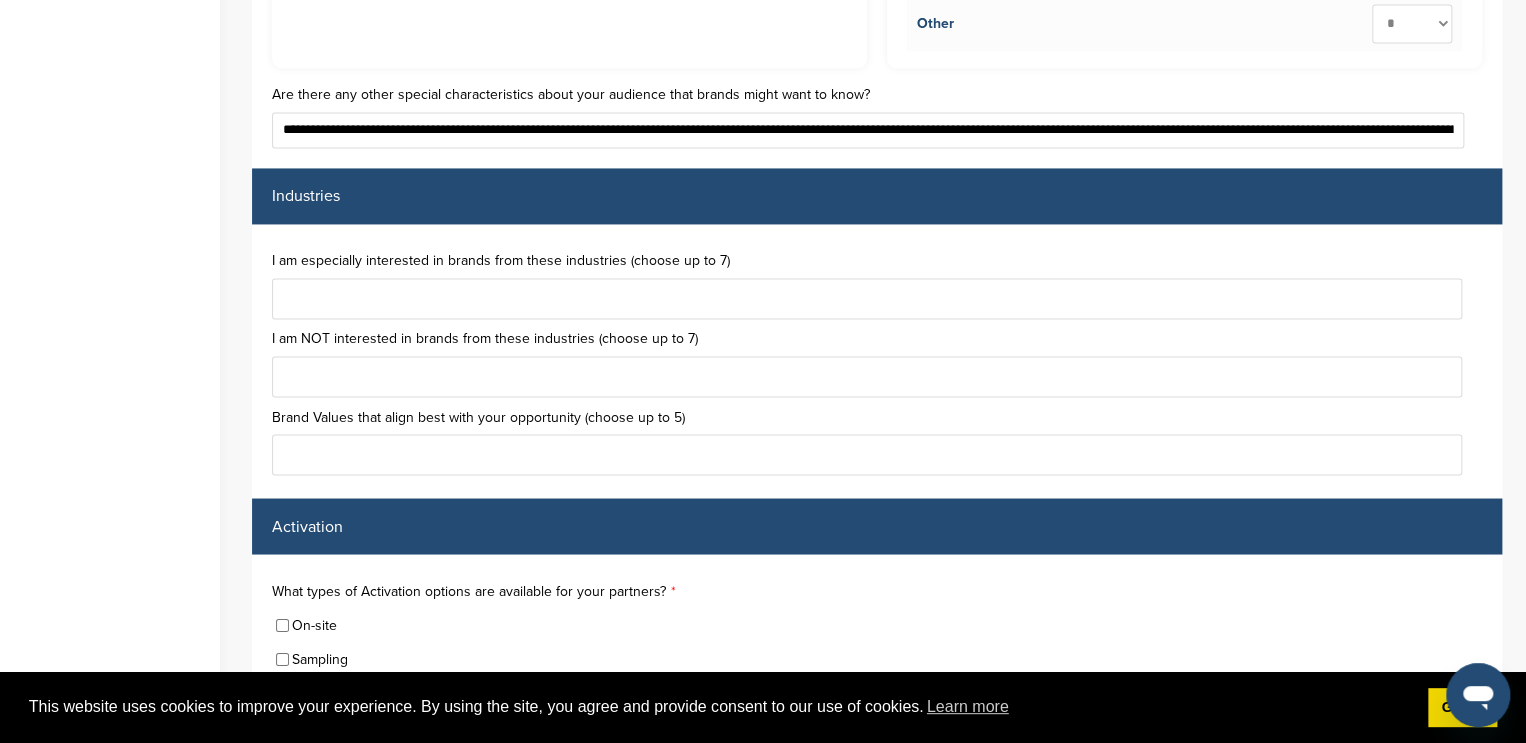 scroll, scrollTop: 0, scrollLeft: 1859, axis: horizontal 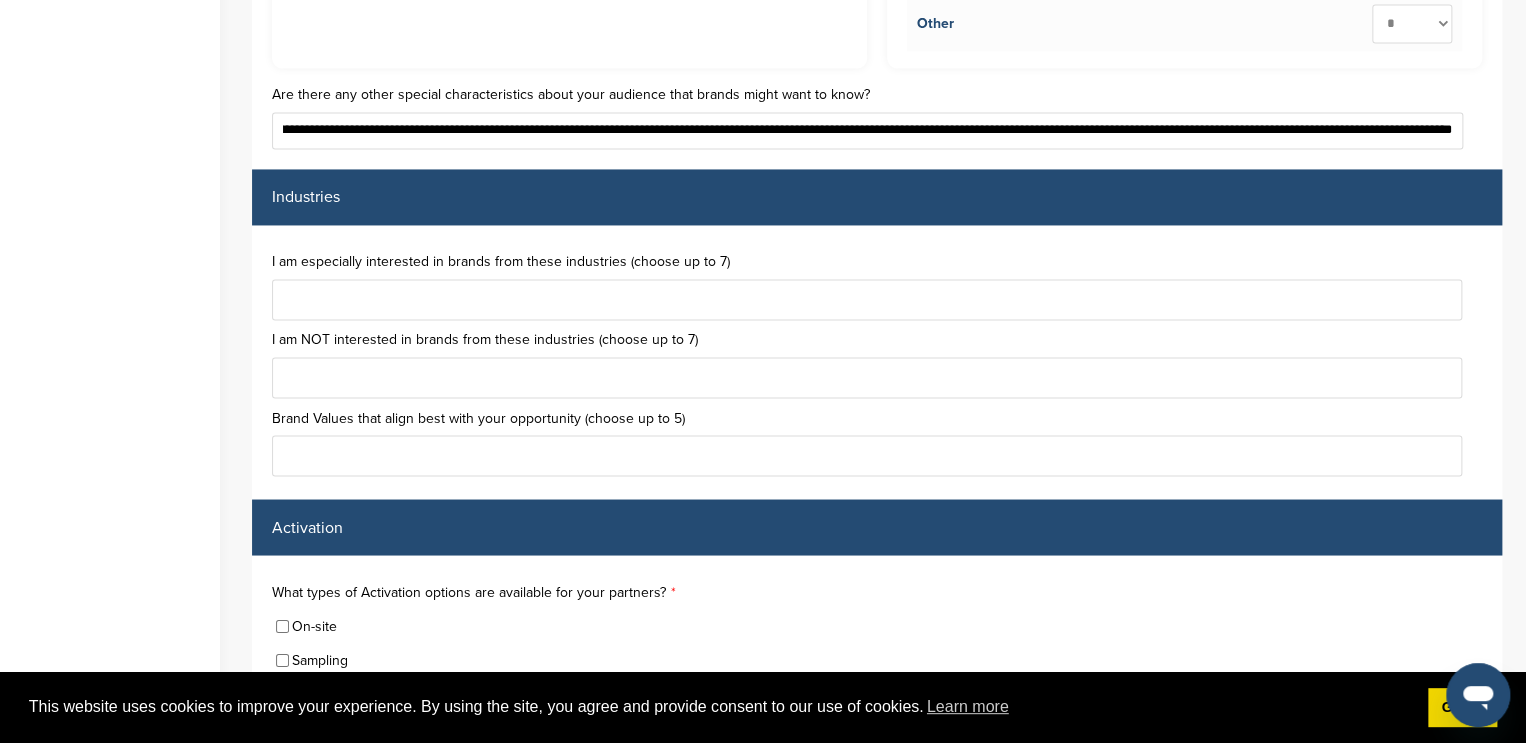 click on "**********" at bounding box center (867, 131) 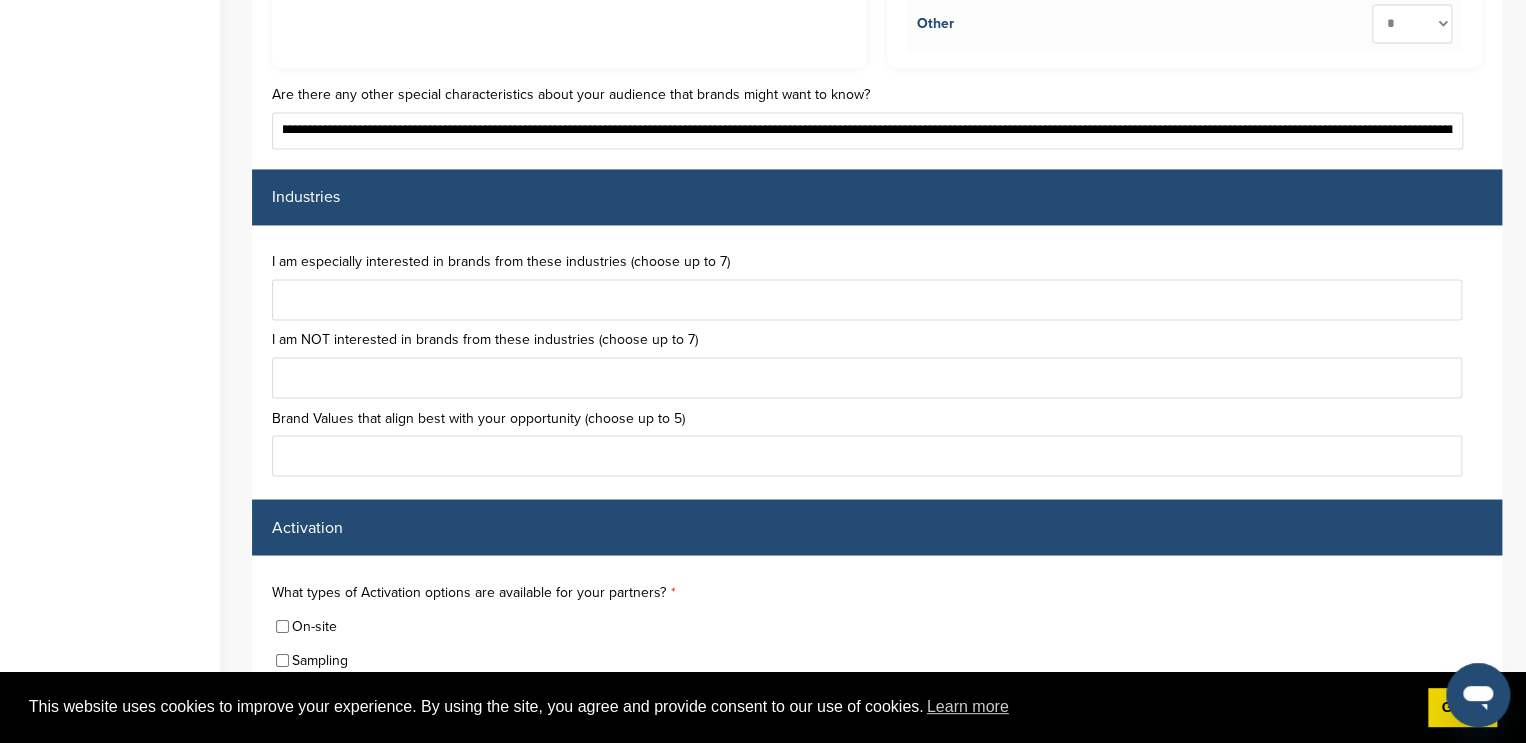 scroll, scrollTop: 0, scrollLeft: 0, axis: both 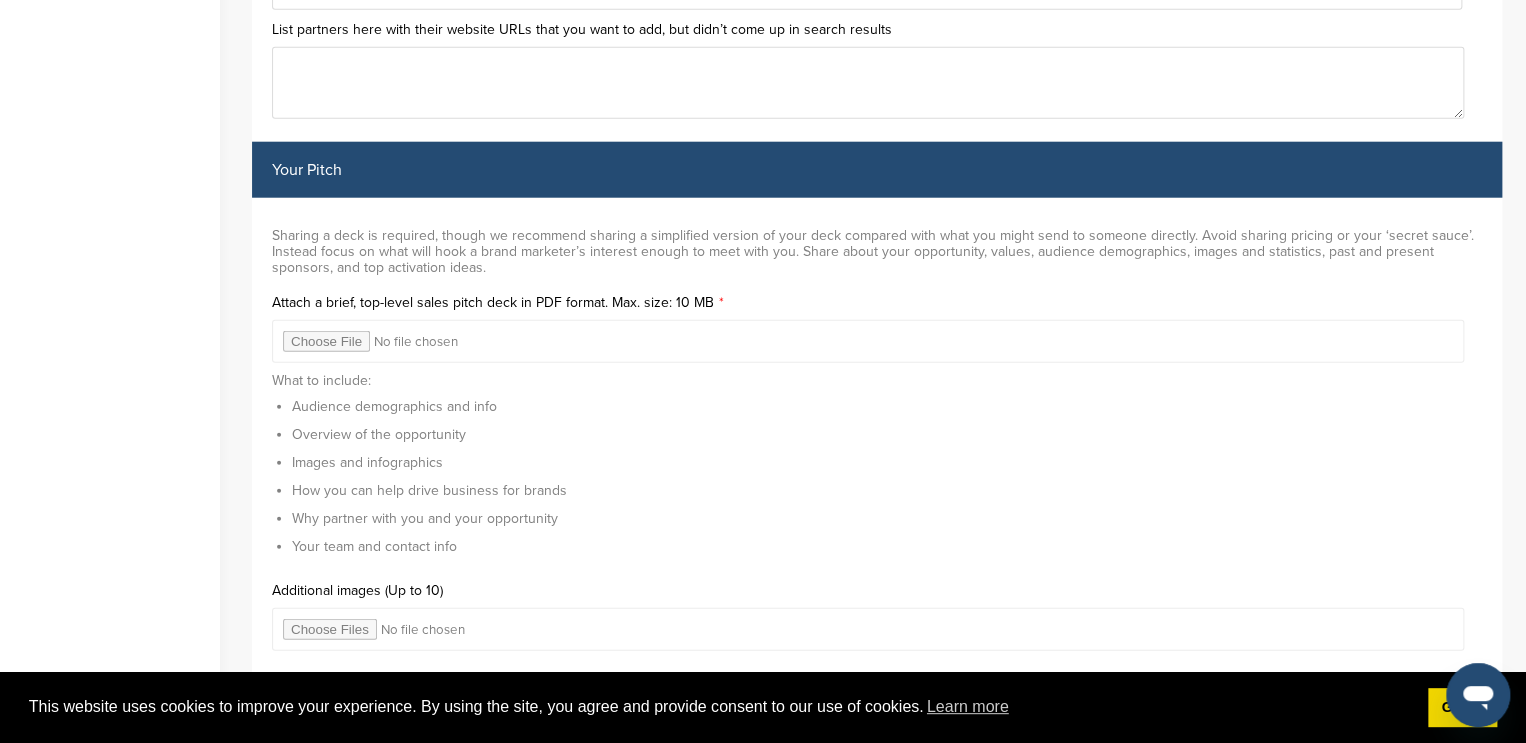 type on "**********" 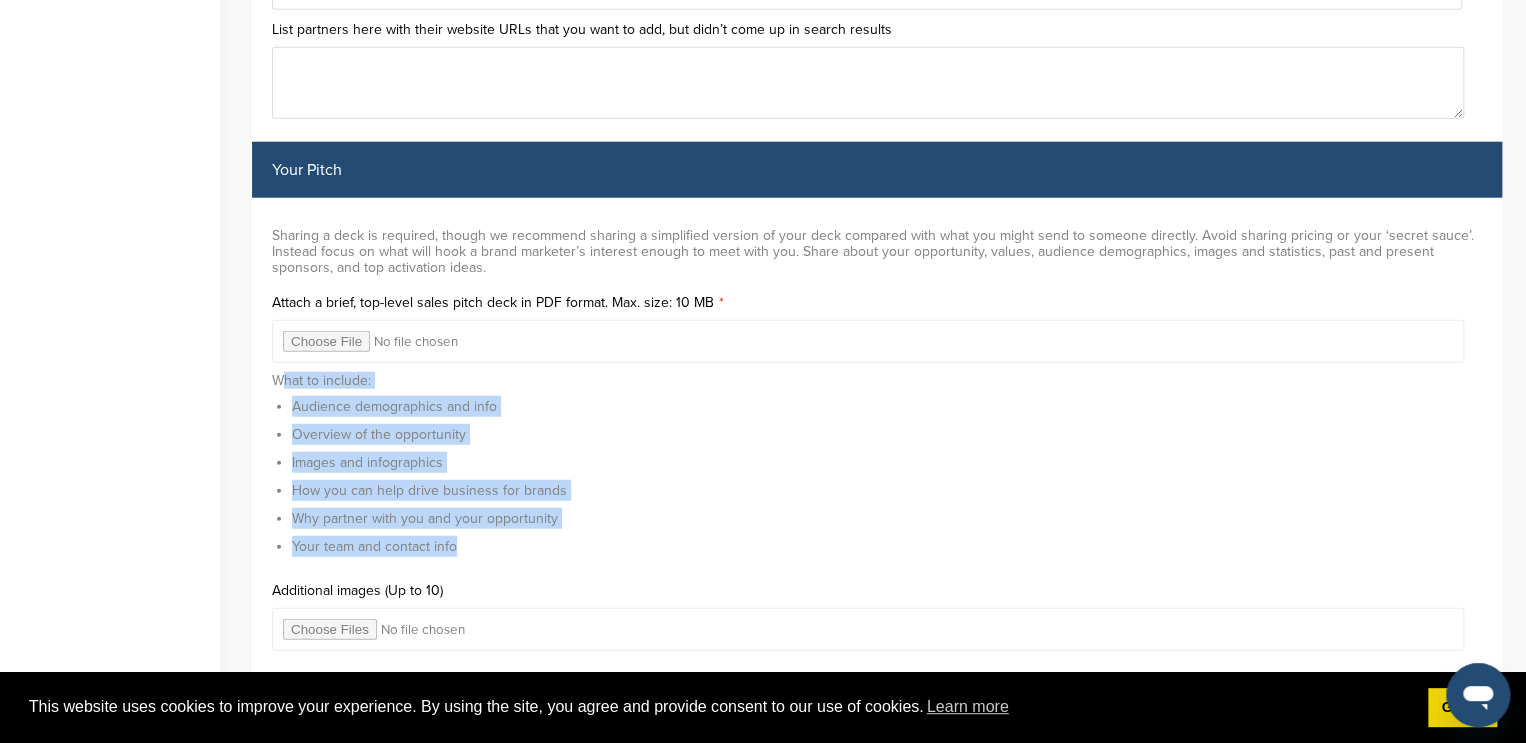 drag, startPoint x: 478, startPoint y: 515, endPoint x: 266, endPoint y: 349, distance: 269.25824 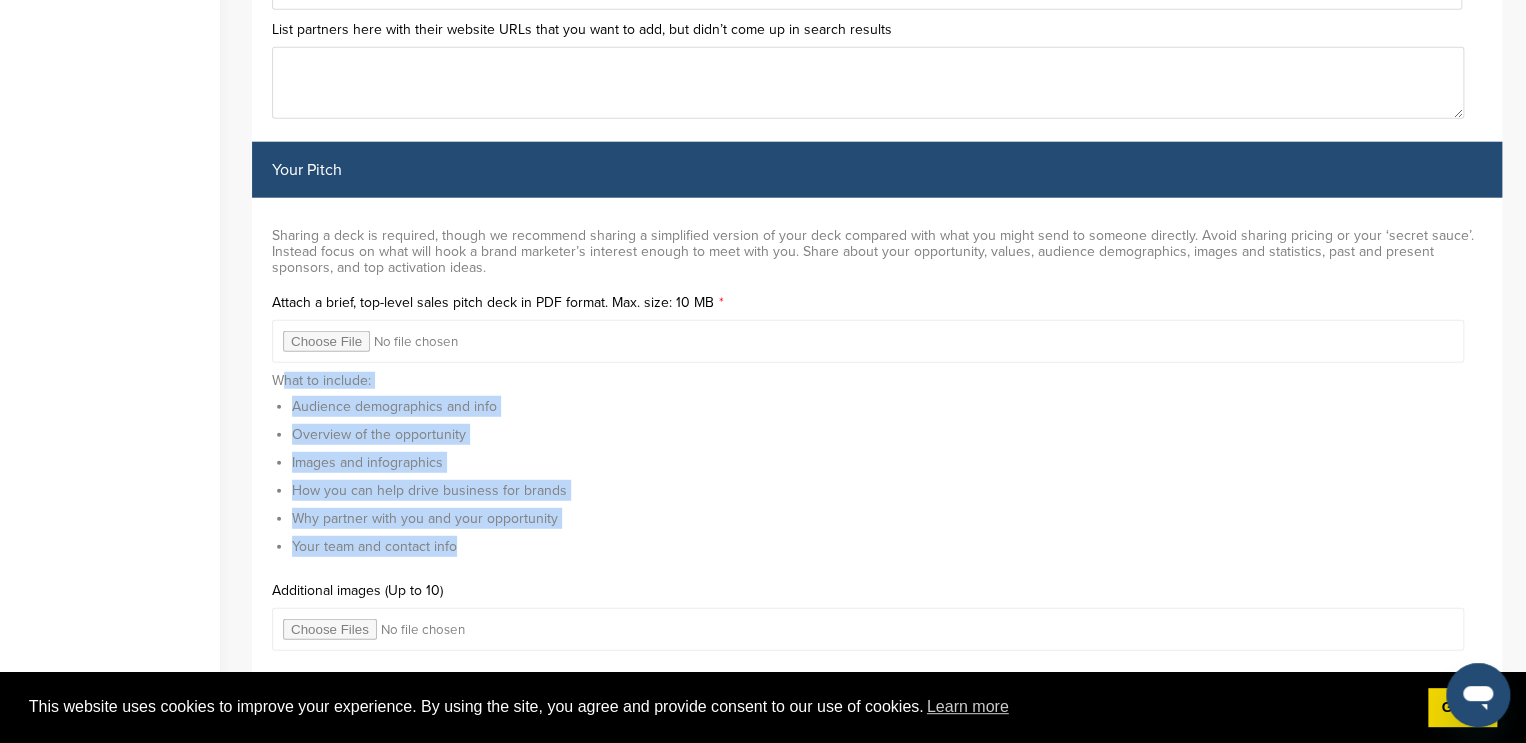 click on "Sharing a deck is required, though we recommend sharing a simplified version of your deck compared with what you might send to someone directly. Avoid sharing pricing or your ‘secret sauce’. Instead focus on what will hook a brand marketer’s interest enough to meet with you. Share about your opportunity, values, audience demographics, images and statistics, past and present sponsors, and top activation ideas.
Attach a brief, top-level sales pitch deck in PDF format. Max. size: 10 MB
What to include:
Audience demographics and info
Overview of the opportunity
Images and infographics
How you can help drive business for brands
Why partner with you and your opportunity
Your team and contact info
Additional images (Up to 10)
Link to one of your social media posts that features a current or previous sponsor
Add a video below. Copy and paste the URL from either Youtube or Vimeo. (30s - 2min is best)" at bounding box center [877, 514] 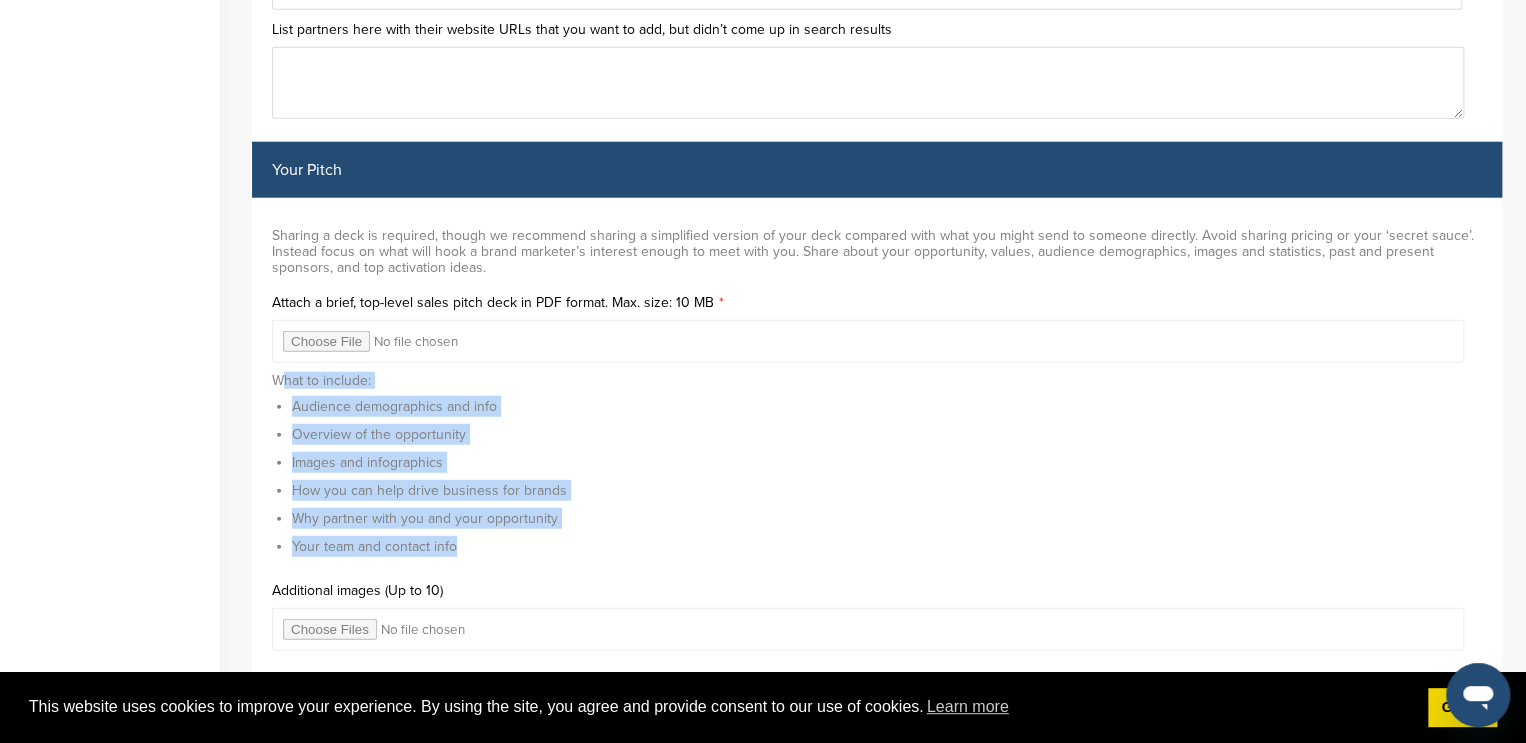 copy on "What to include:
Audience demographics and info
Overview of the opportunity
Images and infographics
How you can help drive business for brands
Why partner with you and your opportunity
Your team and contact info" 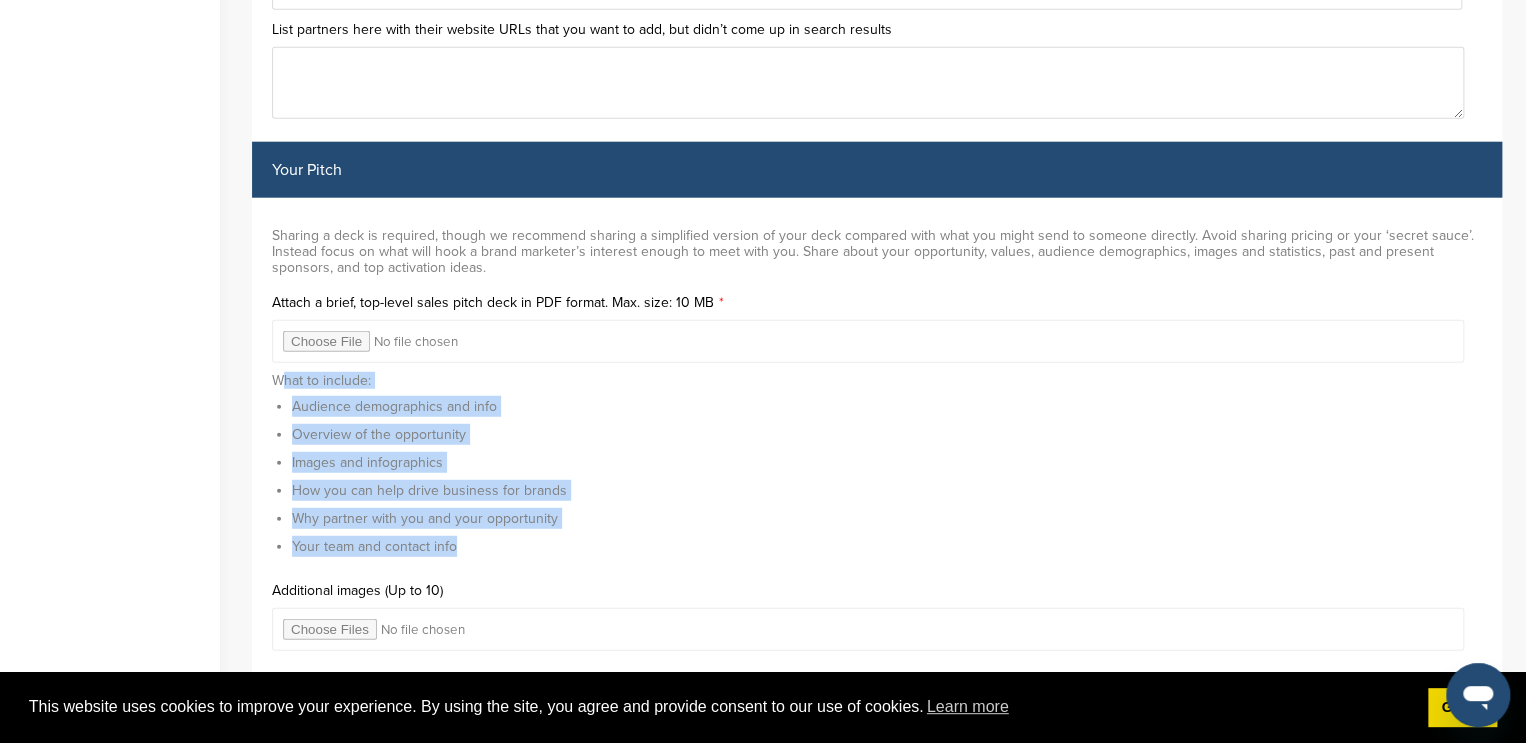click at bounding box center (868, 341) 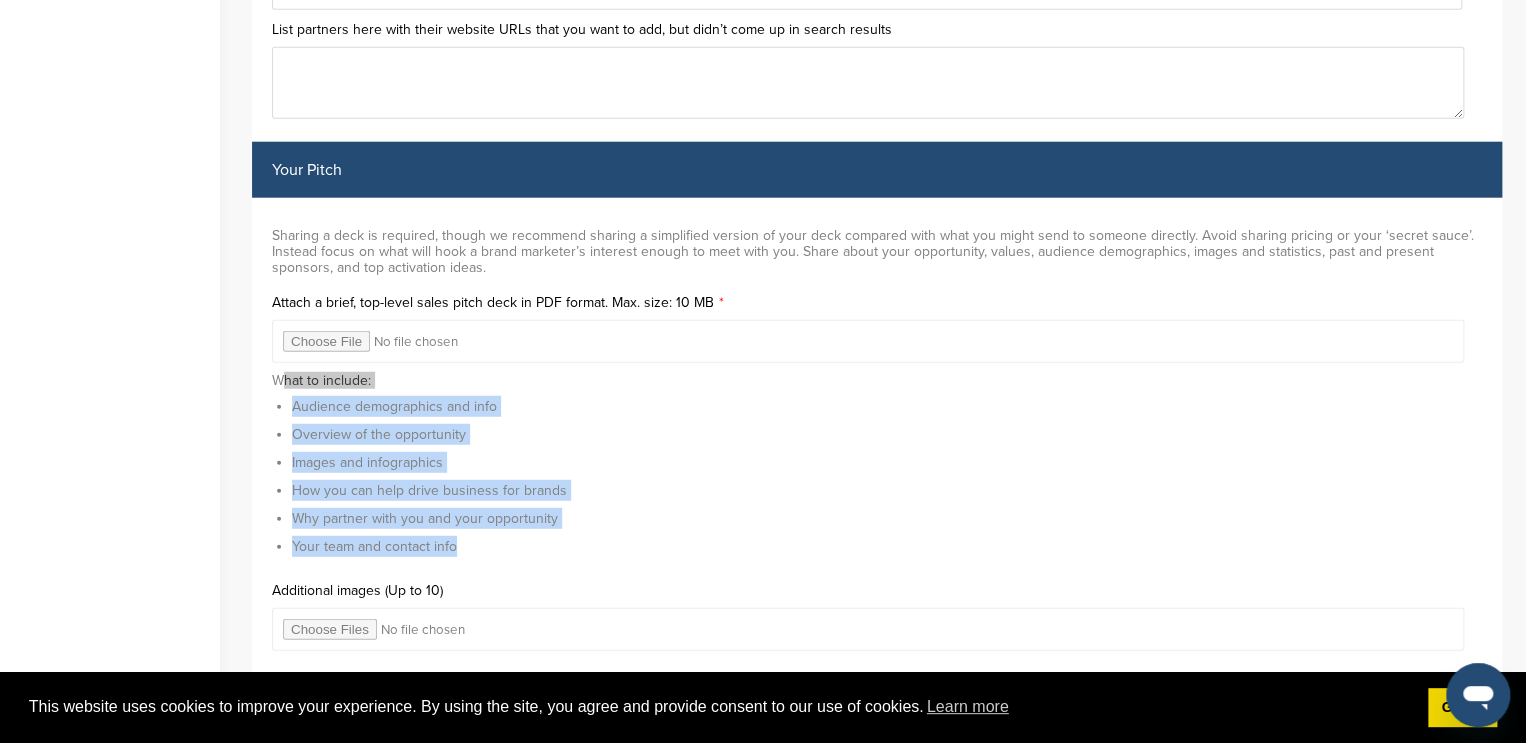 type on "**********" 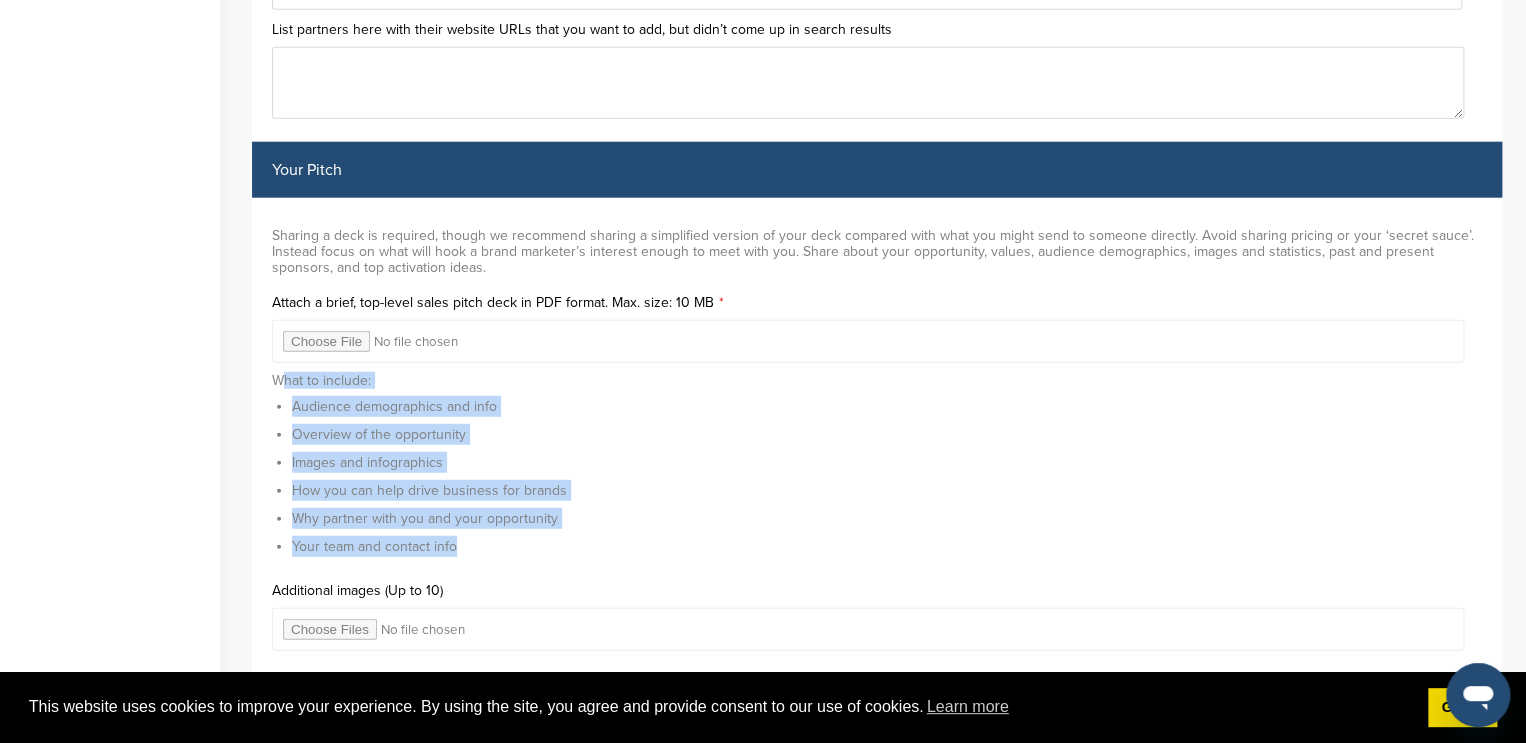 click on "Audience demographics and info
Overview of the opportunity
Images and infographics
How you can help drive business for brands
Why partner with you and your opportunity
Your team and contact info" at bounding box center [877, 476] 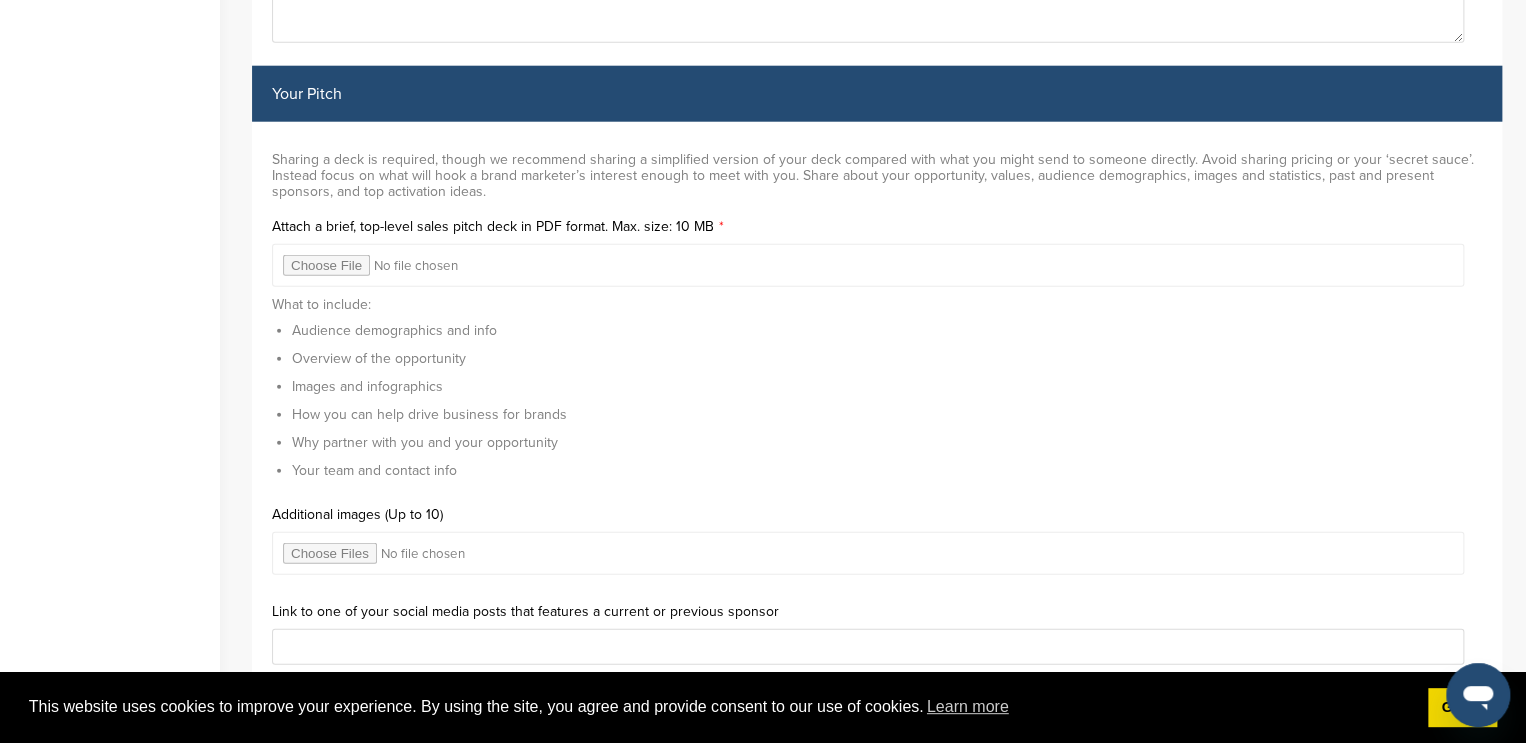 scroll, scrollTop: 6399, scrollLeft: 0, axis: vertical 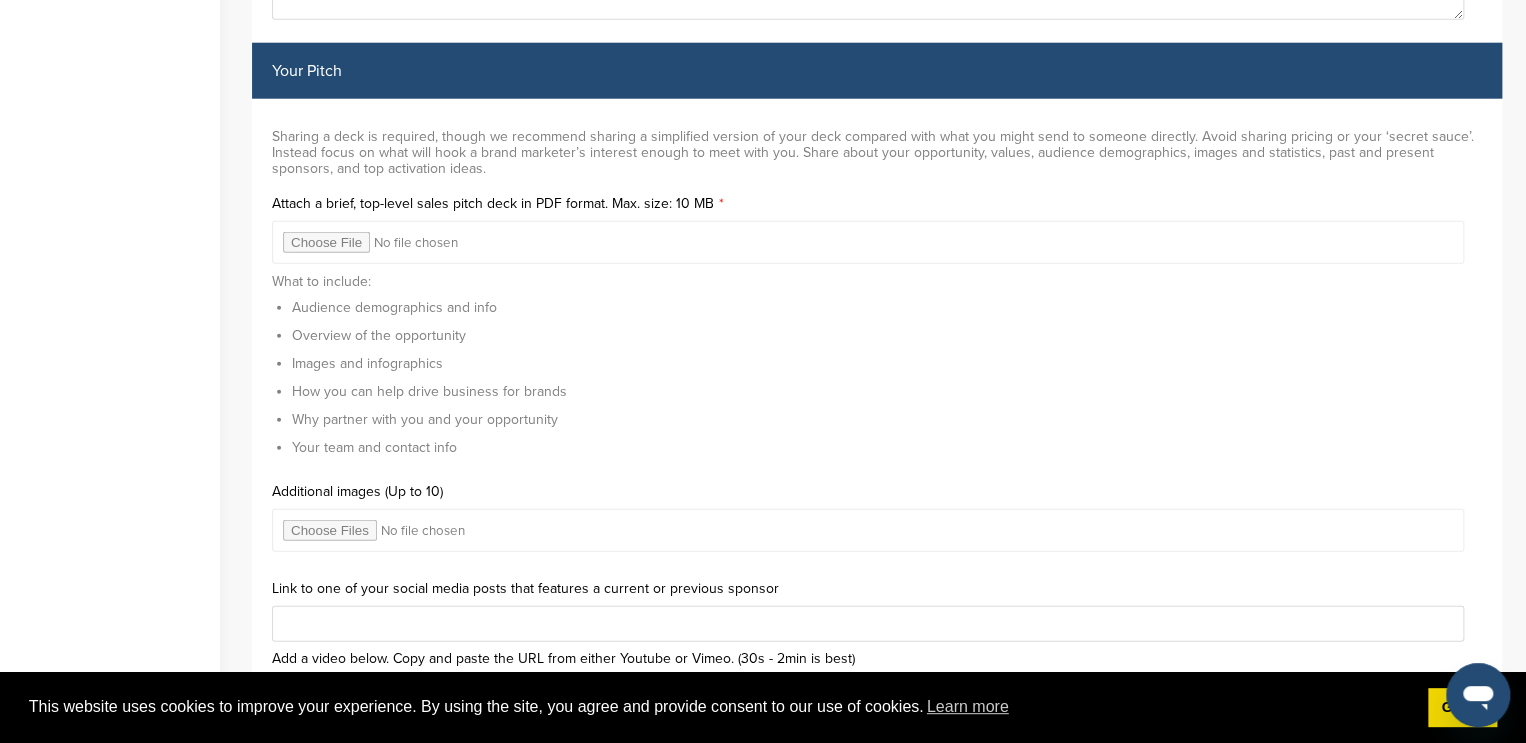 click at bounding box center (868, 530) 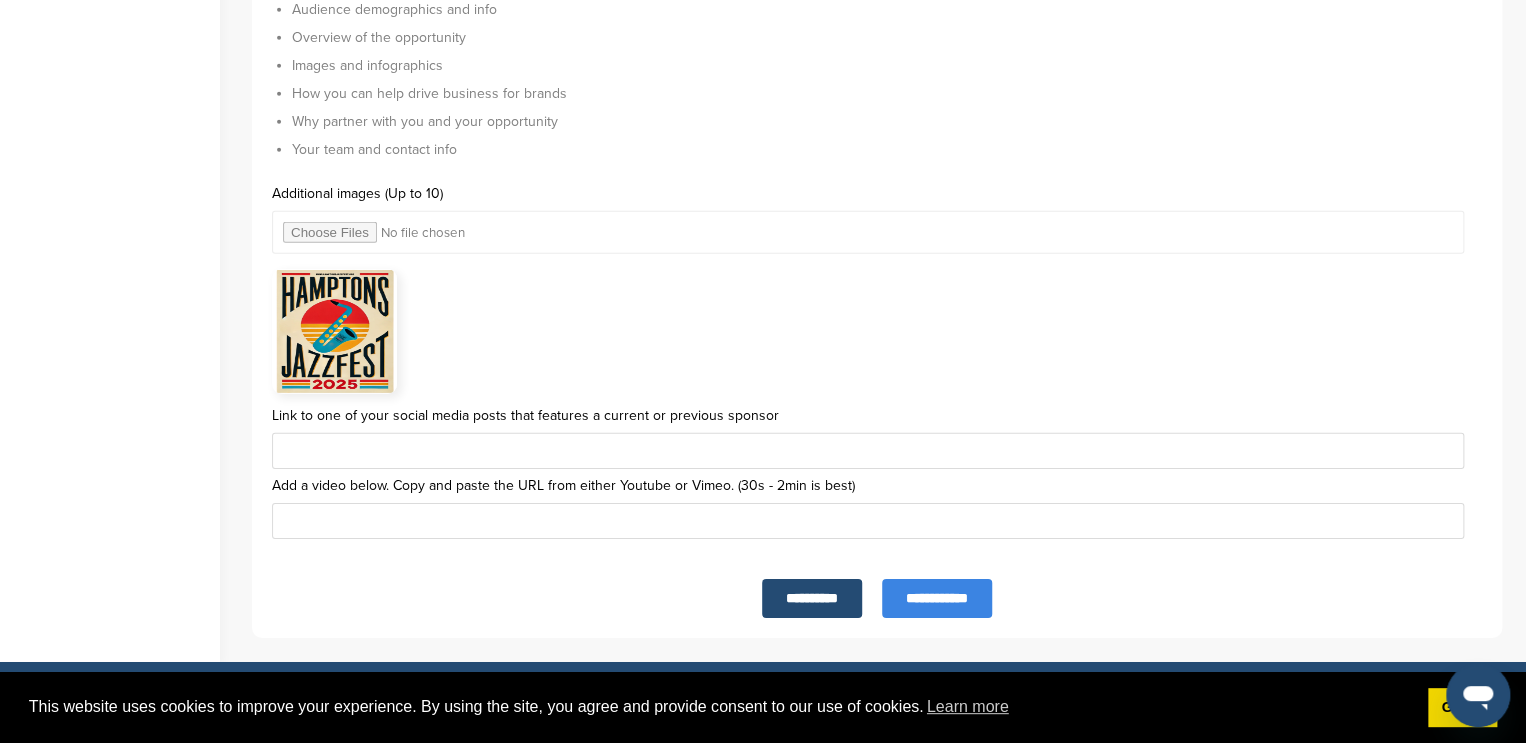 scroll, scrollTop: 6700, scrollLeft: 0, axis: vertical 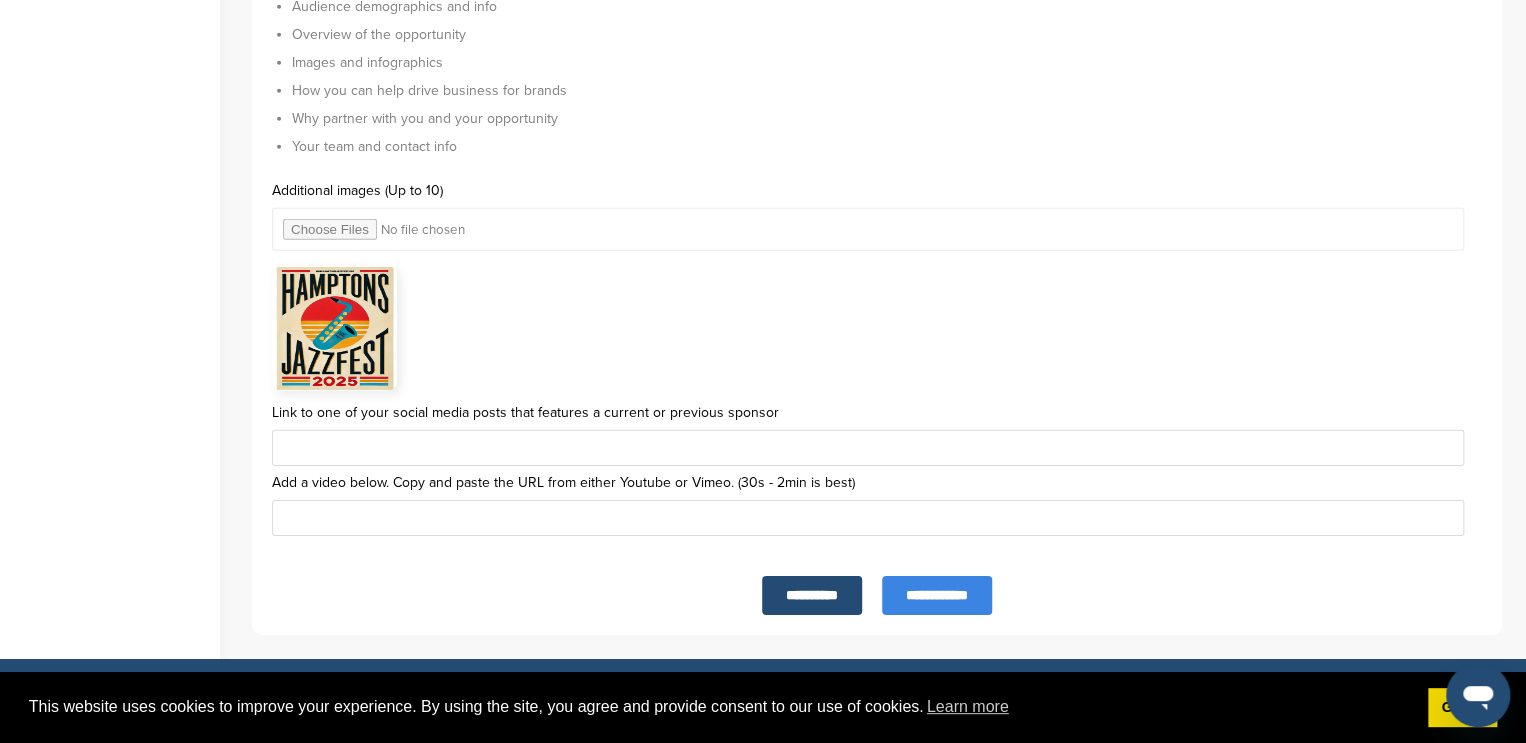 click on "**********" at bounding box center (937, 595) 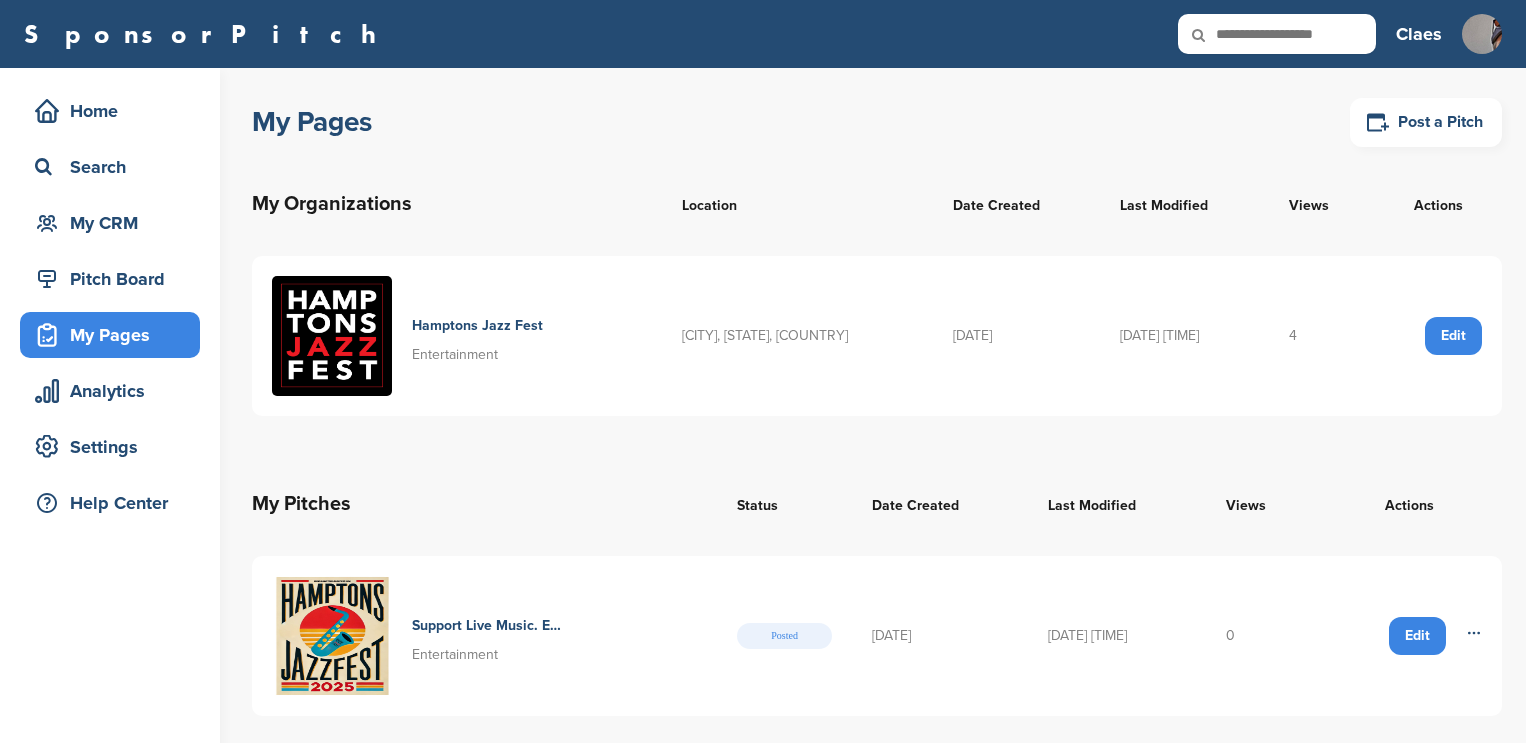 scroll, scrollTop: 0, scrollLeft: 0, axis: both 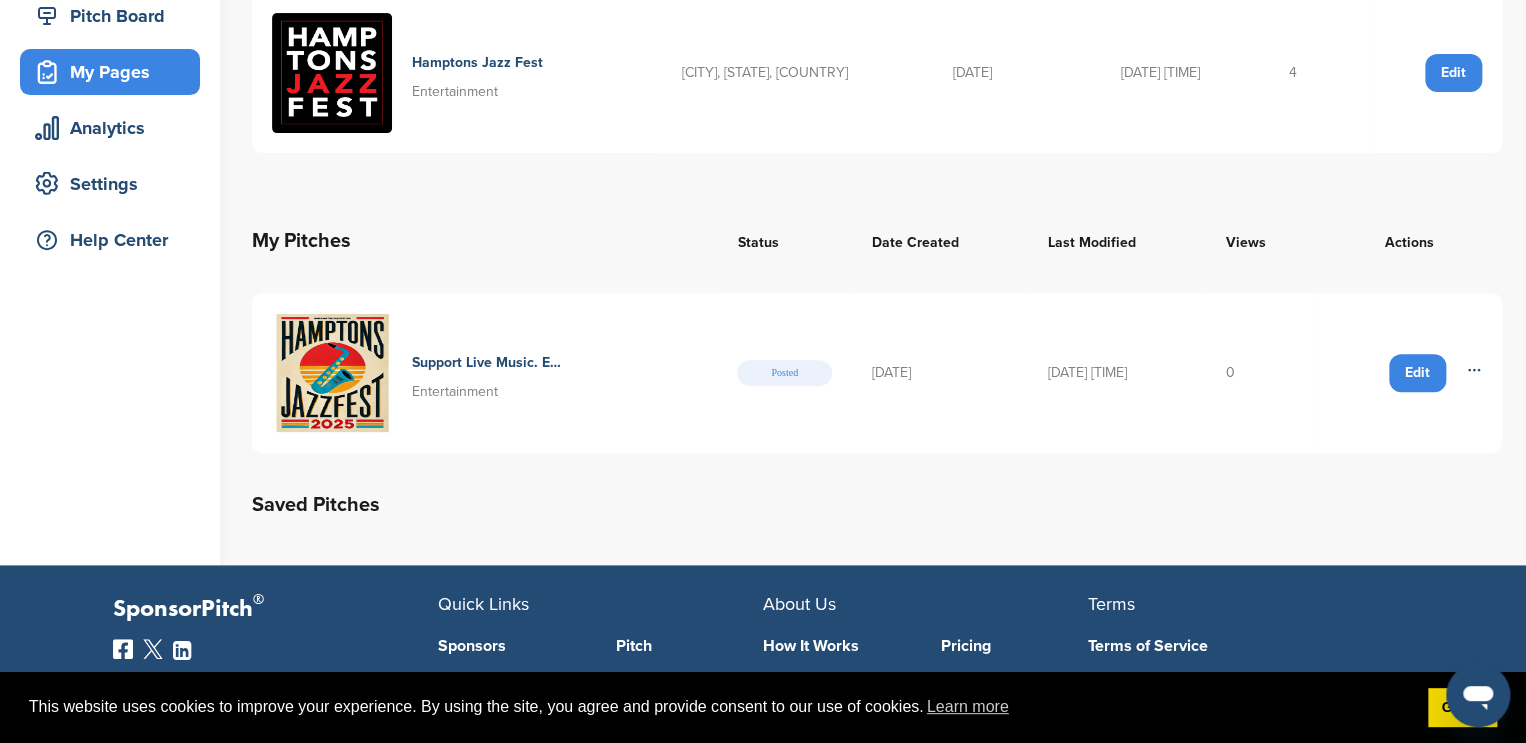 click 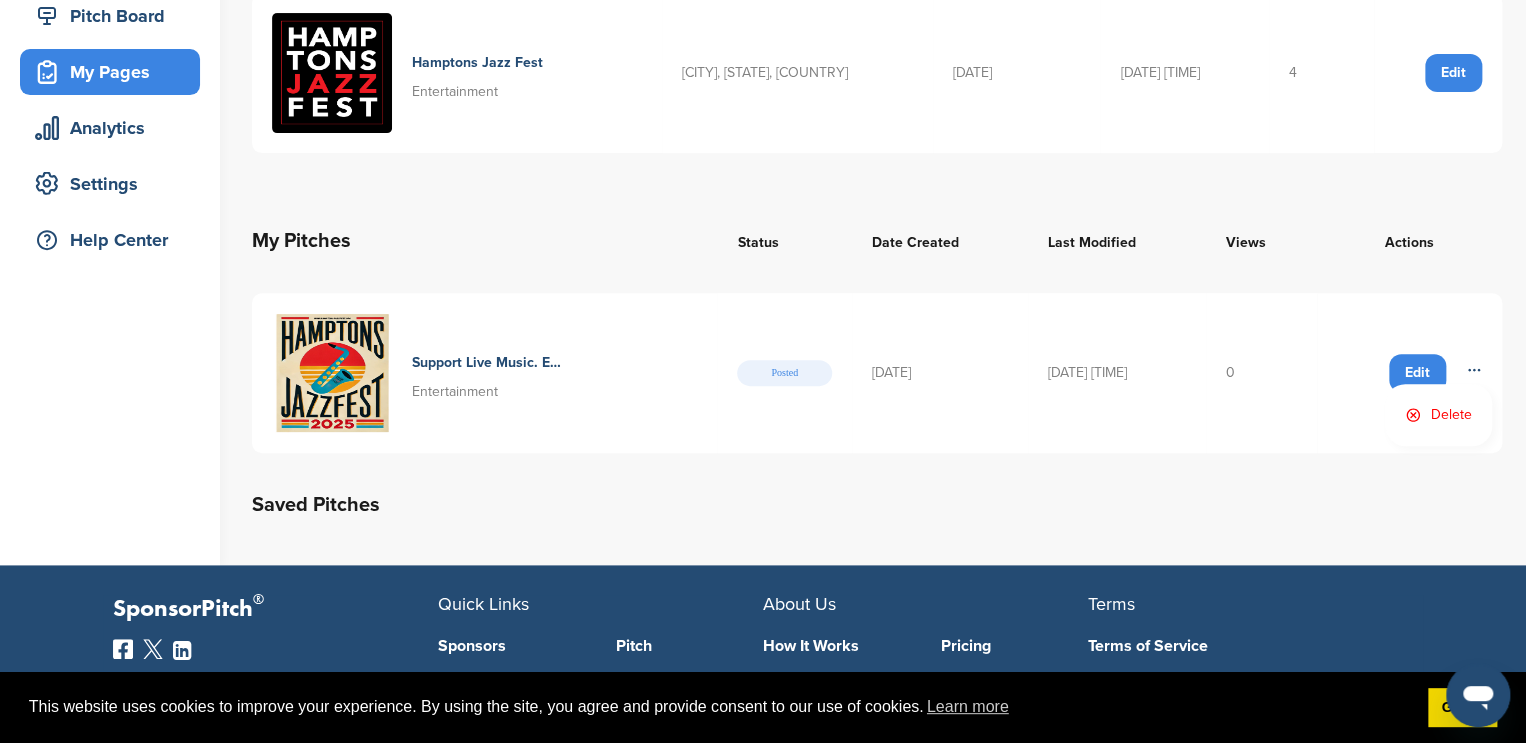 click on "4" at bounding box center [1321, 73] 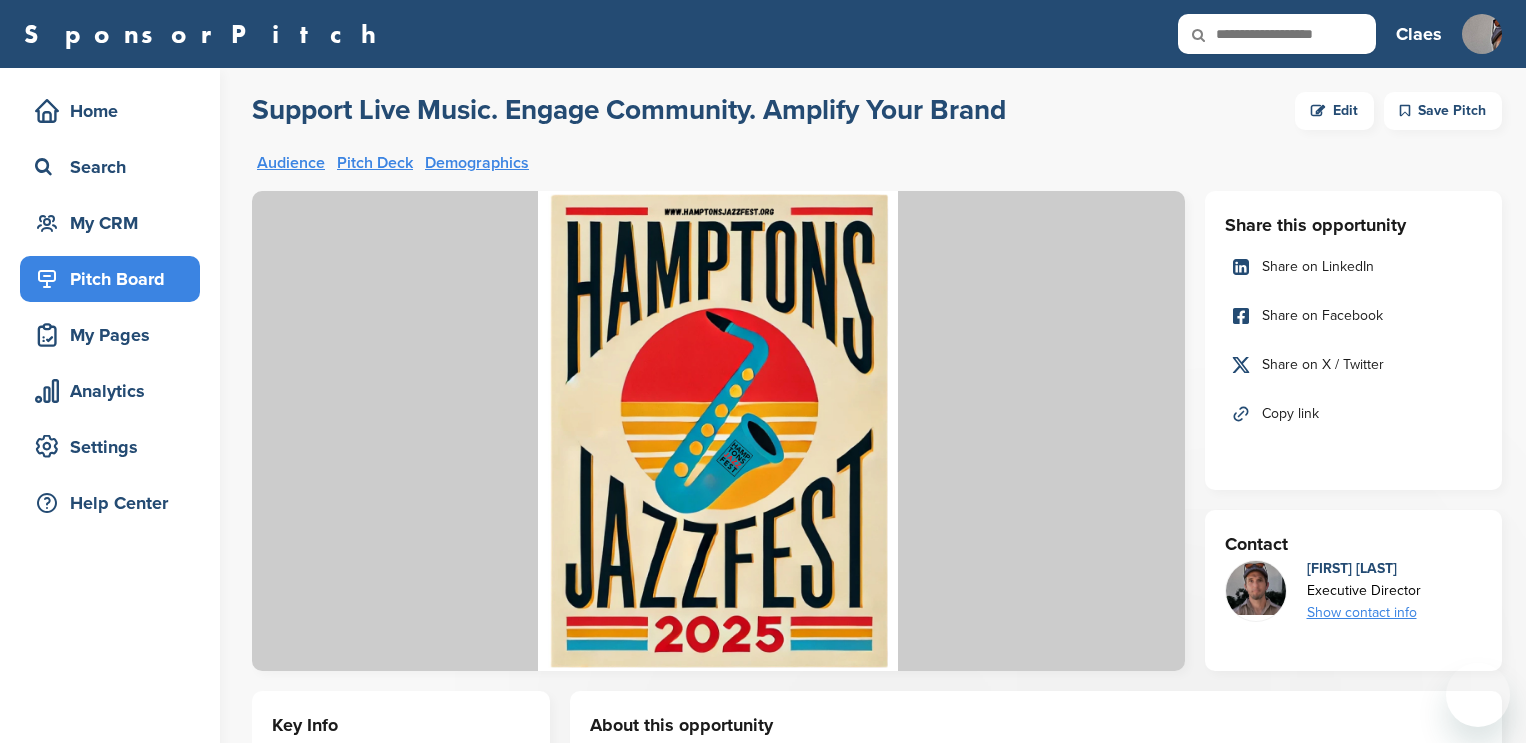 scroll, scrollTop: 0, scrollLeft: 0, axis: both 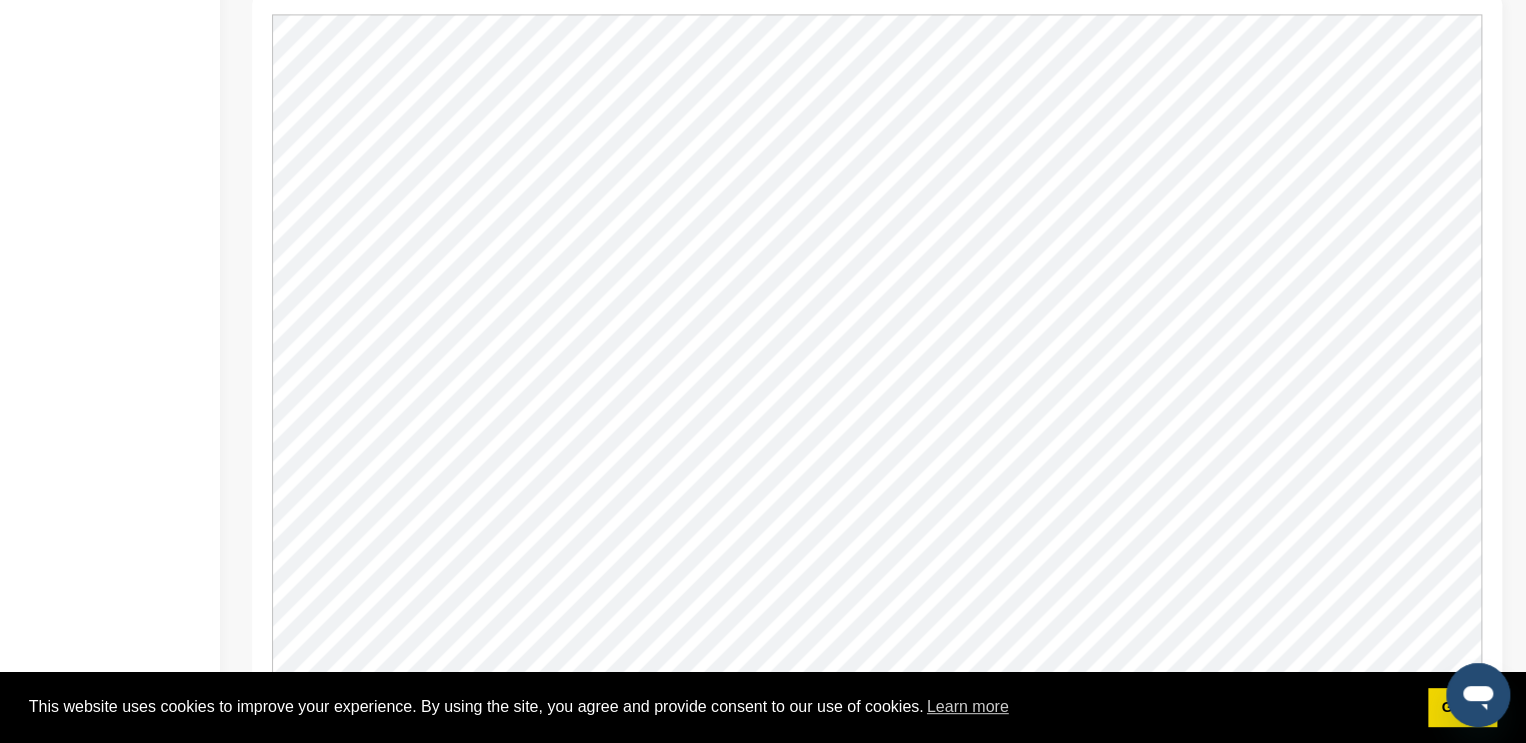 click on "Home
Search
My CRM
Pitch Board
My Pages
Analytics
Settings
Help Center
Support Live Music. Engage Community. Amplify Your Brand
Edit
Save Pitch
Audience
Pitch Deck
Demographics
Share this opportunity
Share on LinkedIn
Share on Facebook
Share on X / Twitter
Copy link
Contact
[NAME]
Executive Director
Show contact info
info@example.com
Key Info
Entertainment
5K-10K
About this opportunity
Audience
Type of reach
Both size and influence of the audience
On-site audience size
101-500
5K-10K" at bounding box center (763, 23) 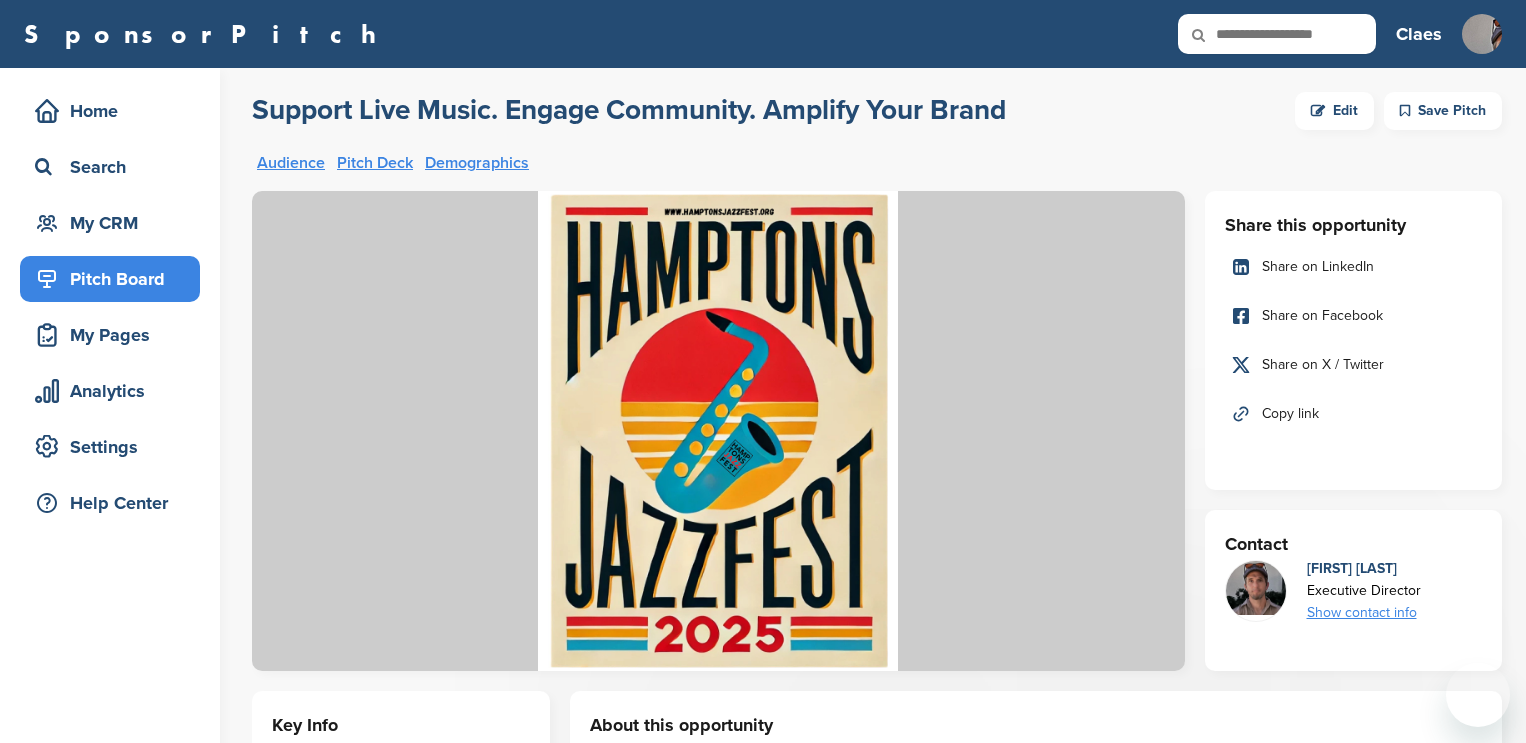 scroll, scrollTop: 0, scrollLeft: 0, axis: both 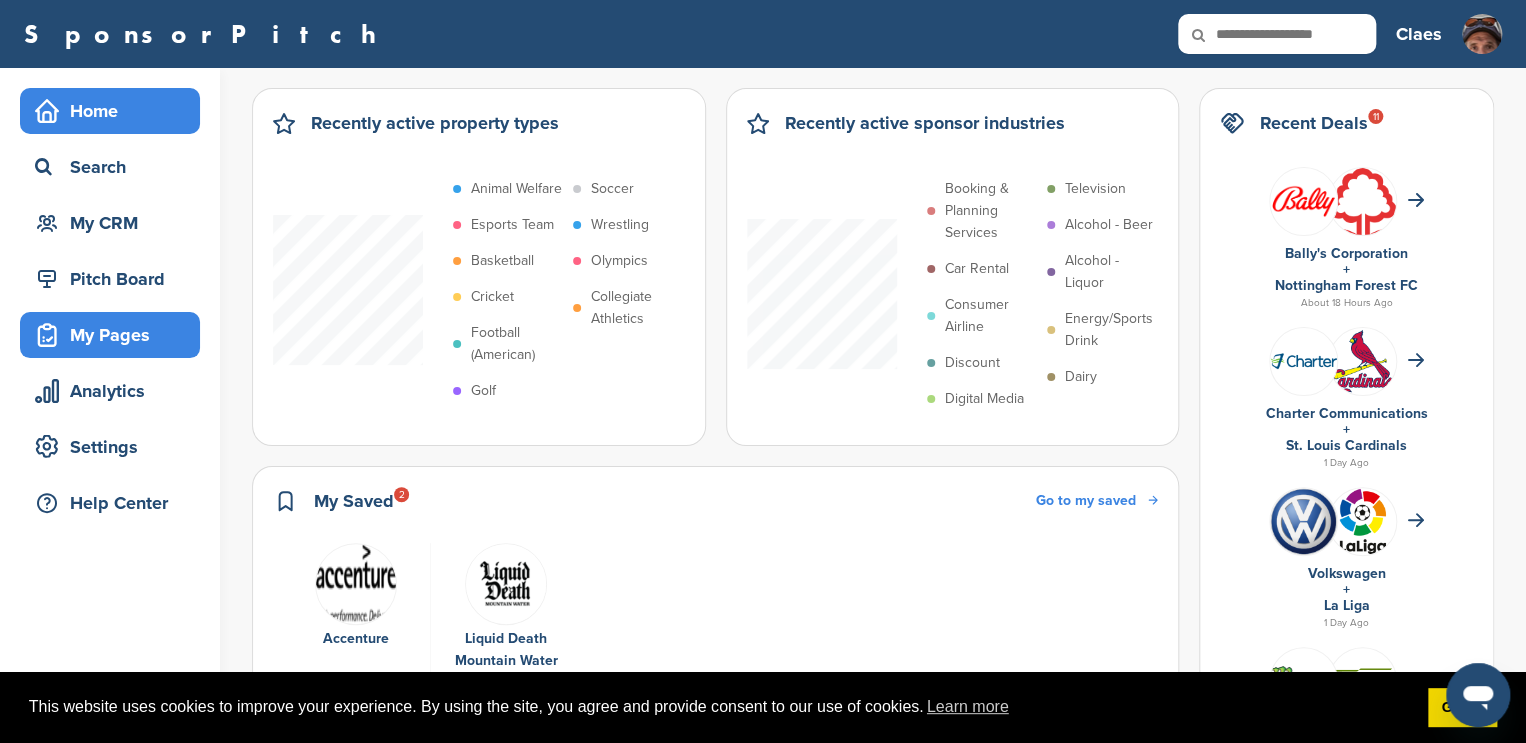 click on "My Pages" at bounding box center (115, 335) 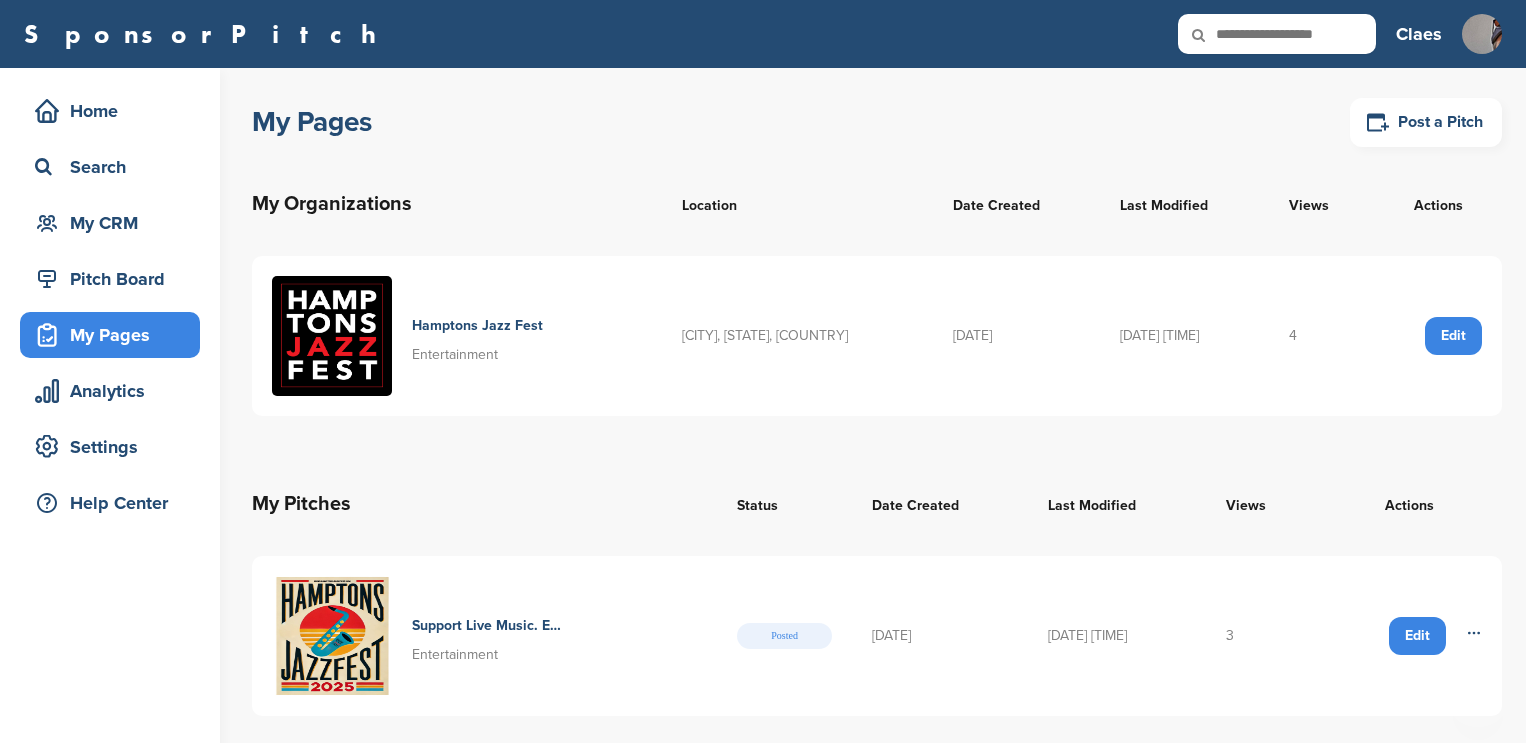scroll, scrollTop: 0, scrollLeft: 0, axis: both 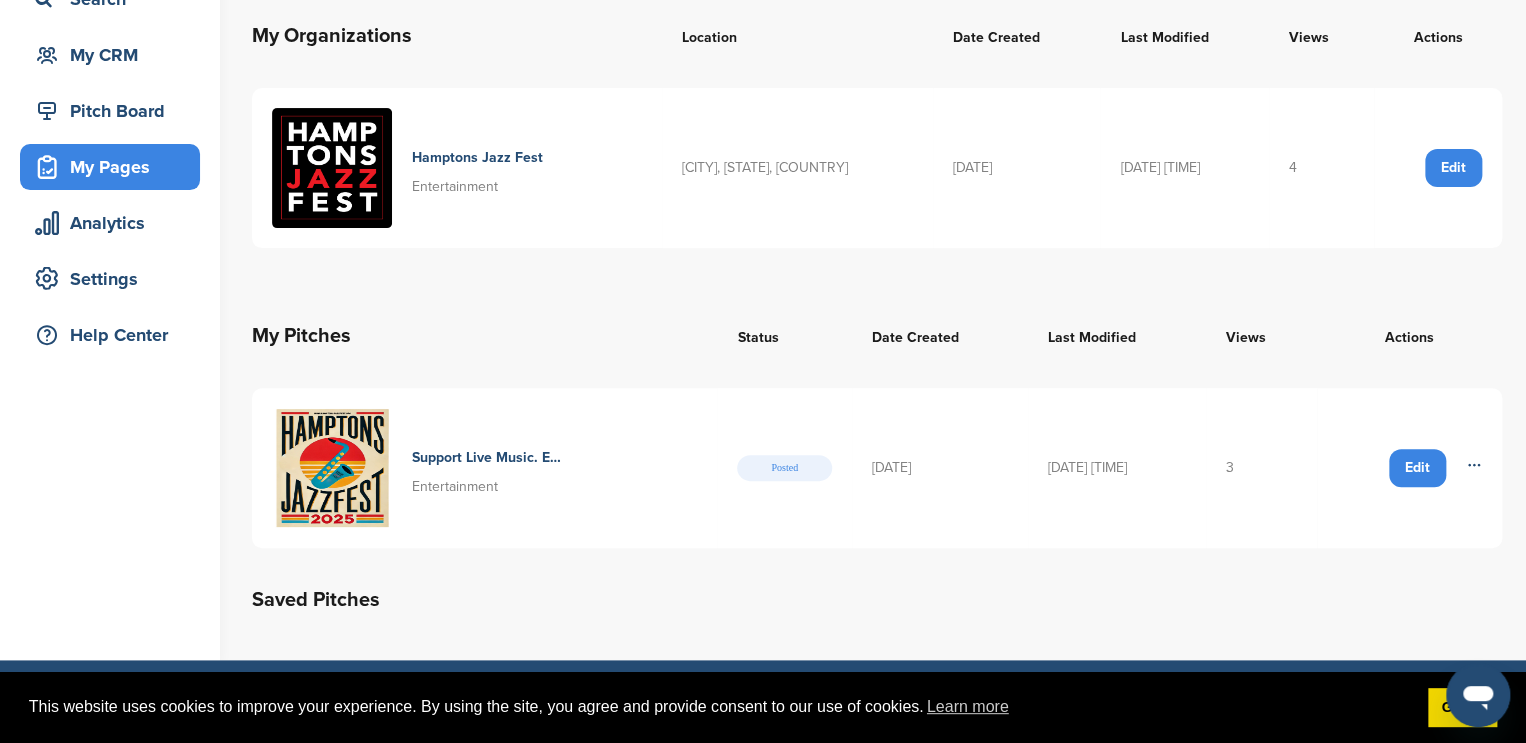 click on "3" at bounding box center [1261, 468] 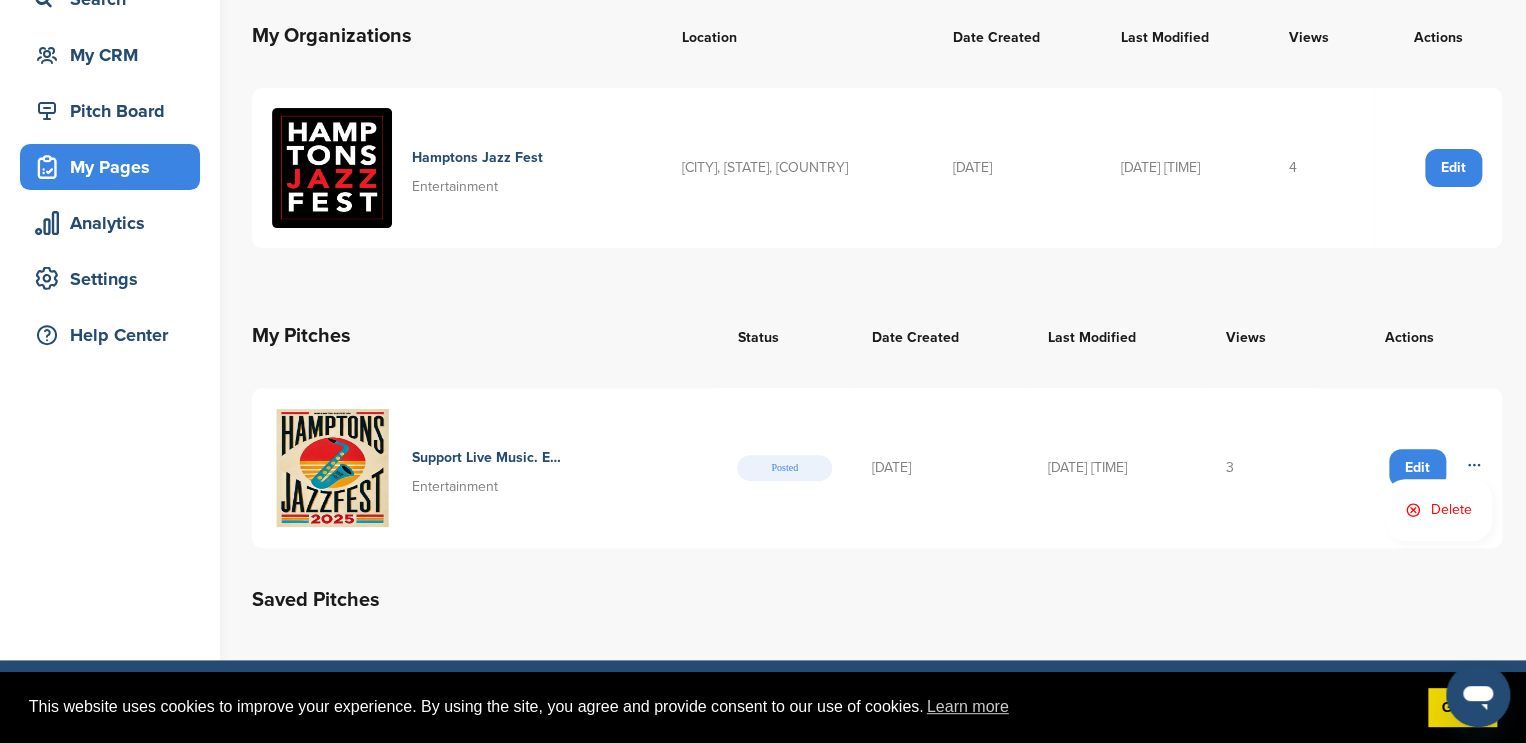 click 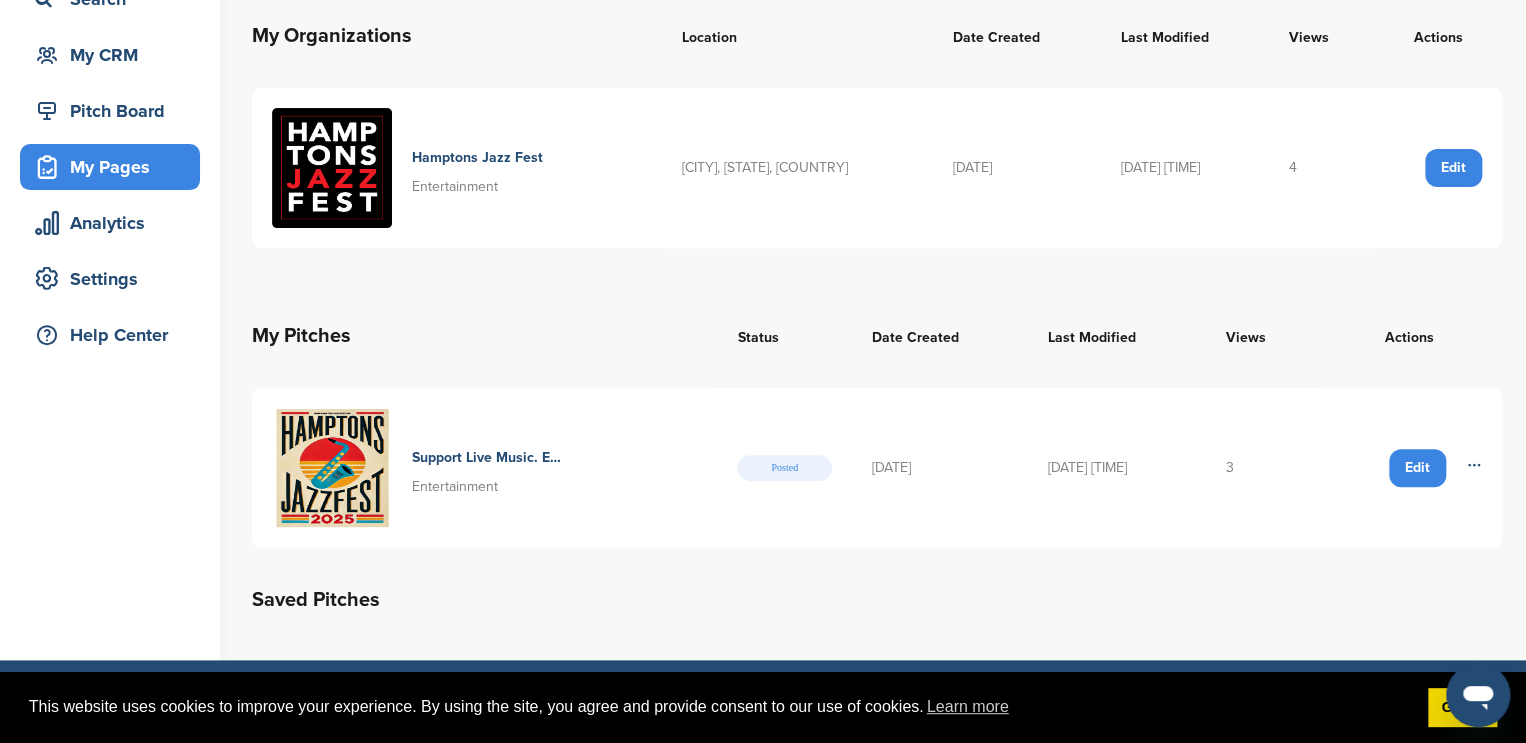 click on "Support Live Music. Engage Community. Amplify Your Brand" at bounding box center [489, 458] 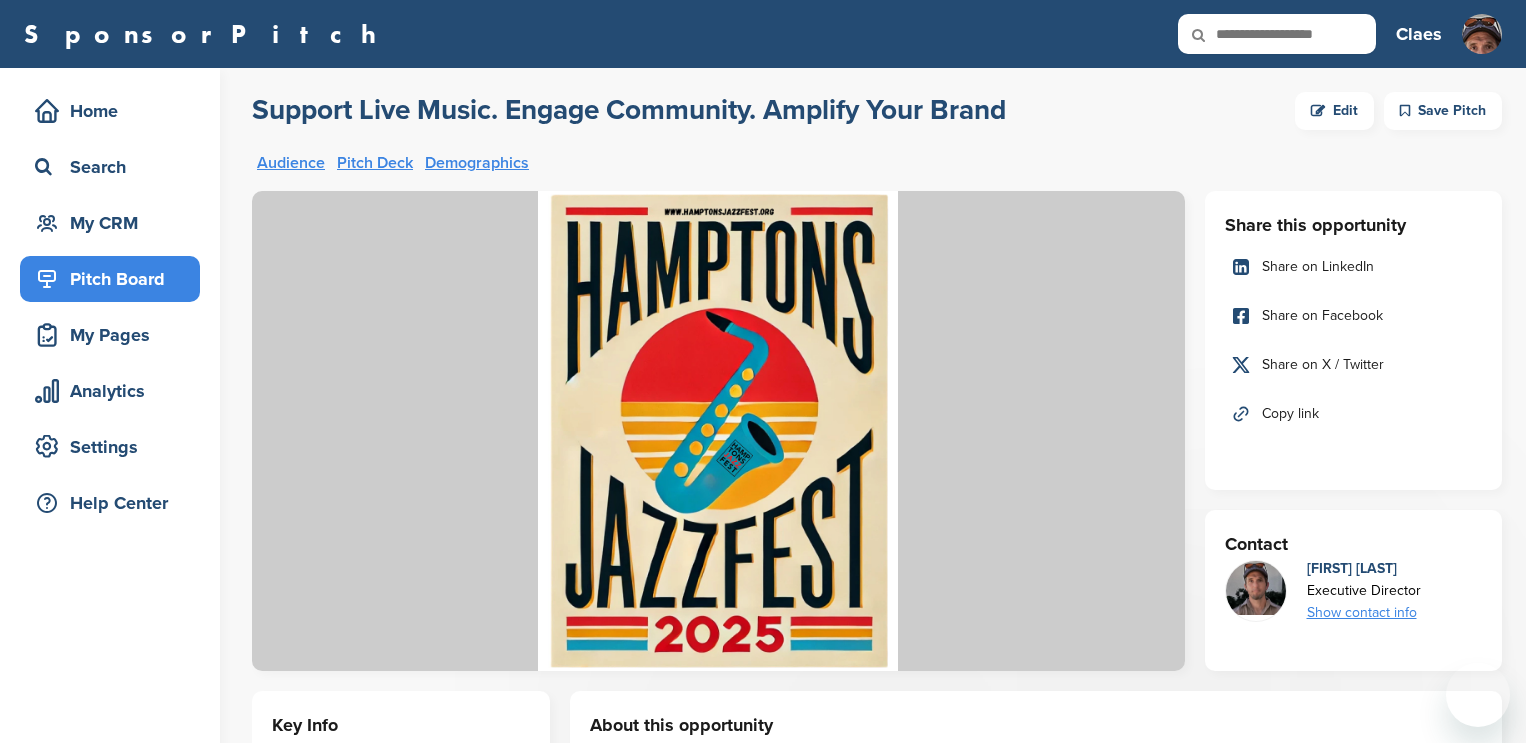 scroll, scrollTop: 0, scrollLeft: 0, axis: both 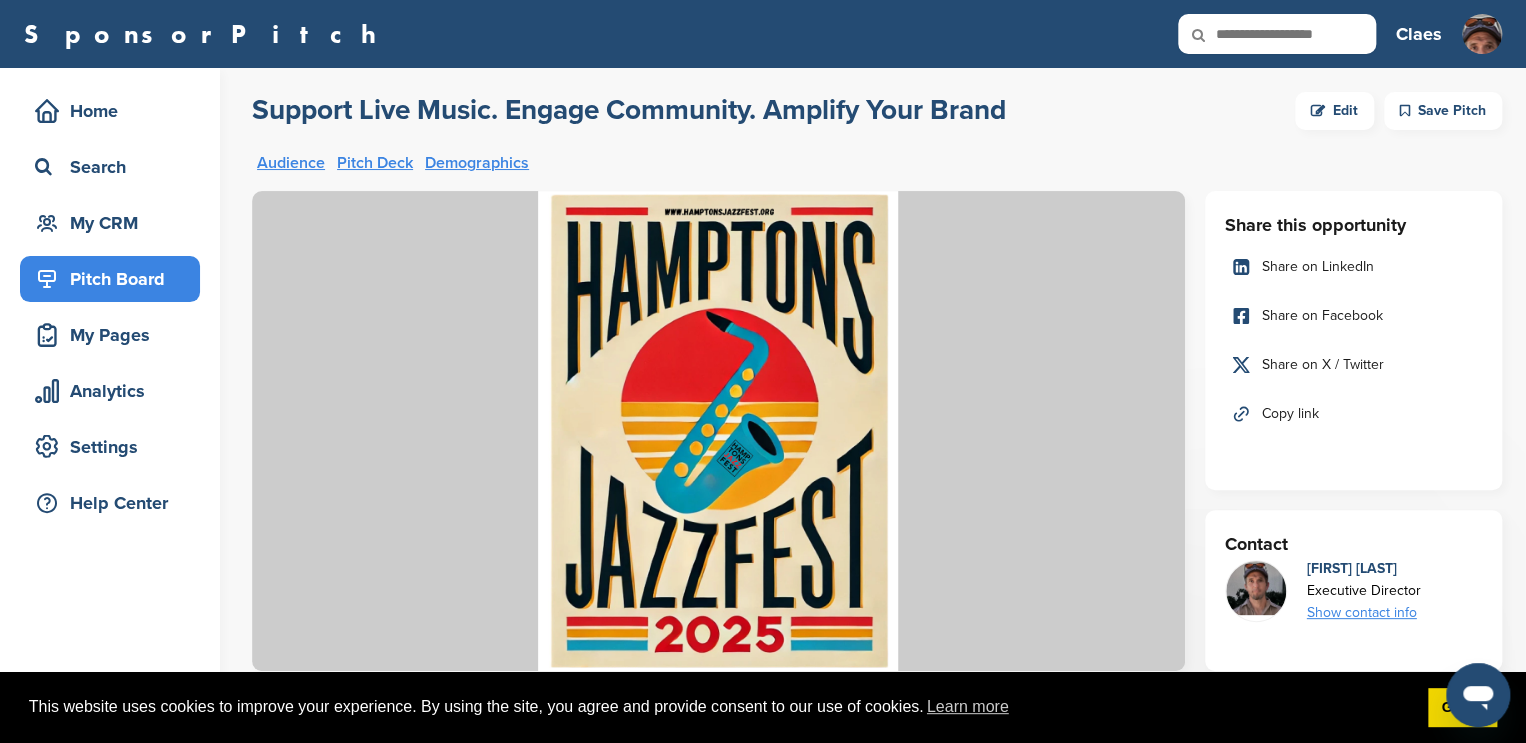 click on "Demographics" at bounding box center (477, 163) 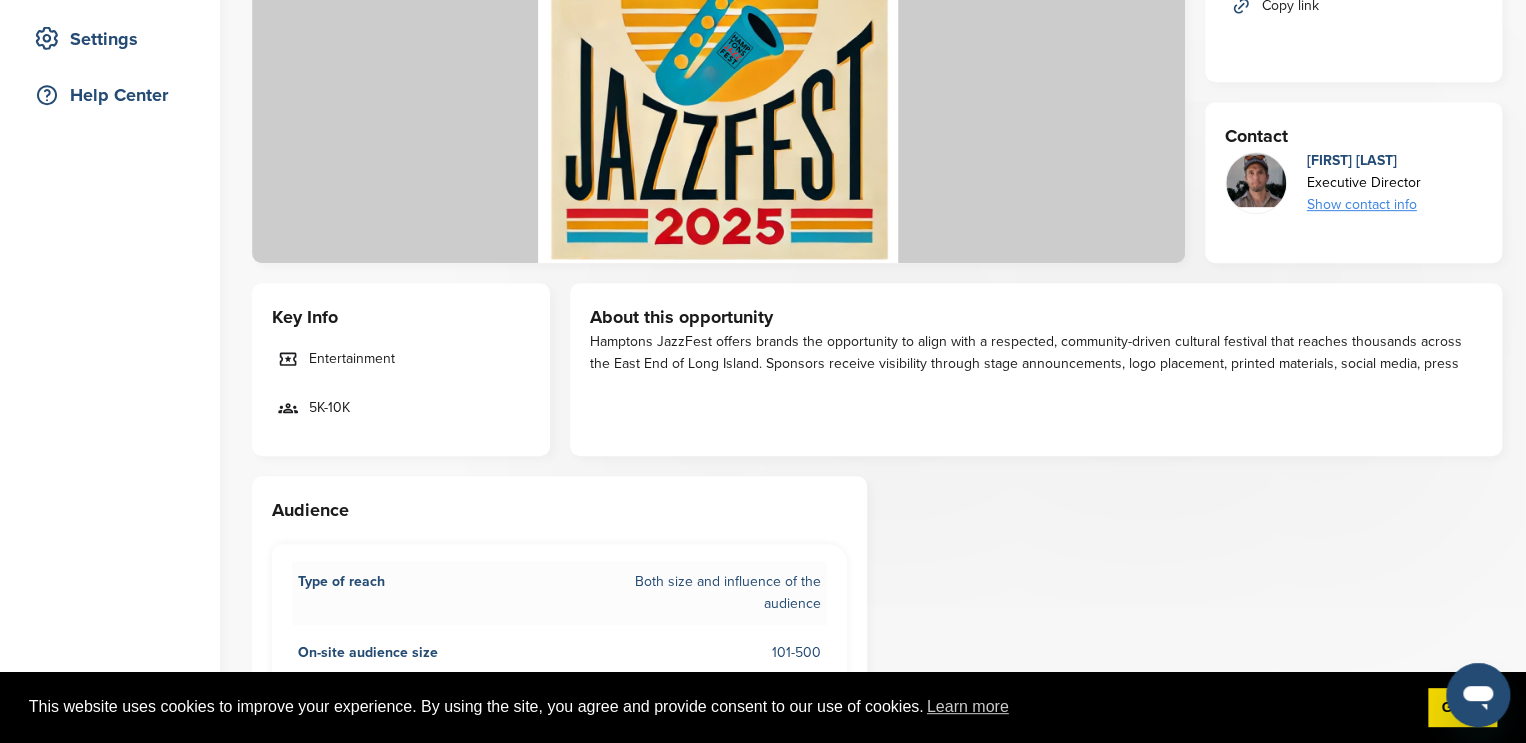 scroll, scrollTop: 0, scrollLeft: 0, axis: both 